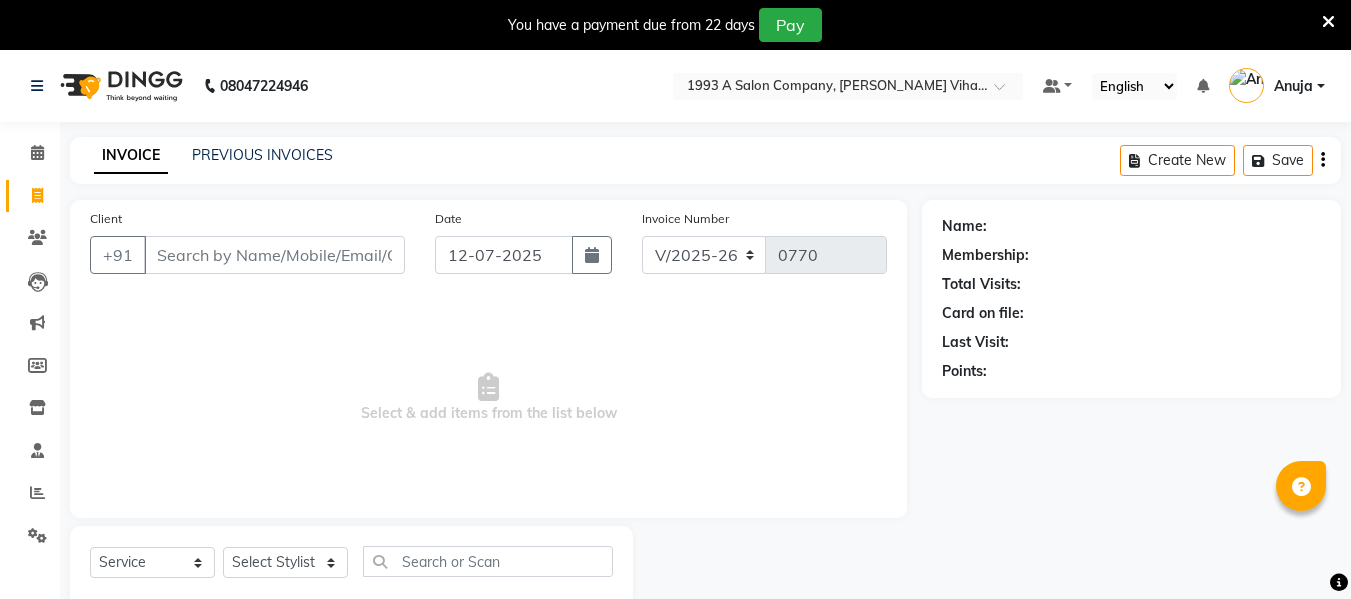 select on "4955" 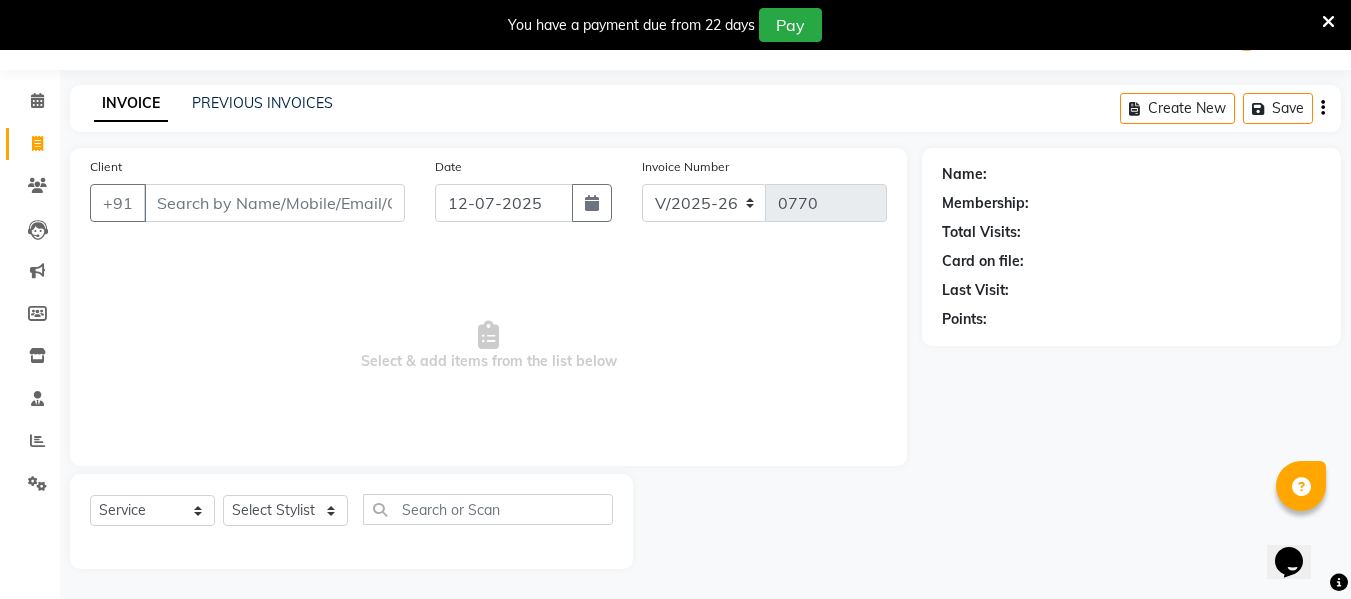 scroll, scrollTop: 0, scrollLeft: 0, axis: both 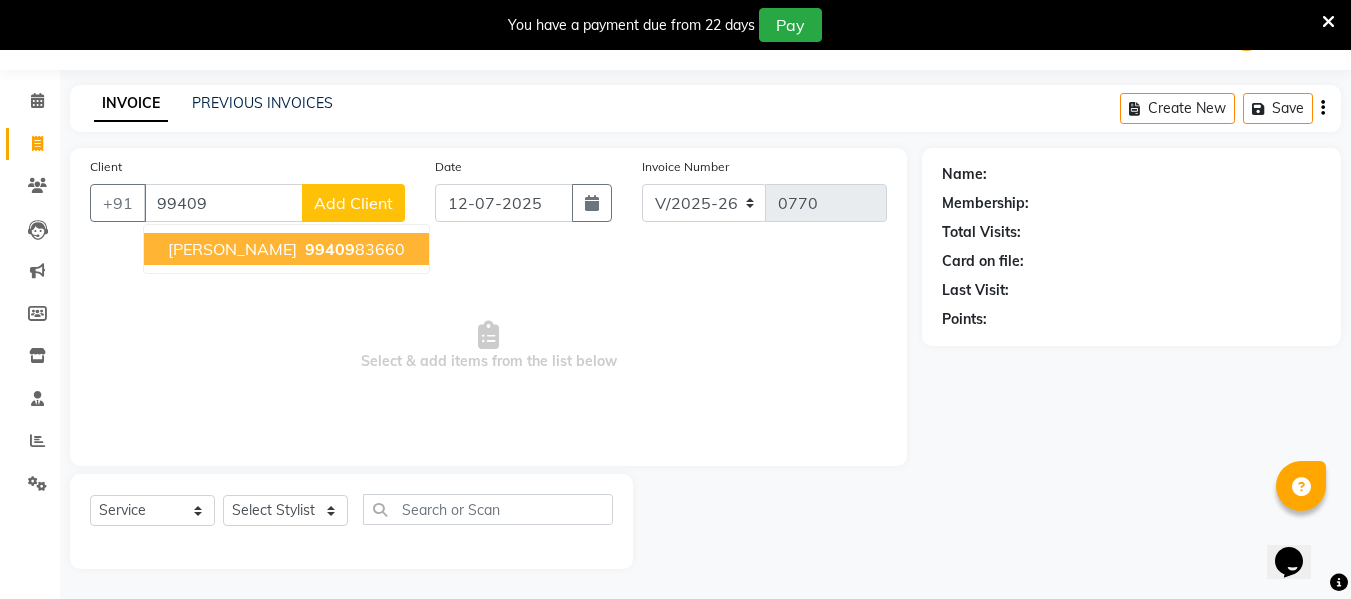 click on "[PERSON_NAME]   99409 83660" at bounding box center [286, 249] 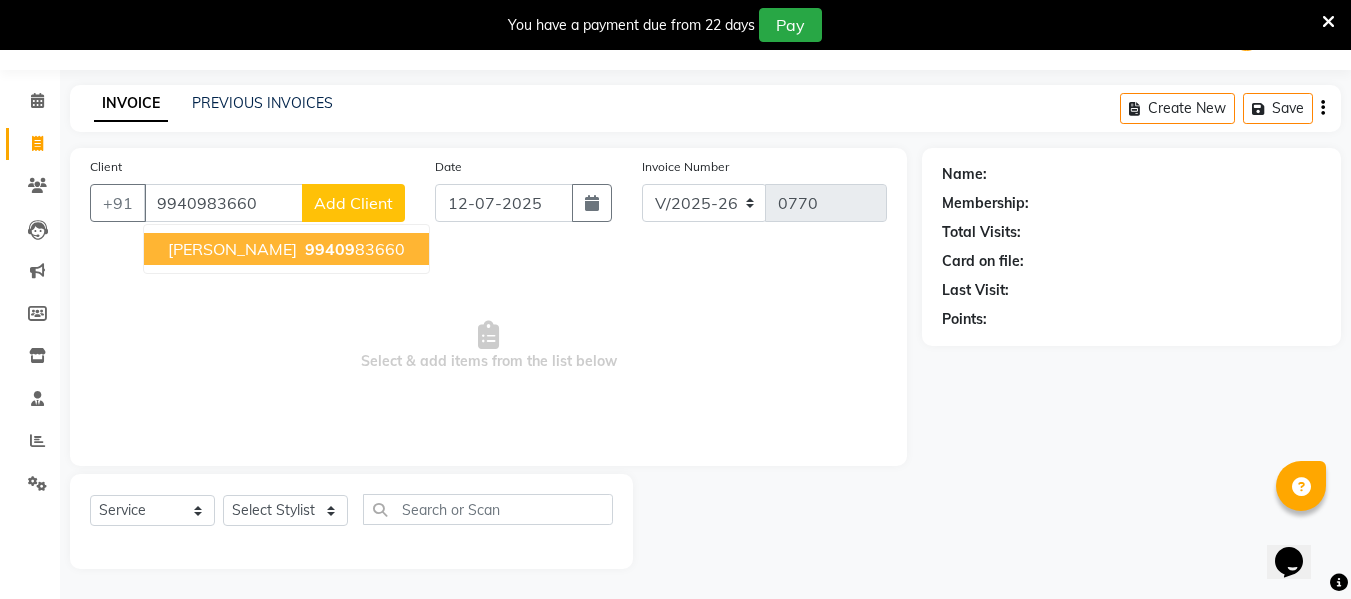type on "9940983660" 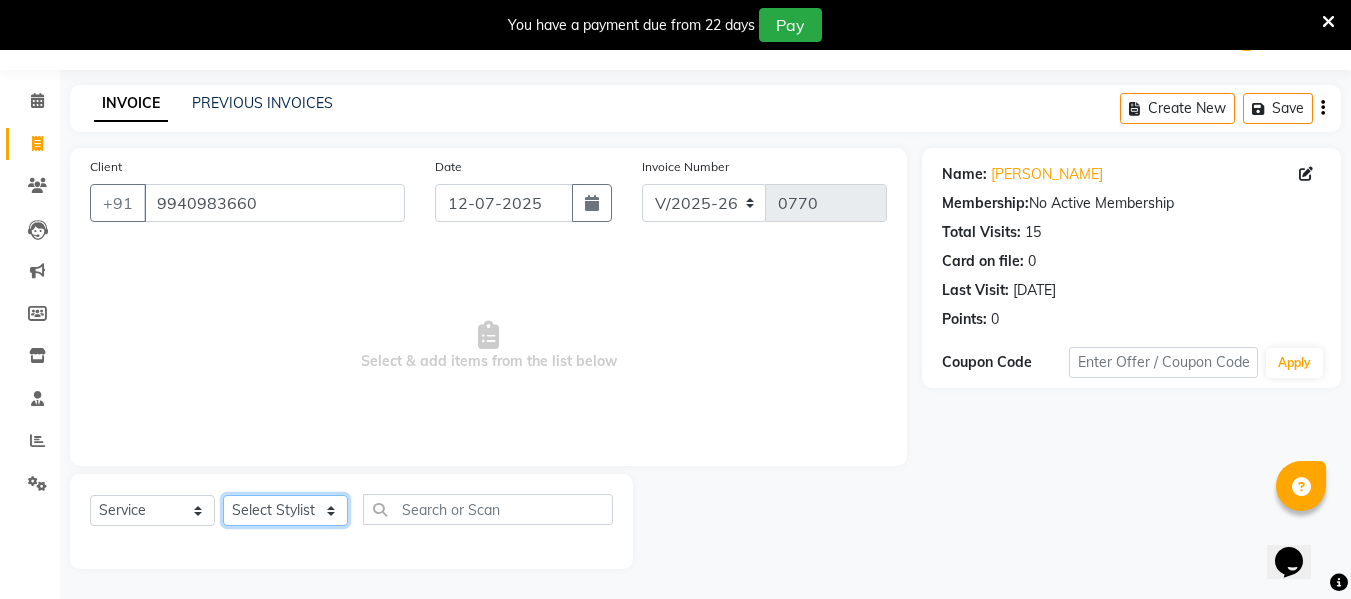 click on "Select Stylist [PERSON_NAME] [PERSON_NAME] [PERSON_NAME]  [PERSON_NAME] Rakhi Mandal  Shanti Palkonda Training Department" 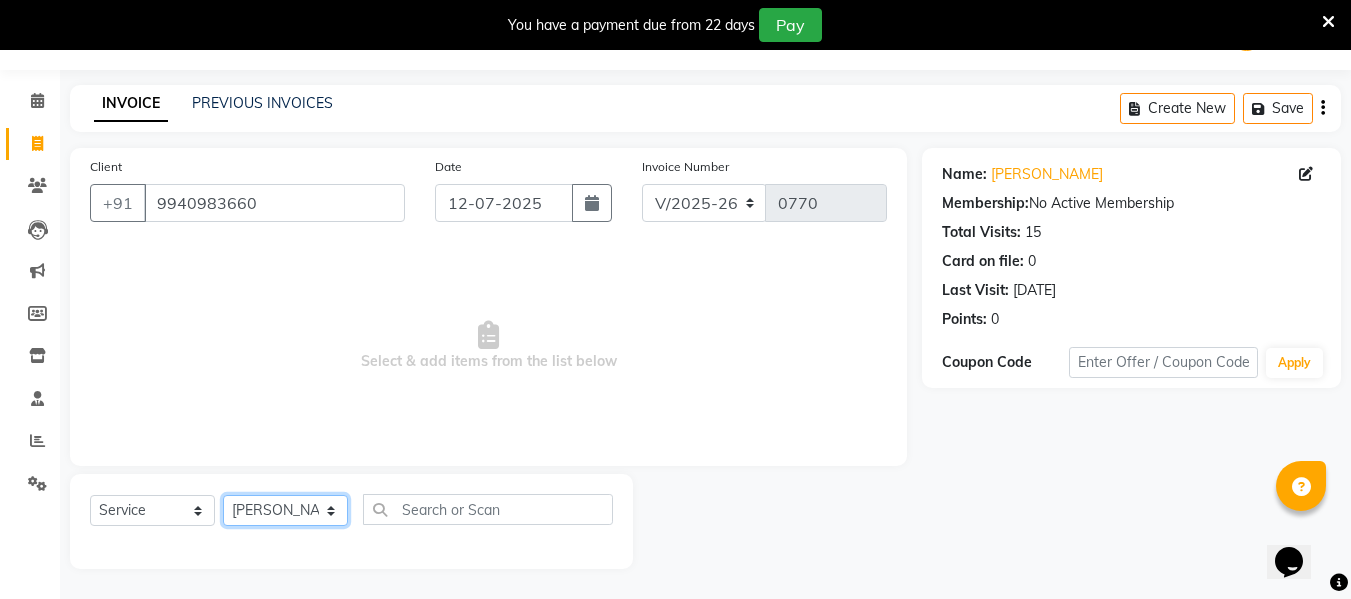 click on "Select Stylist [PERSON_NAME] [PERSON_NAME] [PERSON_NAME]  [PERSON_NAME] Rakhi Mandal  Shanti Palkonda Training Department" 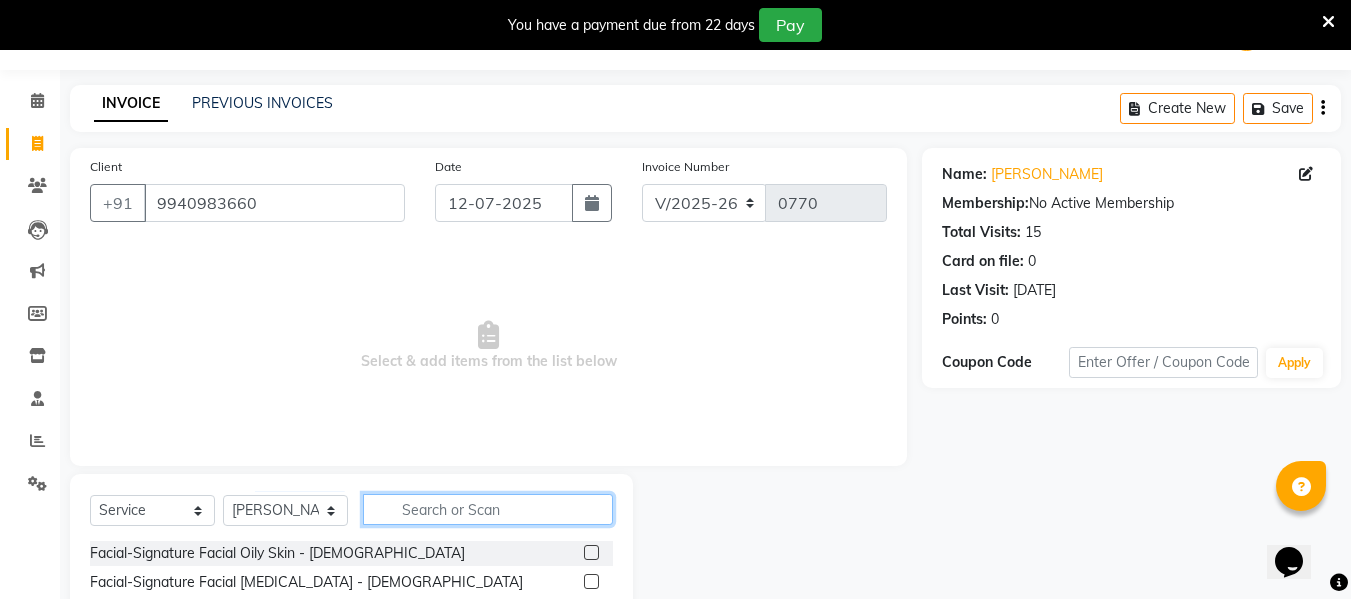click 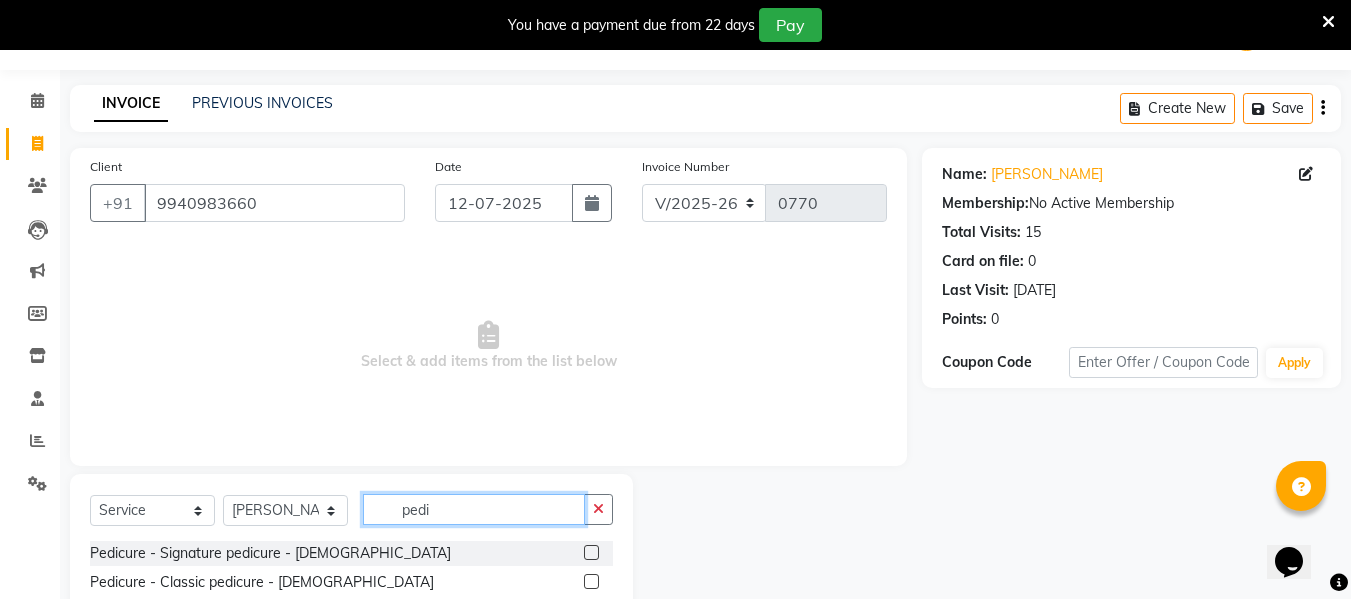 type on "pedi" 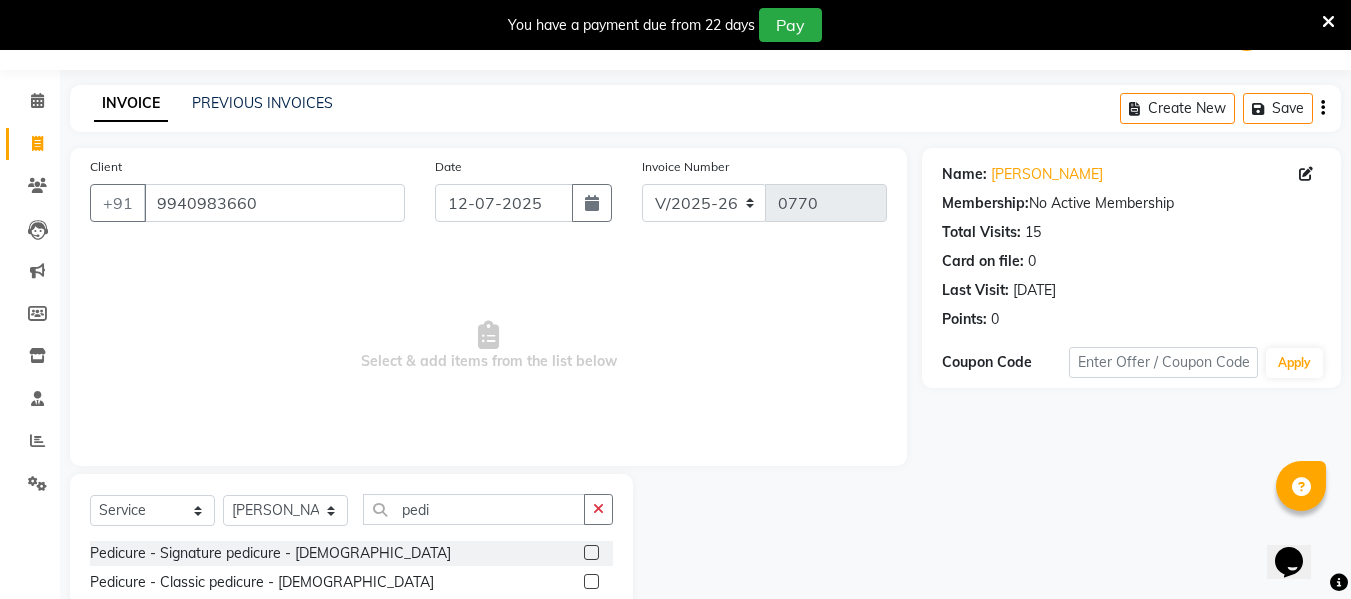 click 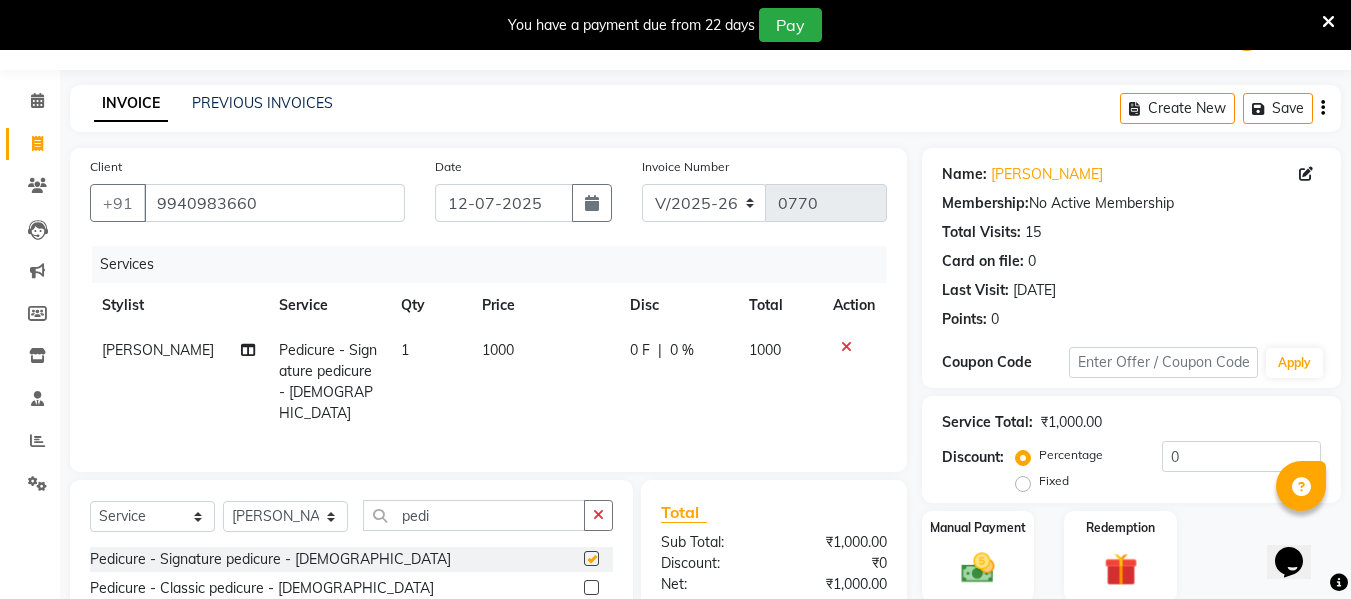 checkbox on "false" 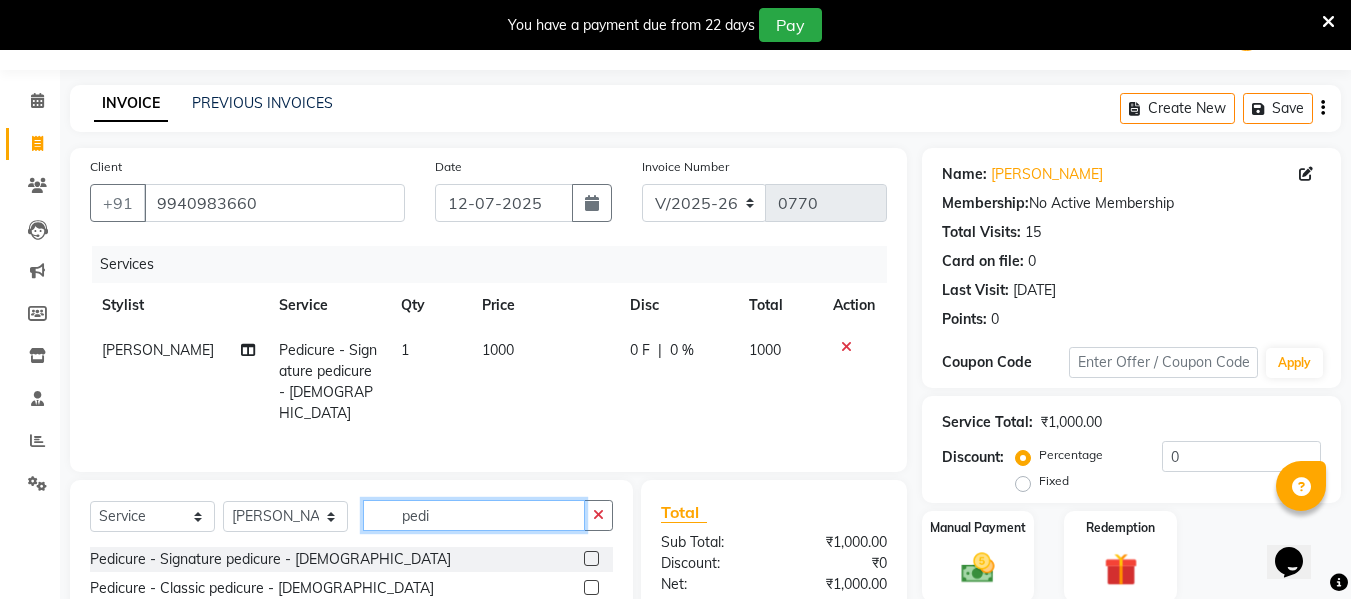 click on "pedi" 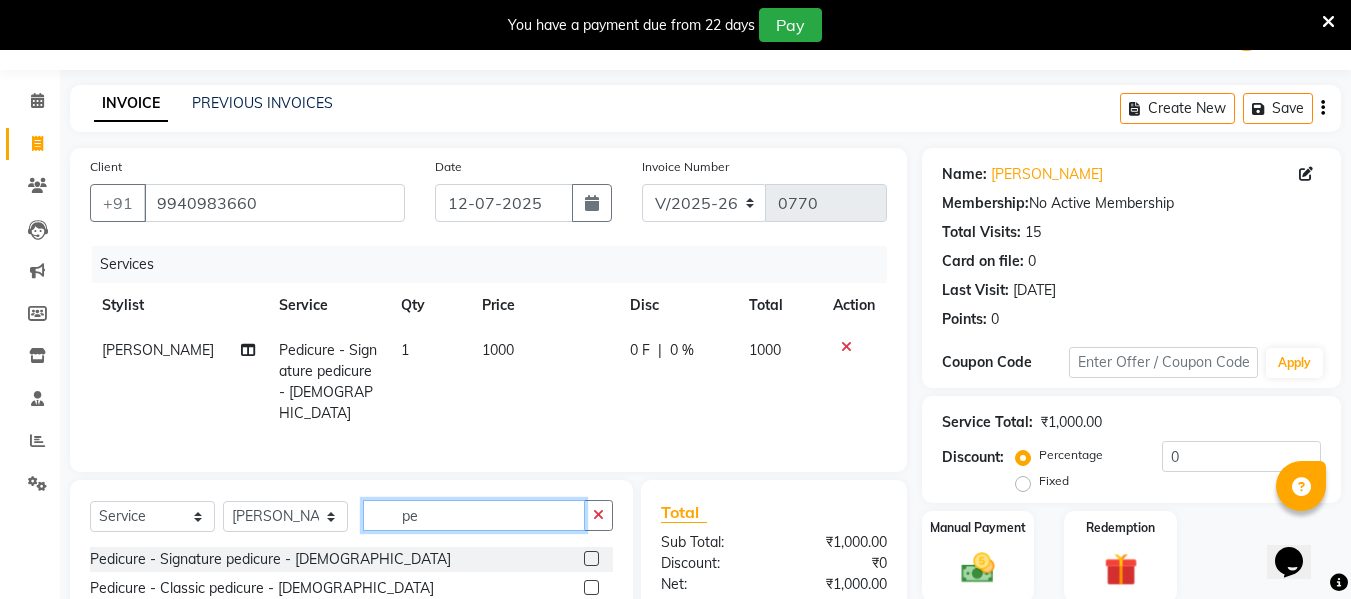 type on "p" 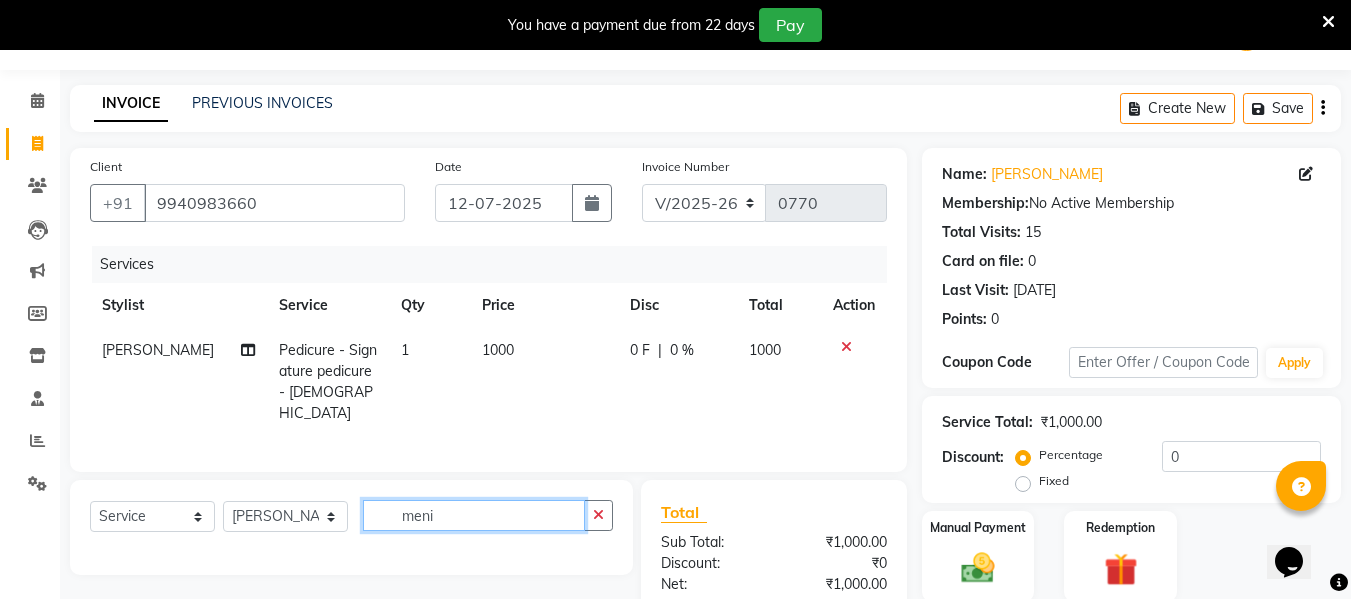 click on "meni" 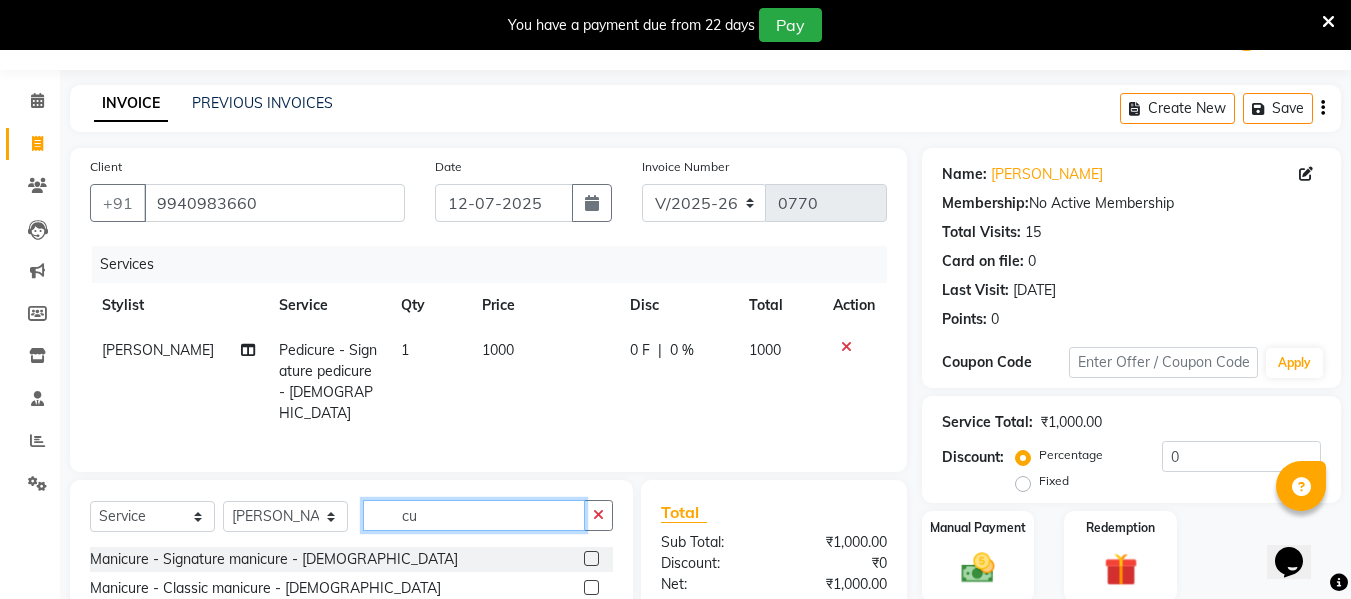 type on "cu" 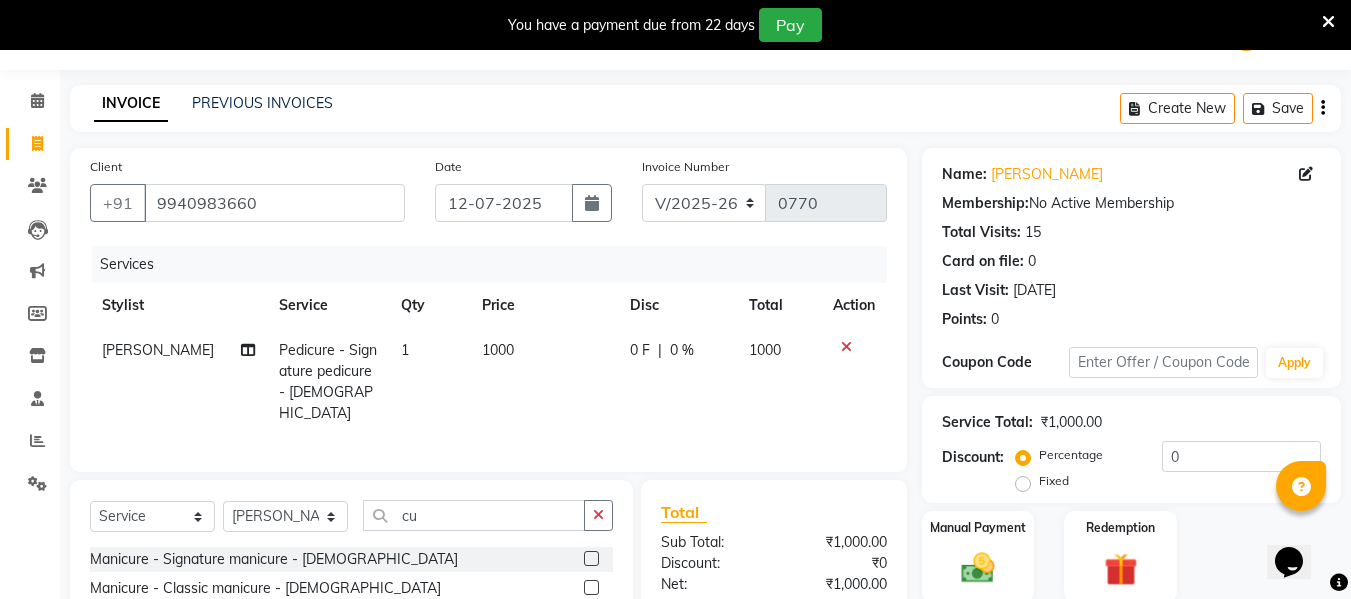 click 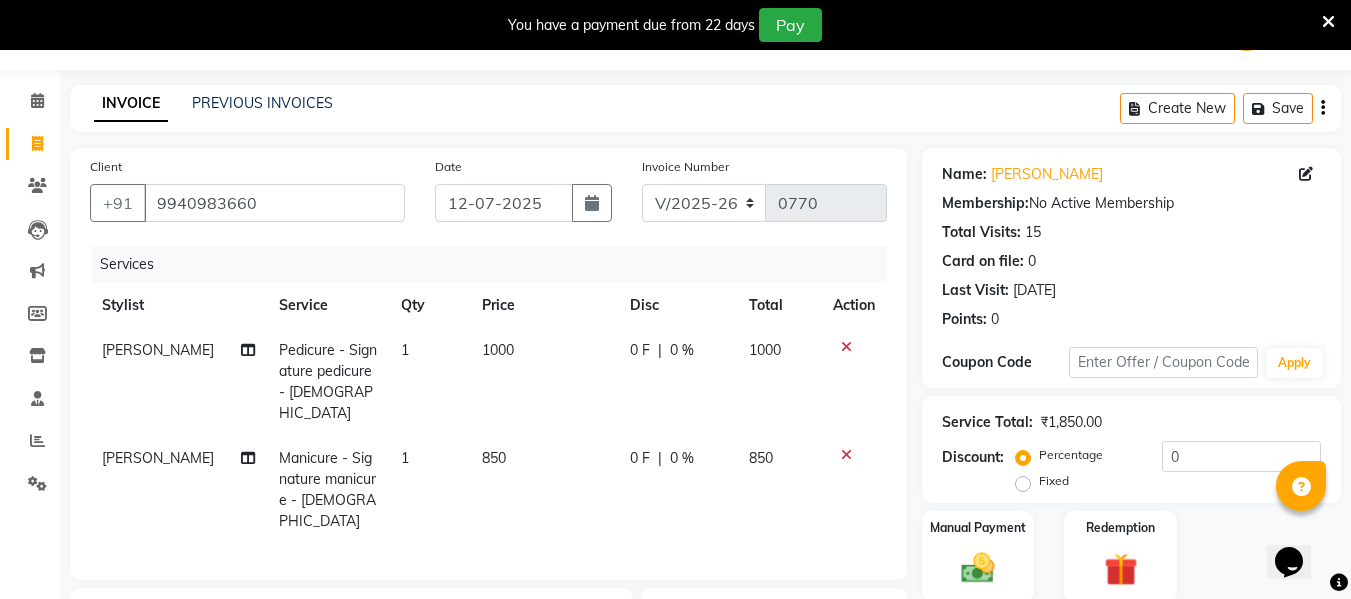 checkbox on "false" 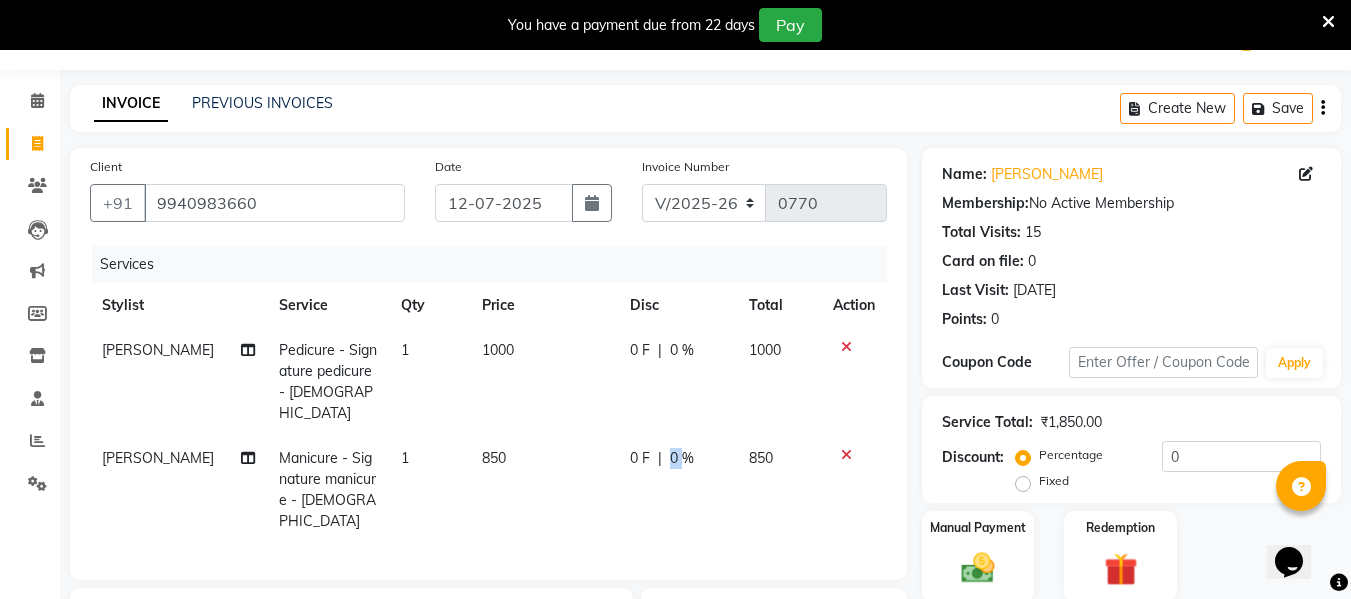 drag, startPoint x: 667, startPoint y: 438, endPoint x: 677, endPoint y: 437, distance: 10.049875 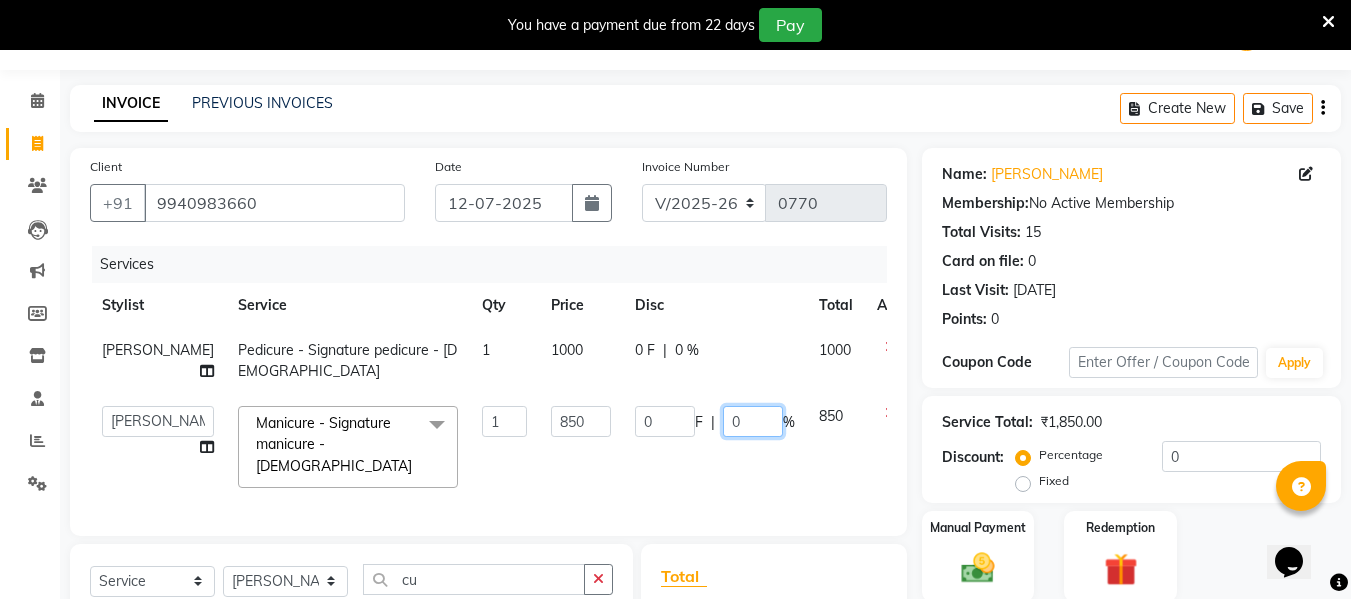 click on "0" 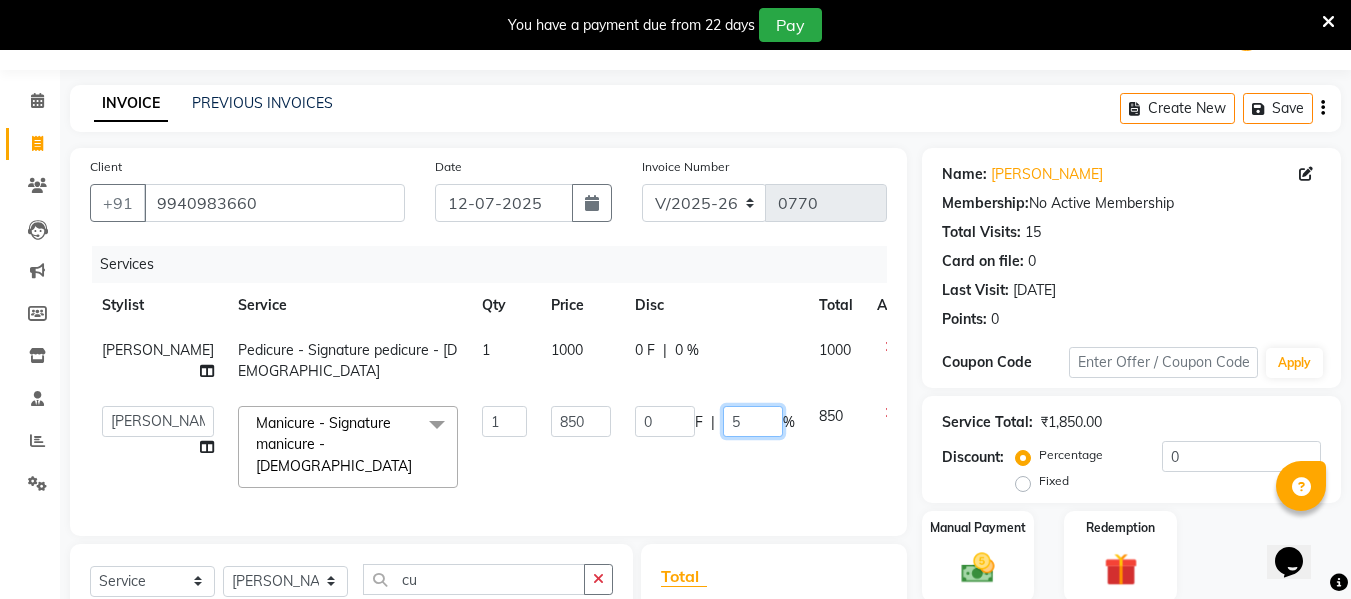 type on "50" 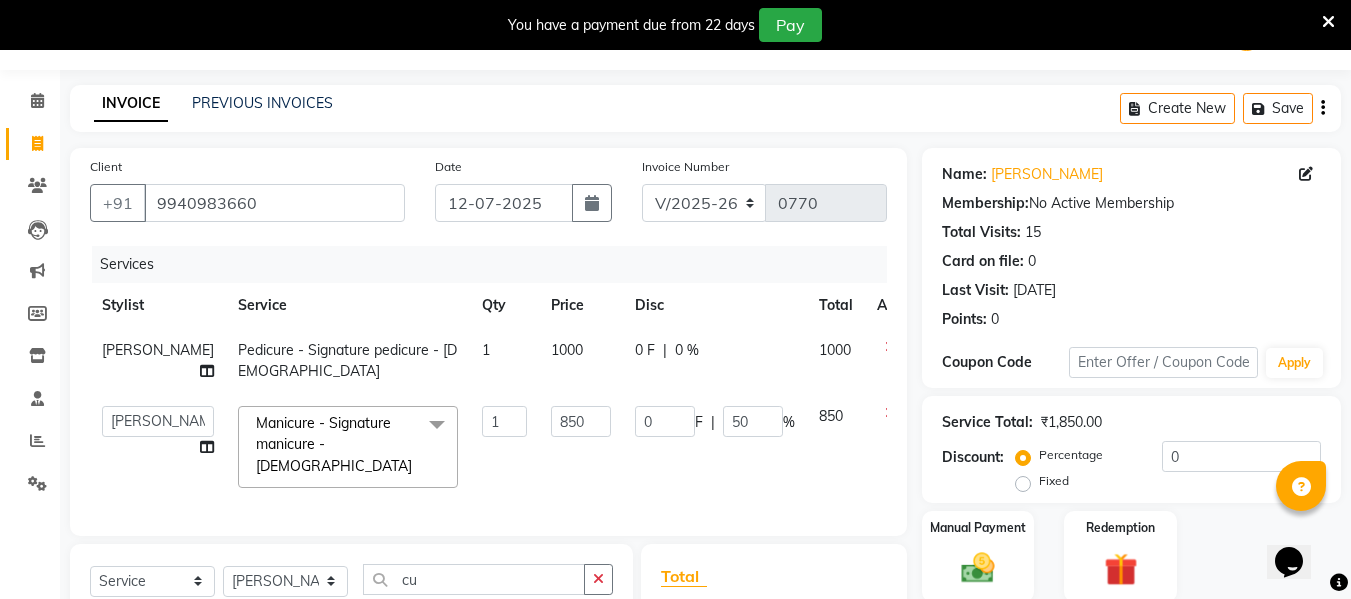 click on "Client [PHONE_NUMBER] Date [DATE] Invoice Number V/2025 V/[PHONE_NUMBER] Services Stylist Service Qty Price Disc Total Action Rakhi Mandal  Pedicure - Signature pedicure - [DEMOGRAPHIC_DATA] 1 1000 0 F | 0 % 1000  [PERSON_NAME]   [PERSON_NAME]   [PERSON_NAME]    [PERSON_NAME]   Rakhi Mandal    Shanti Palkonda   Training Department  Manicure - Signature manicure - [DEMOGRAPHIC_DATA]  x Facial-Signature Facial Oily Skin - [DEMOGRAPHIC_DATA] Facial-Signature Facial [MEDICAL_DATA] - [DEMOGRAPHIC_DATA] Facial-O3+ [MEDICAL_DATA] with Peel Off Mask - [DEMOGRAPHIC_DATA] Facial-O3+ Seaweed with Peel Off Mask - [DEMOGRAPHIC_DATA] Facial-O3+ [MEDICAL_DATA] without Peel Off Mask-[DEMOGRAPHIC_DATA] Facial-O3+ Seaweed without Peel Off Mask - Femal facial-Richfeel [MEDICAL_DATA] Facial - [DEMOGRAPHIC_DATA] Facial-Raaga Professional Facial- [MEDICAL_DATA] - [DEMOGRAPHIC_DATA] Facial-Raaga Professional Facial- Oily Skin - [DEMOGRAPHIC_DATA] Facial-Hydra Facial - [DEMOGRAPHIC_DATA] Facial-Kanpeki Gensyl  Facial Oily Skin - [DEMOGRAPHIC_DATA] Facial-Kanpeki Gensyl  Facial [MEDICAL_DATA] - [DEMOGRAPHIC_DATA] Facial-Signature Facial Oily Skin - [DEMOGRAPHIC_DATA] Facial-Signature Facial [MEDICAL_DATA] - [DEMOGRAPHIC_DATA] Facial-Hydra Facial - [DEMOGRAPHIC_DATA]" 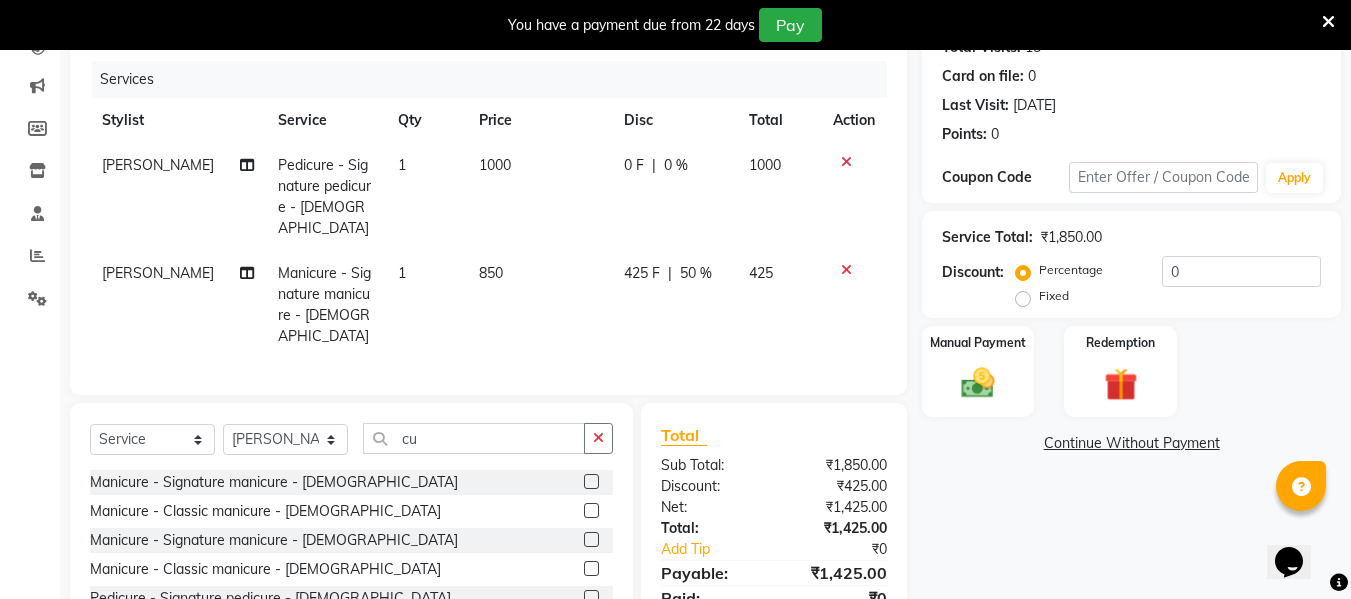 scroll, scrollTop: 339, scrollLeft: 0, axis: vertical 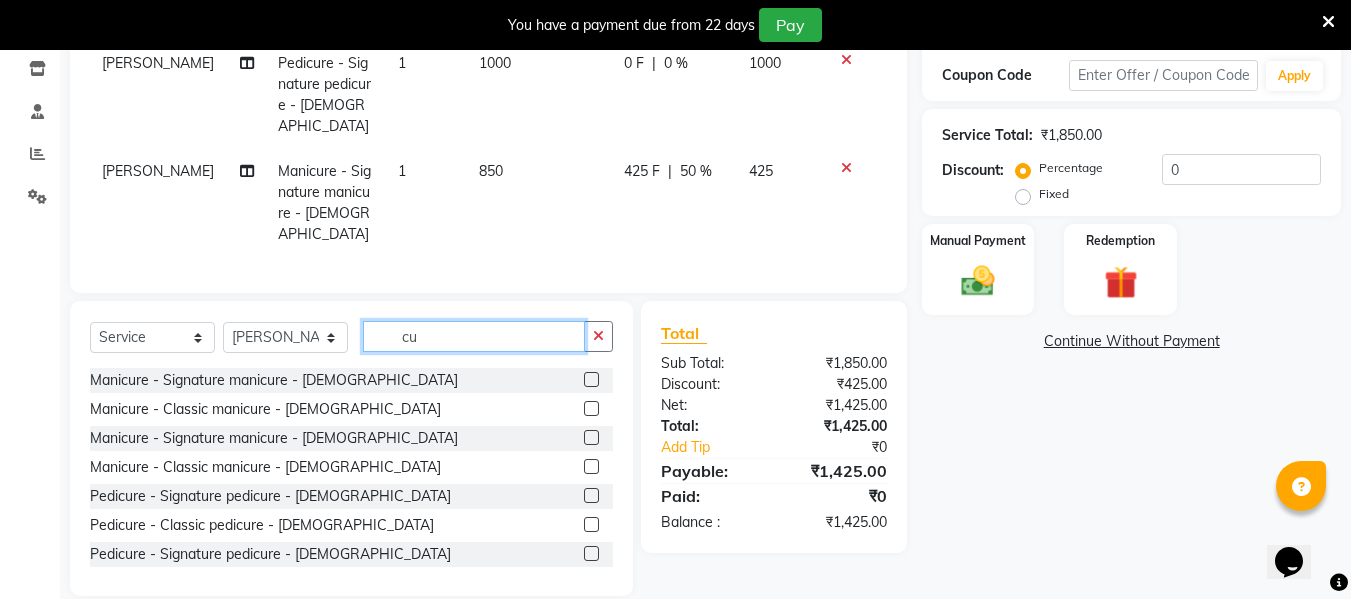 click on "cu" 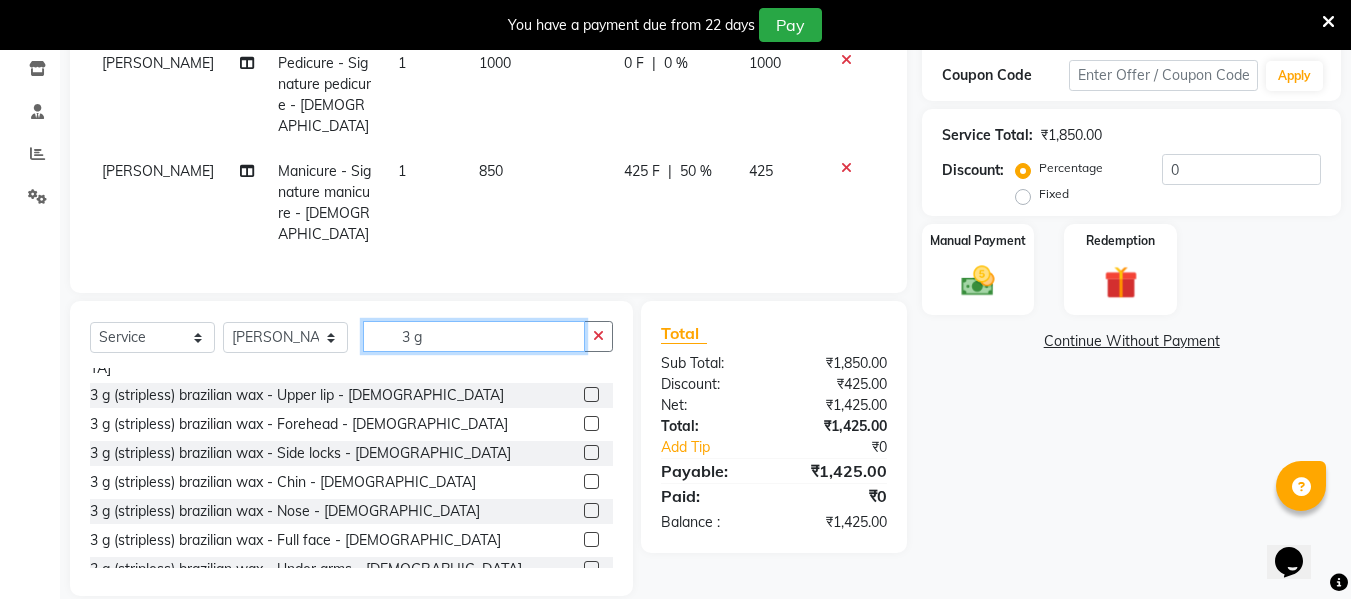 scroll, scrollTop: 100, scrollLeft: 0, axis: vertical 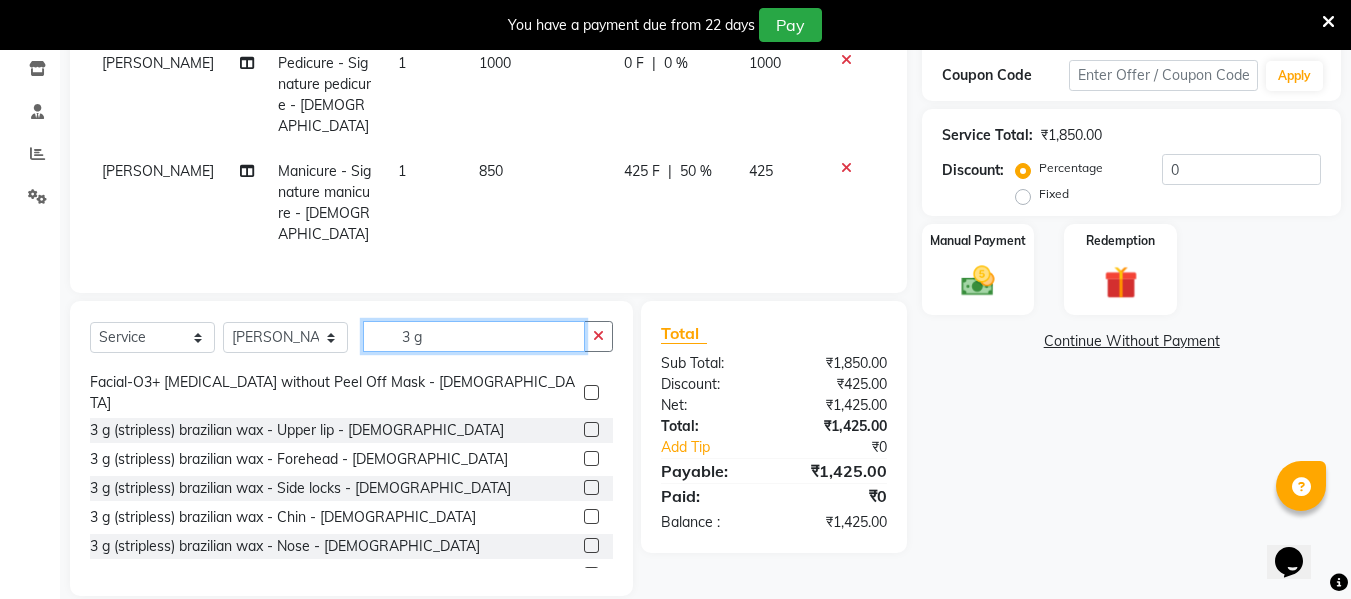 type on "3 g" 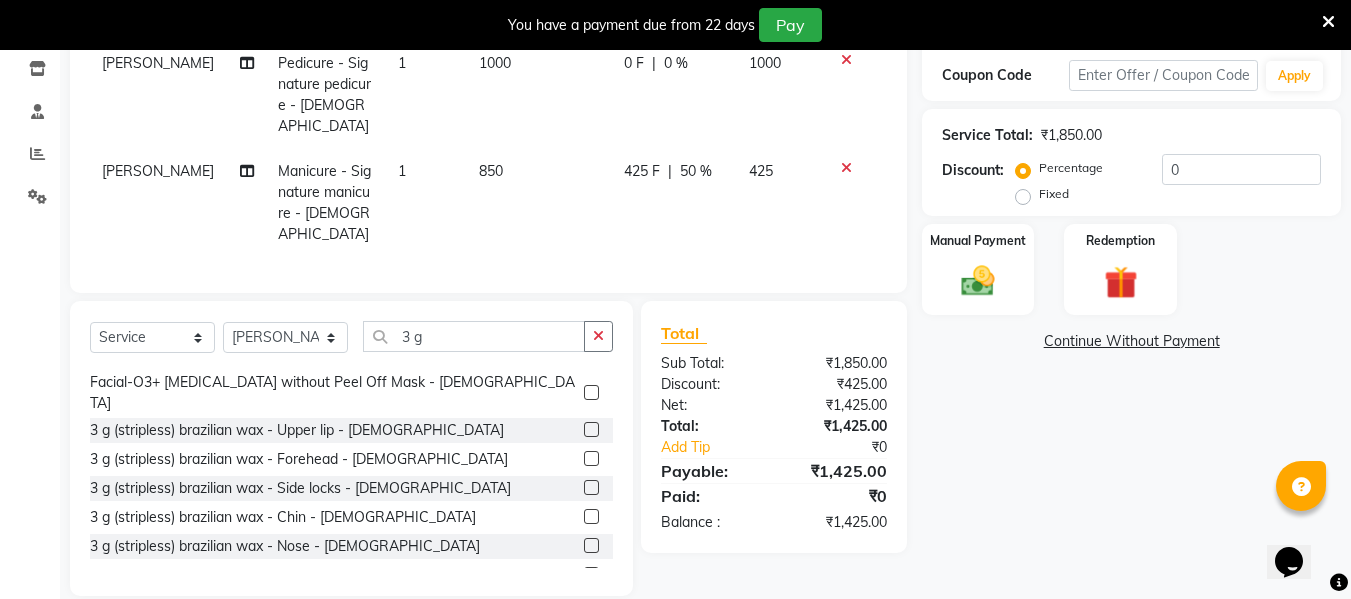 click 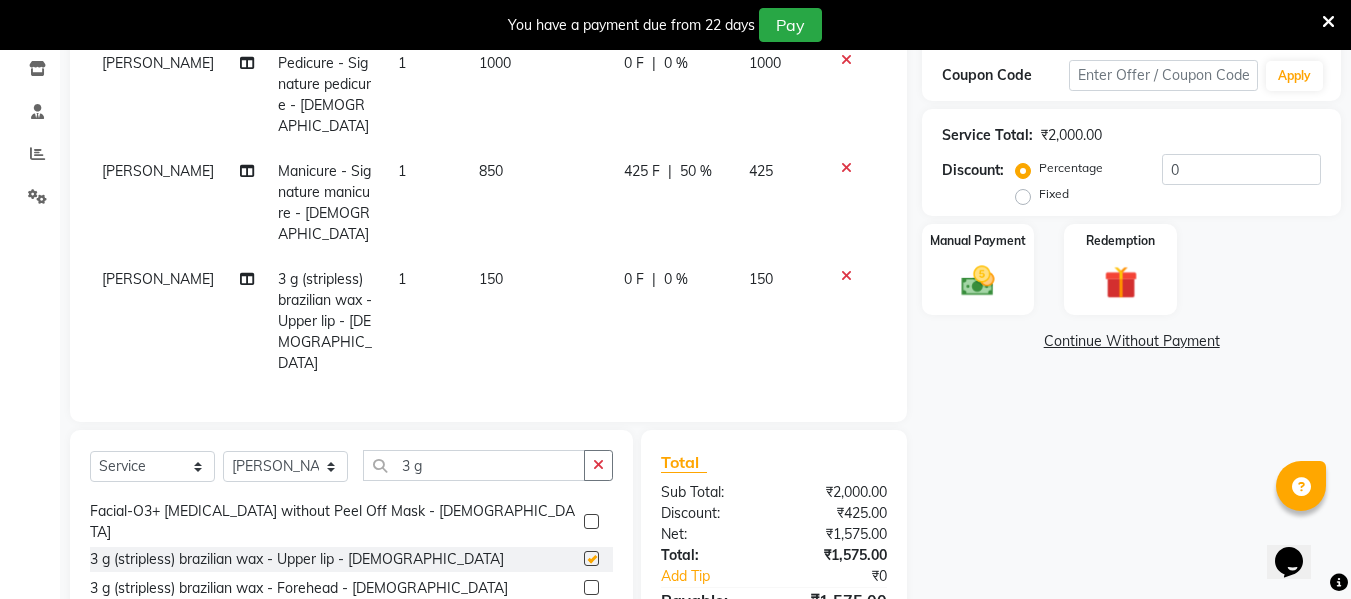 checkbox on "false" 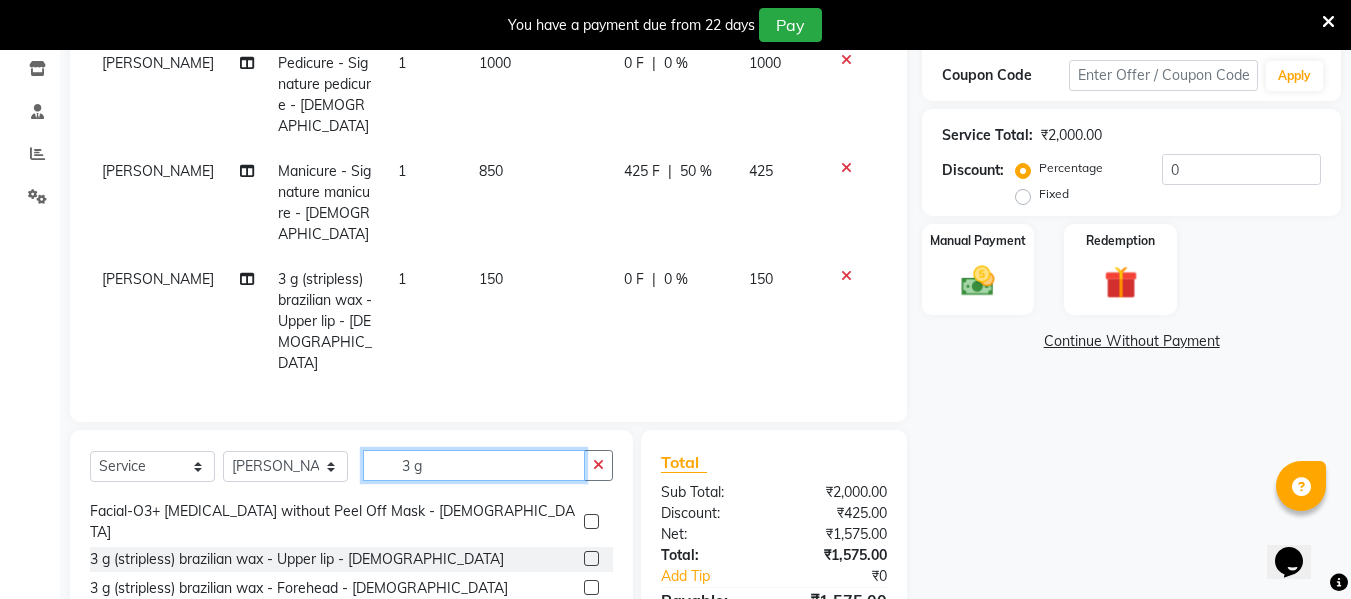 click on "3 g" 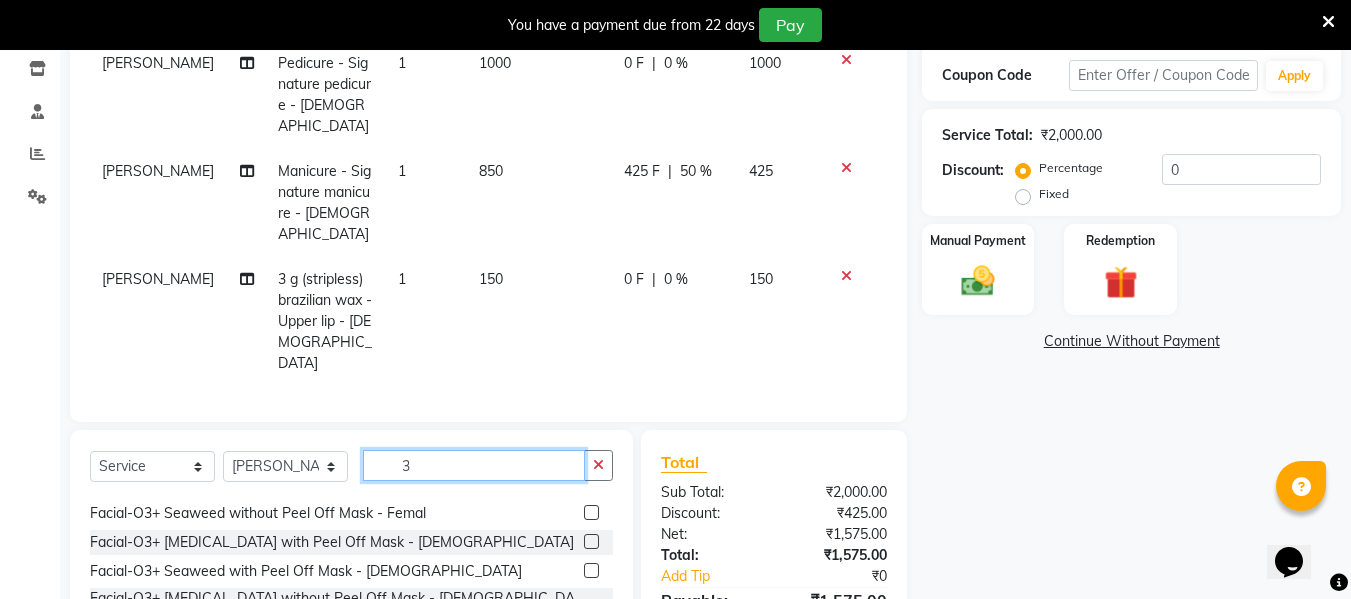 scroll, scrollTop: 187, scrollLeft: 0, axis: vertical 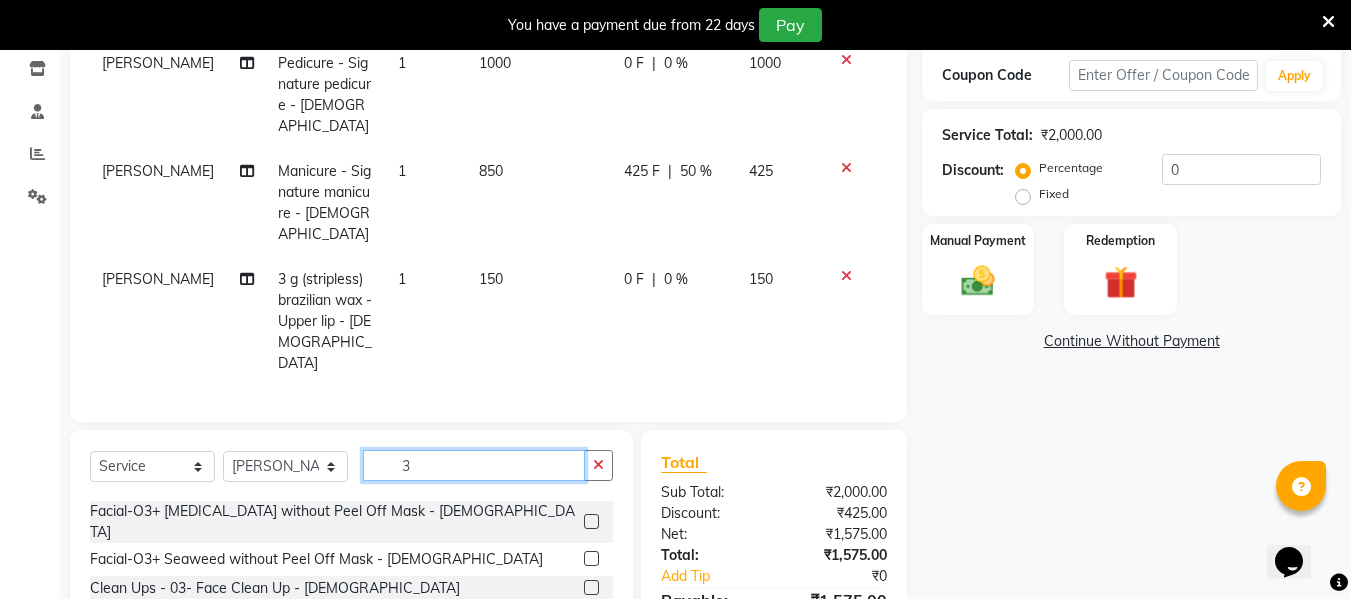 type on "3" 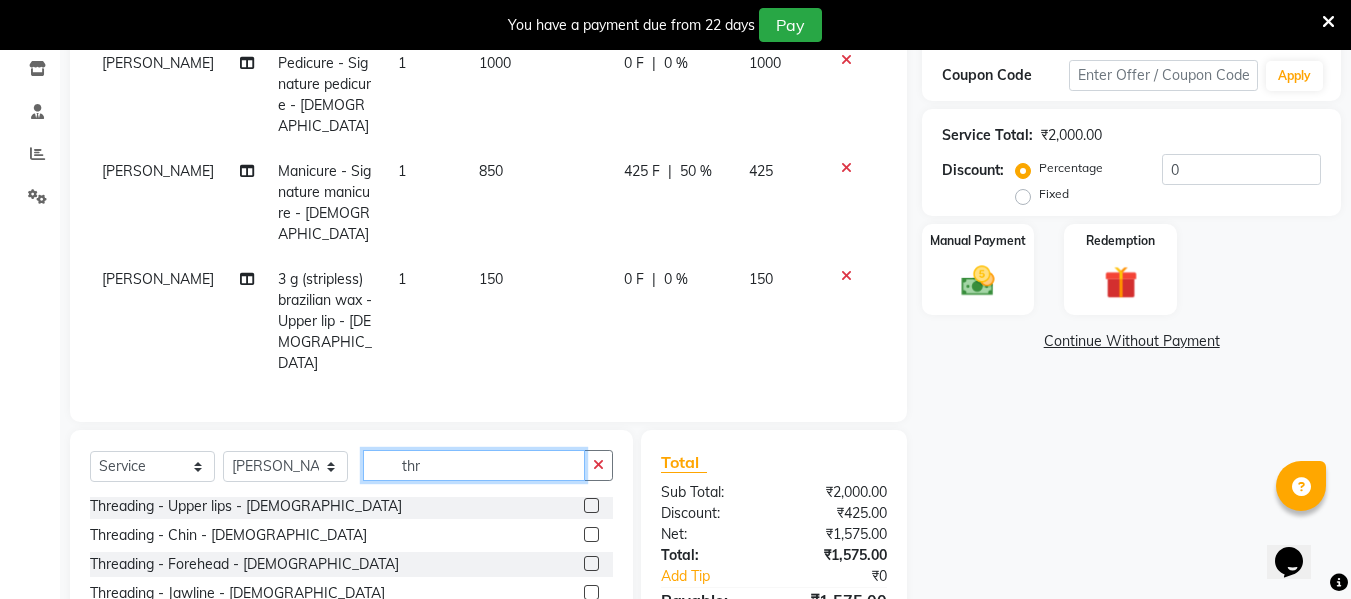 scroll, scrollTop: 0, scrollLeft: 0, axis: both 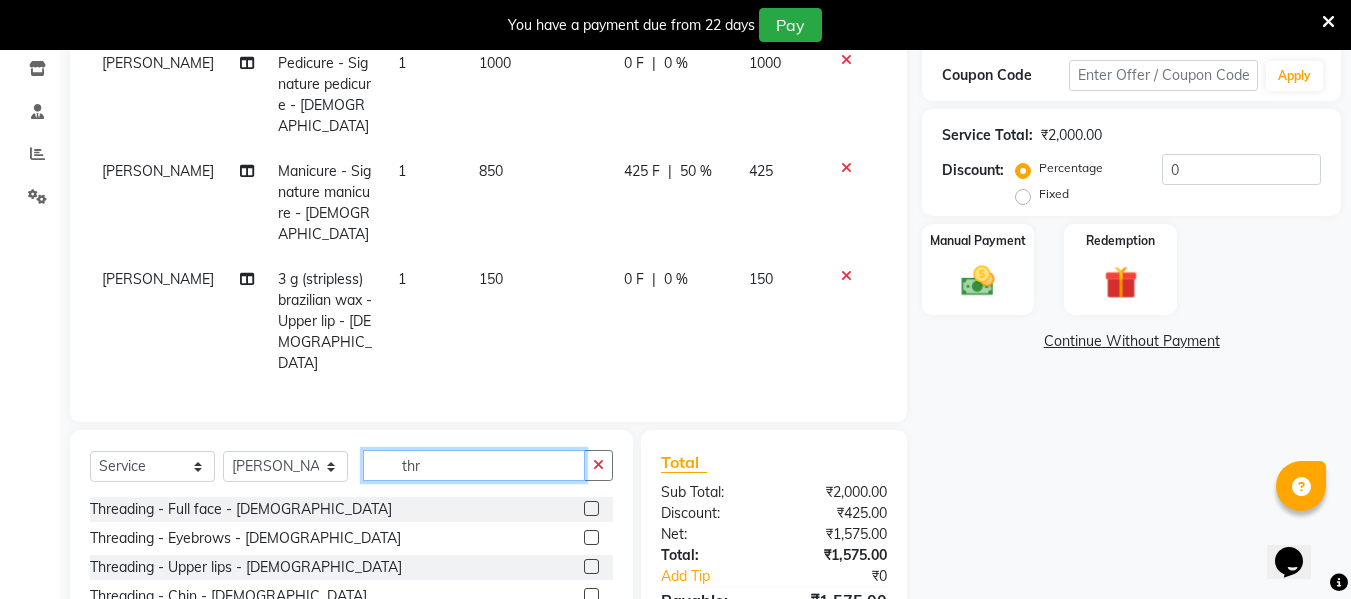 type on "thr" 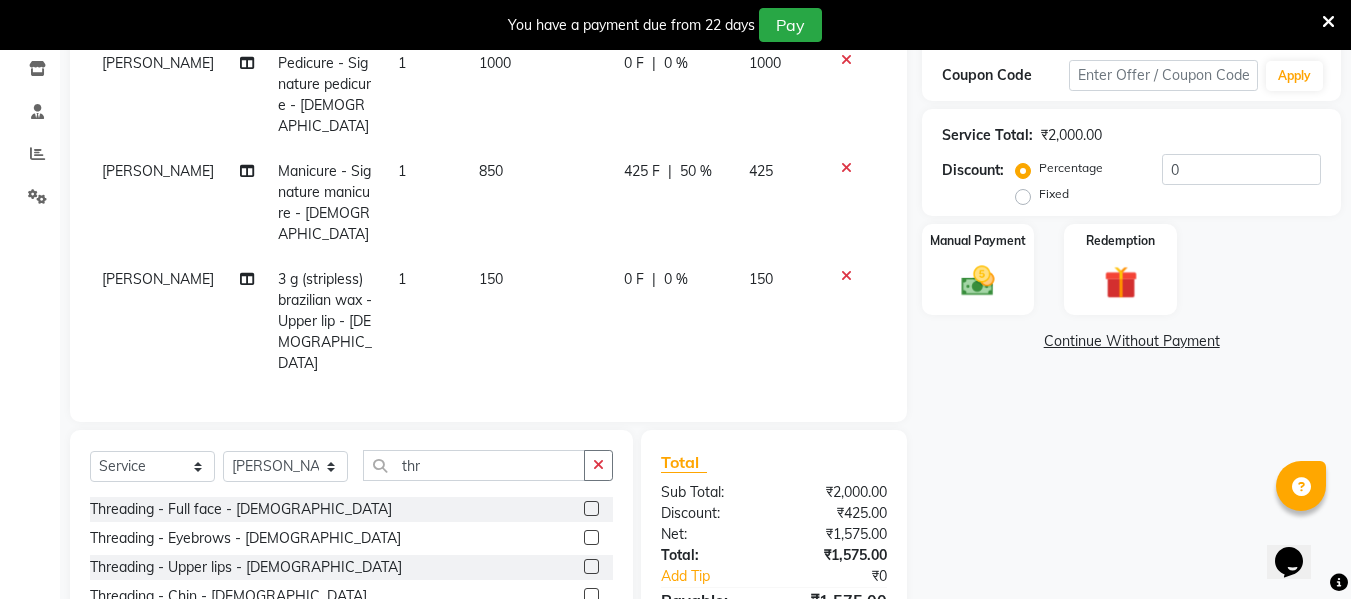 click 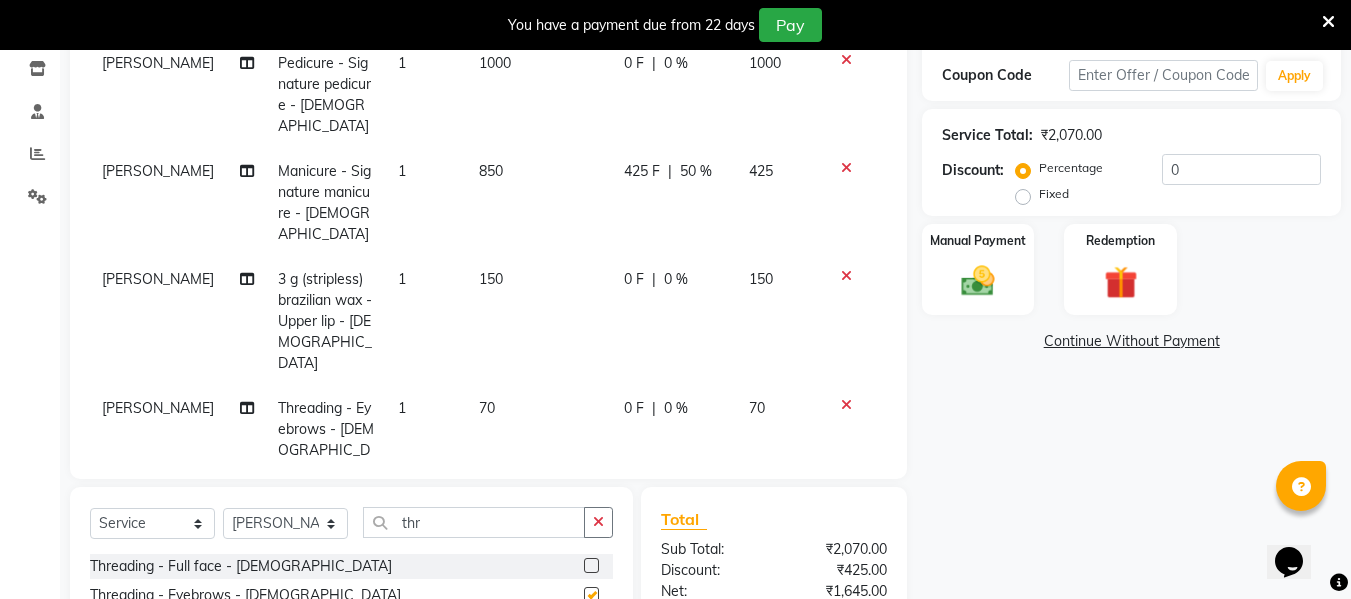 checkbox on "false" 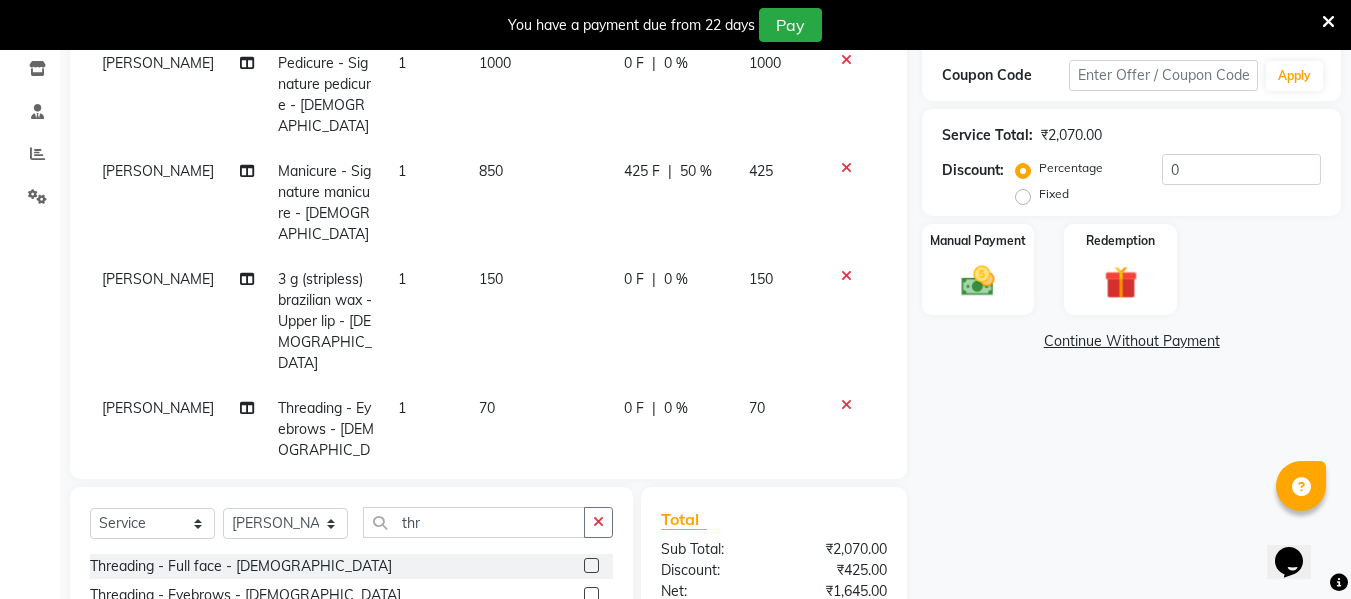 click on "0 %" 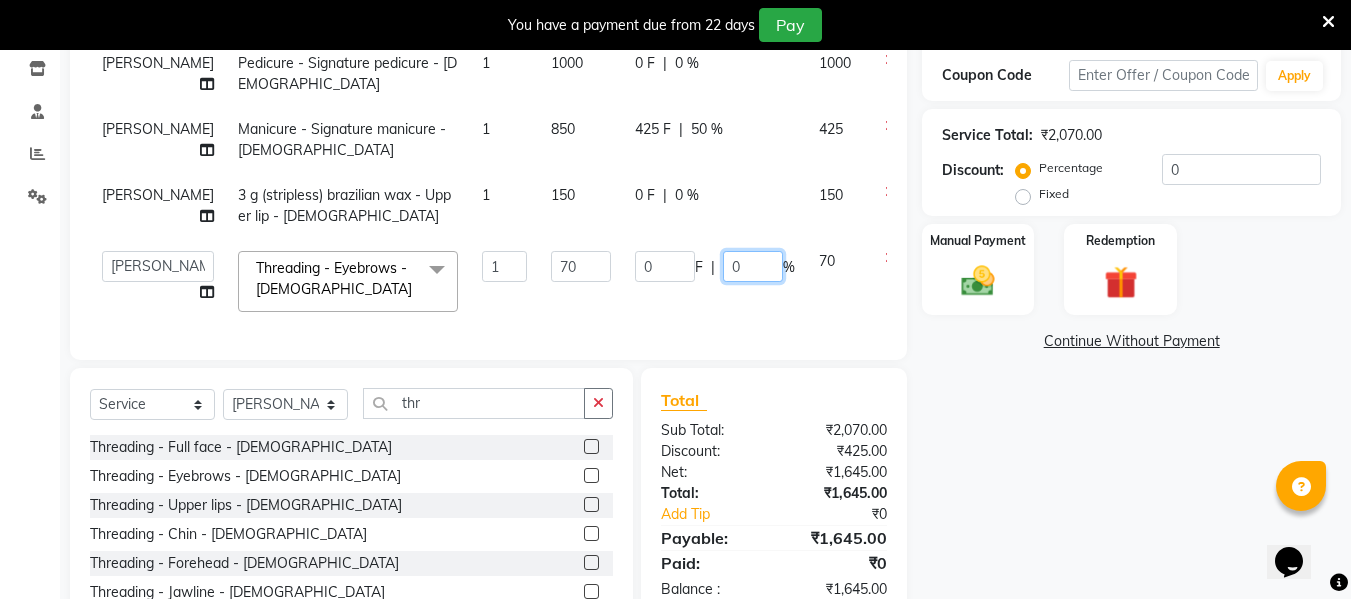 click on "0" 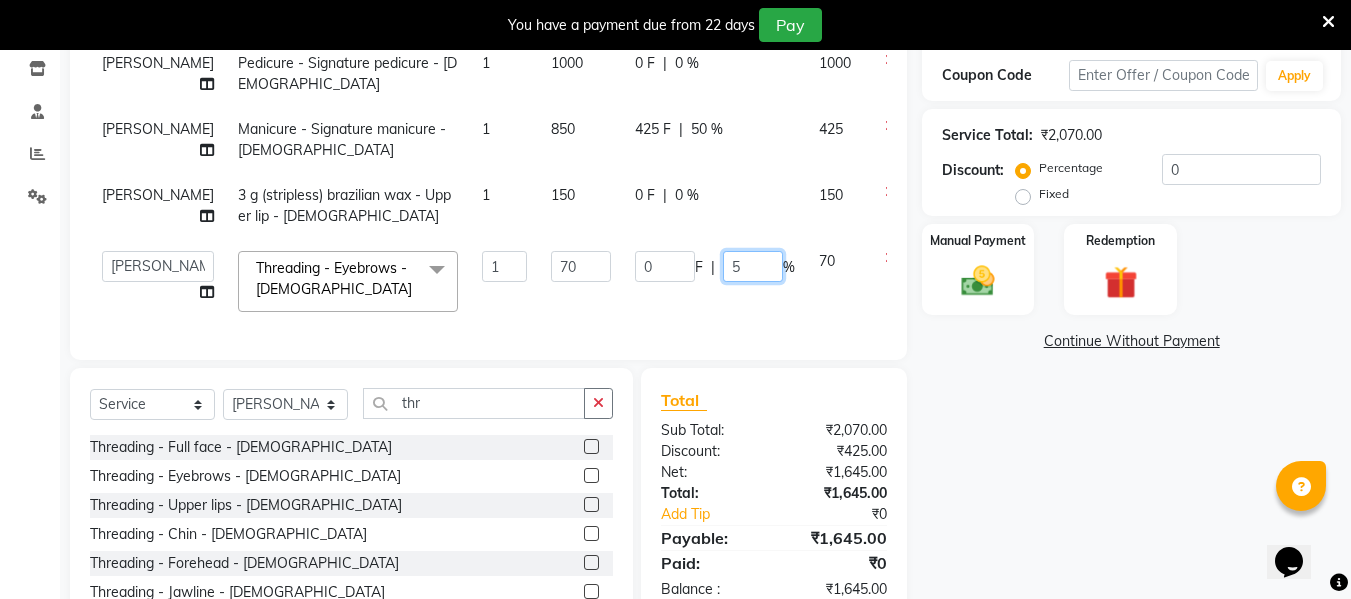type on "50" 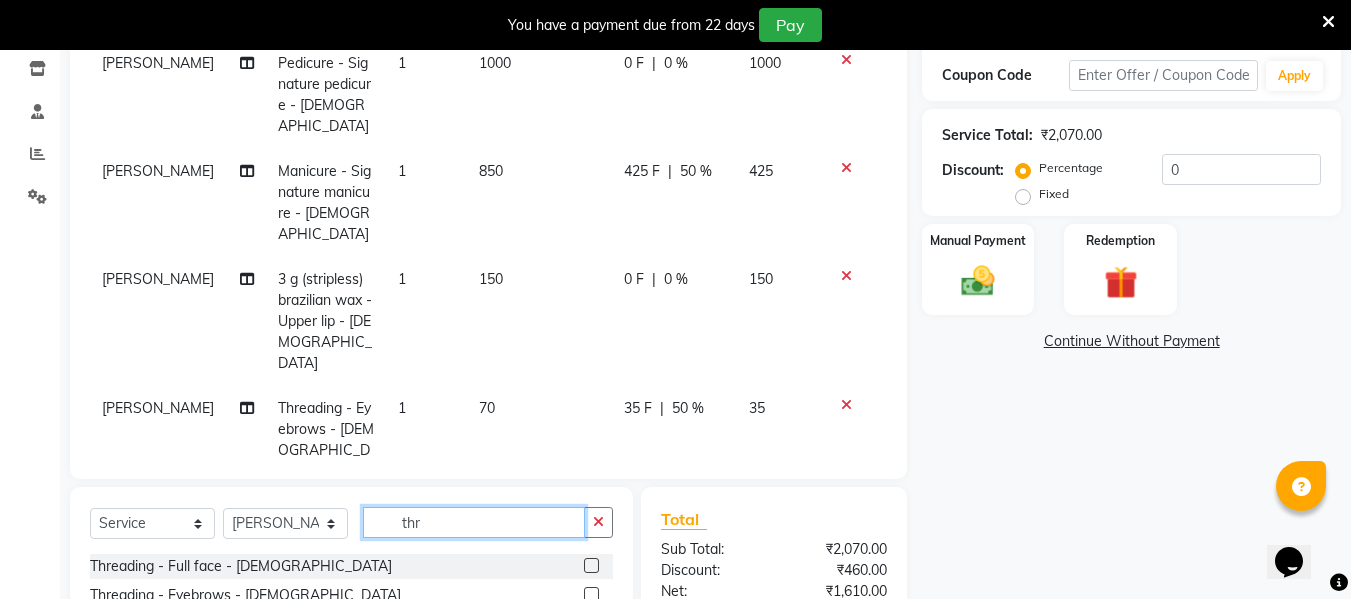 click on "Select  Service  Product  Membership  Package Voucher Prepaid Gift Card  Select Stylist [PERSON_NAME] [PERSON_NAME] [PERSON_NAME]  [PERSON_NAME] Rakhi Mandal  Shanti Palkonda Training Department thr Threading - Full face - [DEMOGRAPHIC_DATA]  Threading - Eyebrows - [DEMOGRAPHIC_DATA]  Threading - Upper lips - [DEMOGRAPHIC_DATA]  Threading - Chin - [DEMOGRAPHIC_DATA]  Threading - Forehead - [DEMOGRAPHIC_DATA]  Threading - Jawline - [DEMOGRAPHIC_DATA]  Threading - Side locks - [DEMOGRAPHIC_DATA]  Threading - Lower lips - [DEMOGRAPHIC_DATA]  Threading - Eyebrows - [DEMOGRAPHIC_DATA]" 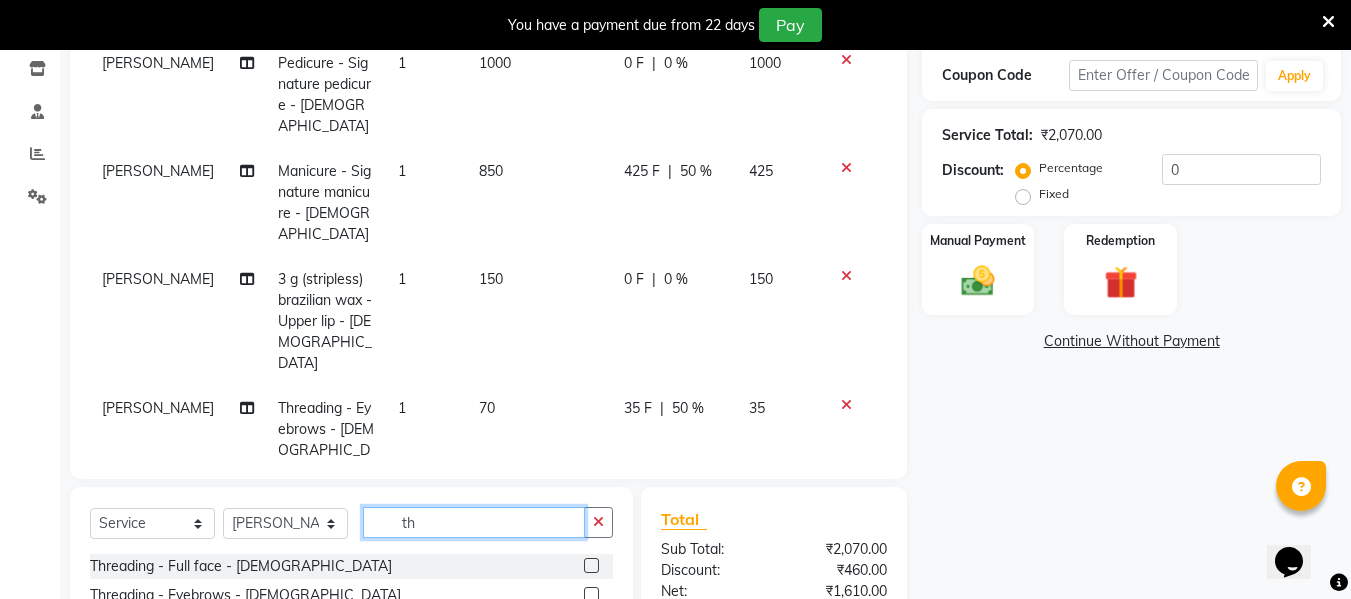 type on "t" 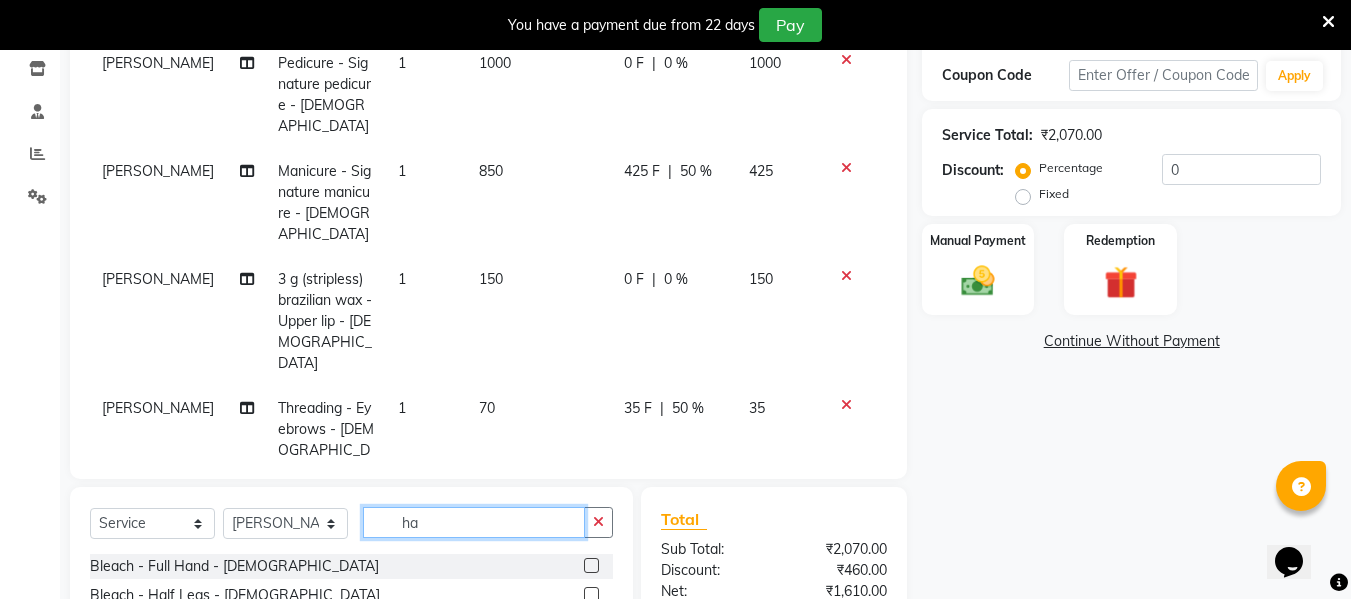 type on "h" 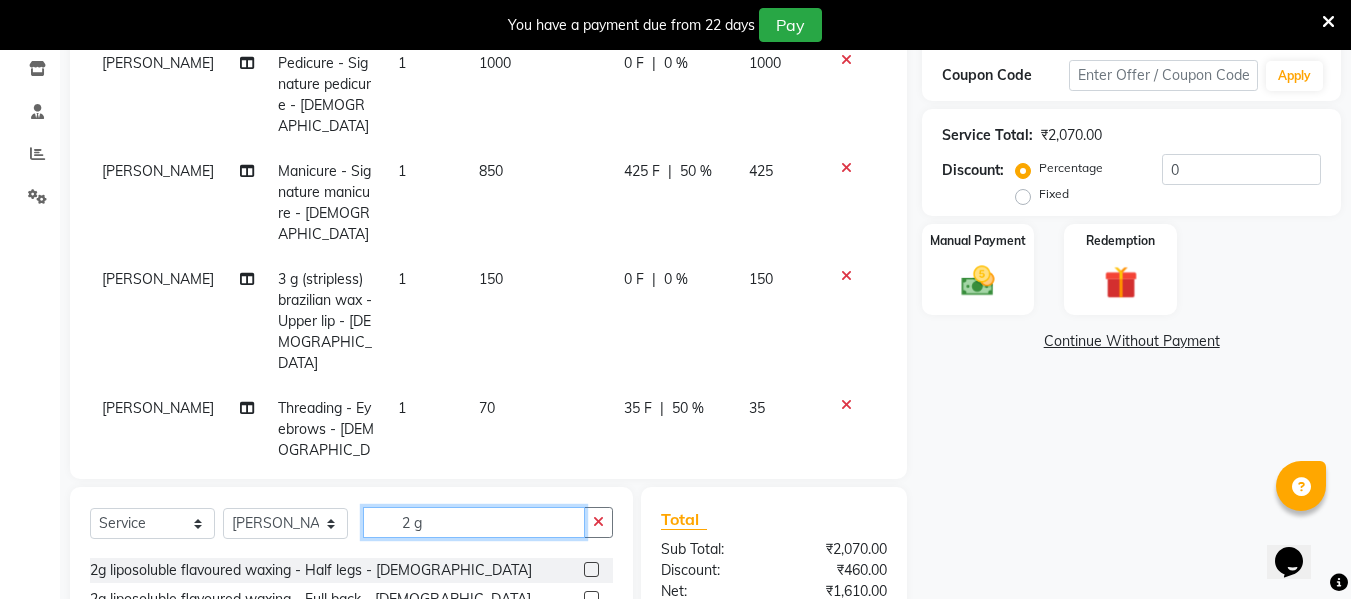 scroll, scrollTop: 100, scrollLeft: 0, axis: vertical 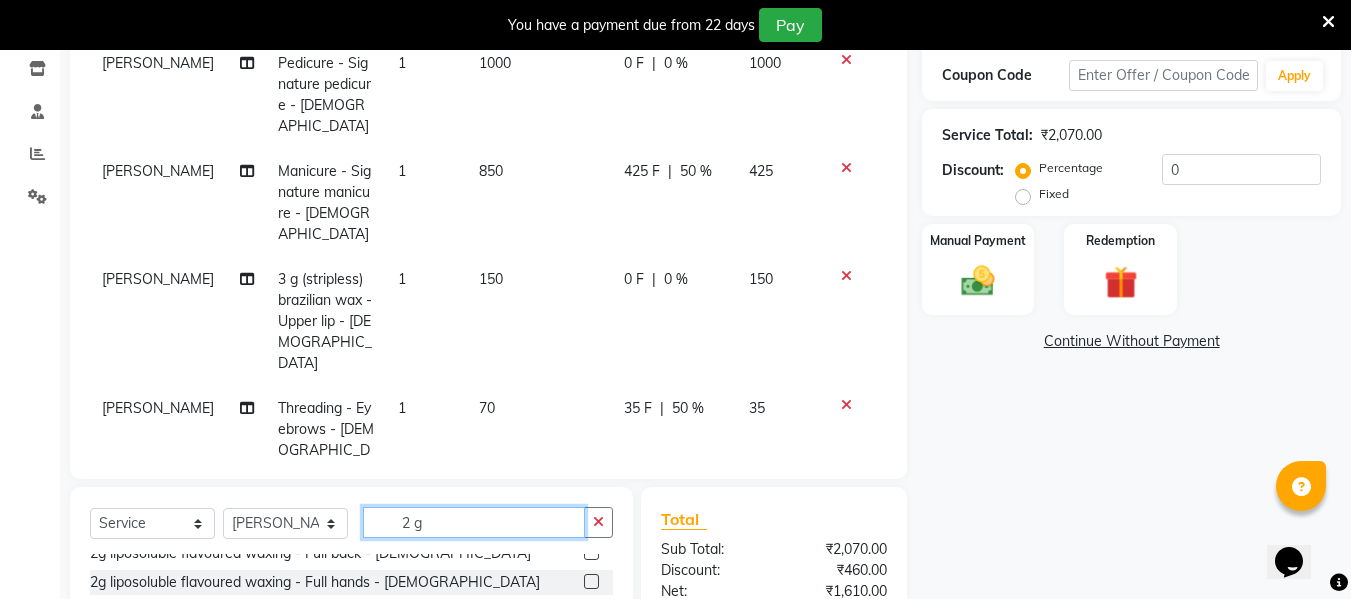 type on "2 g" 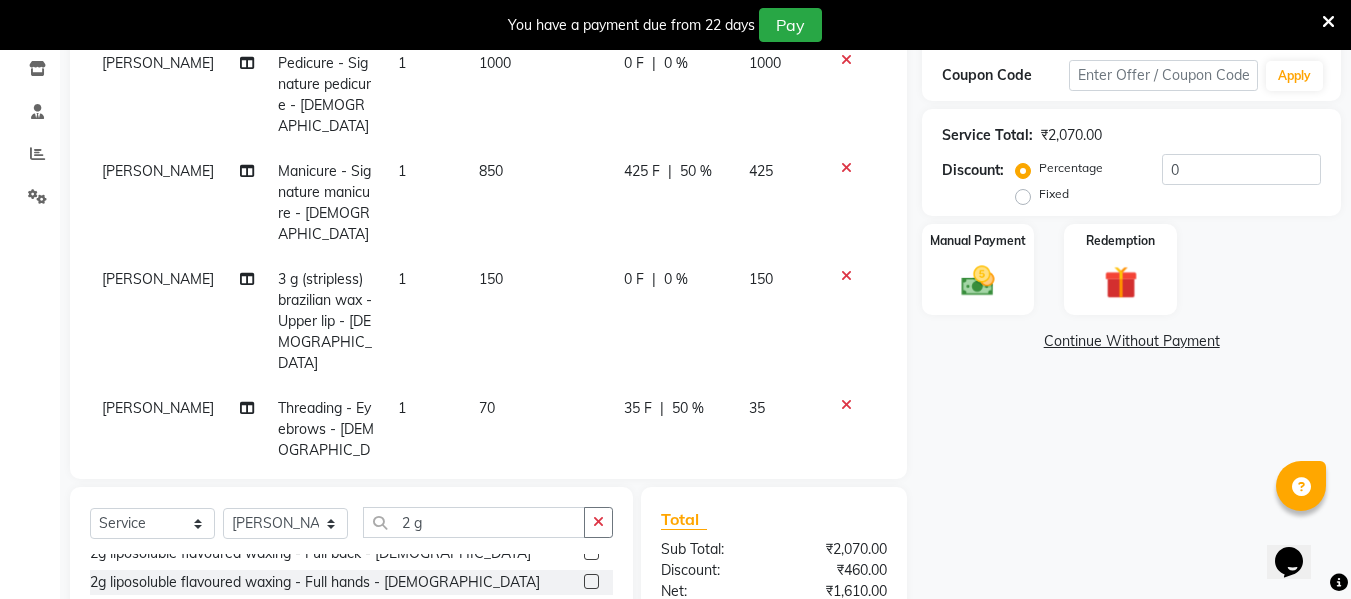 click 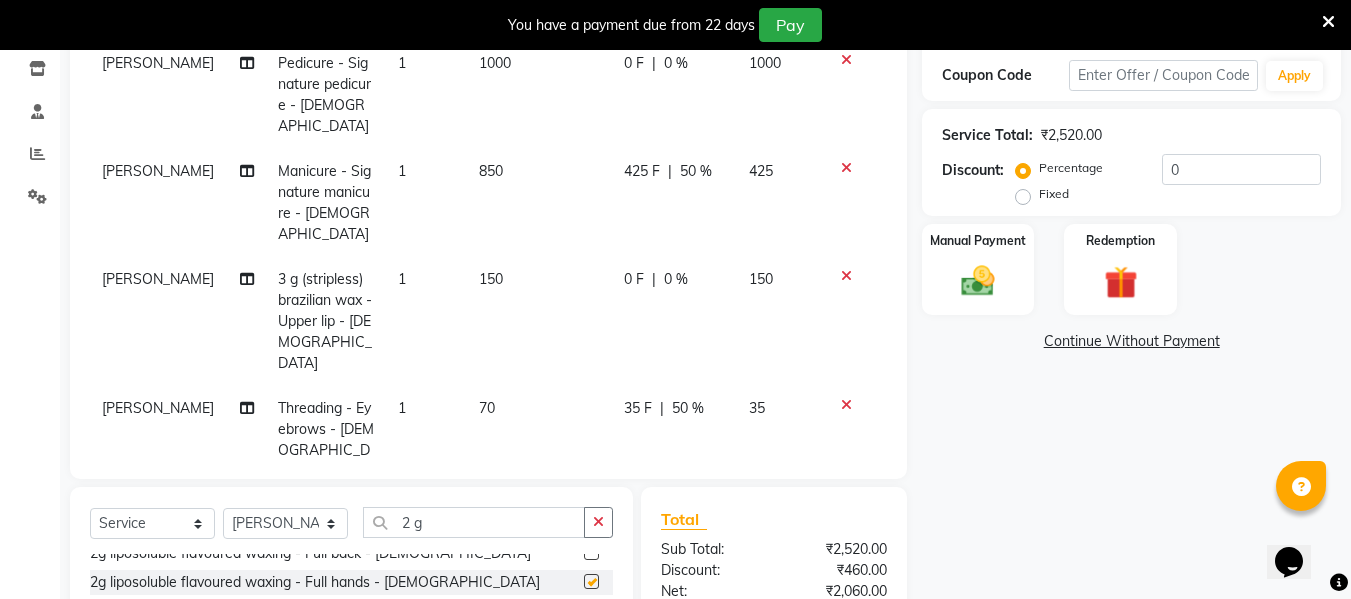 checkbox on "false" 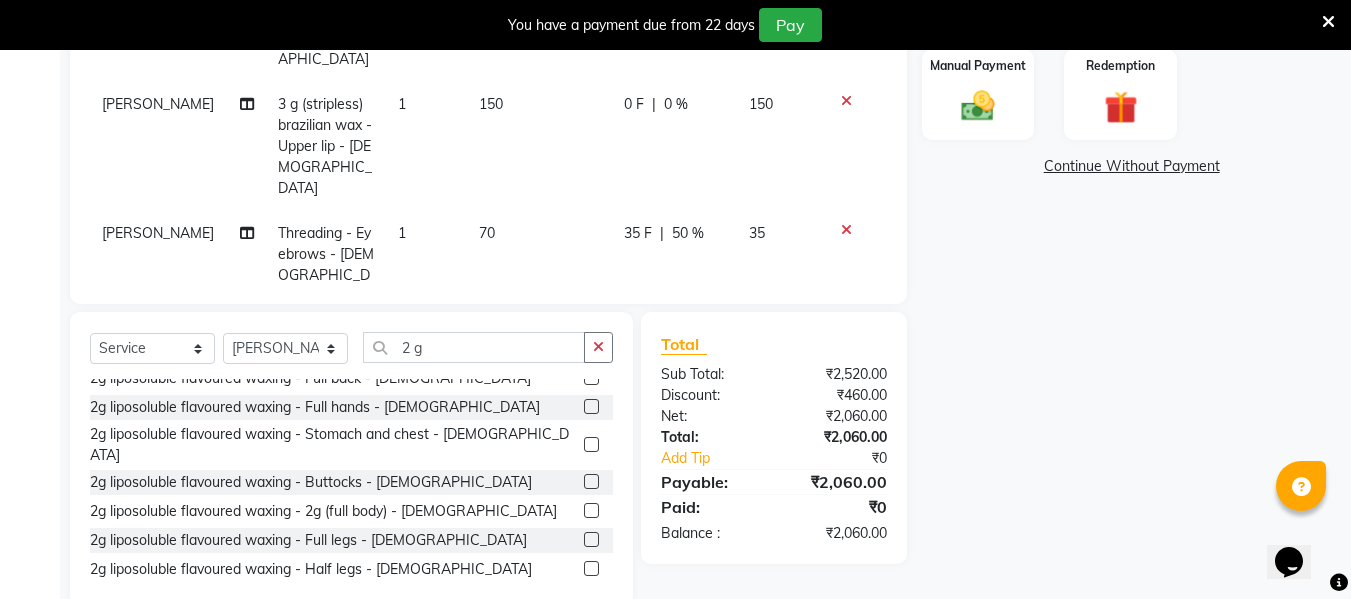 scroll, scrollTop: 539, scrollLeft: 0, axis: vertical 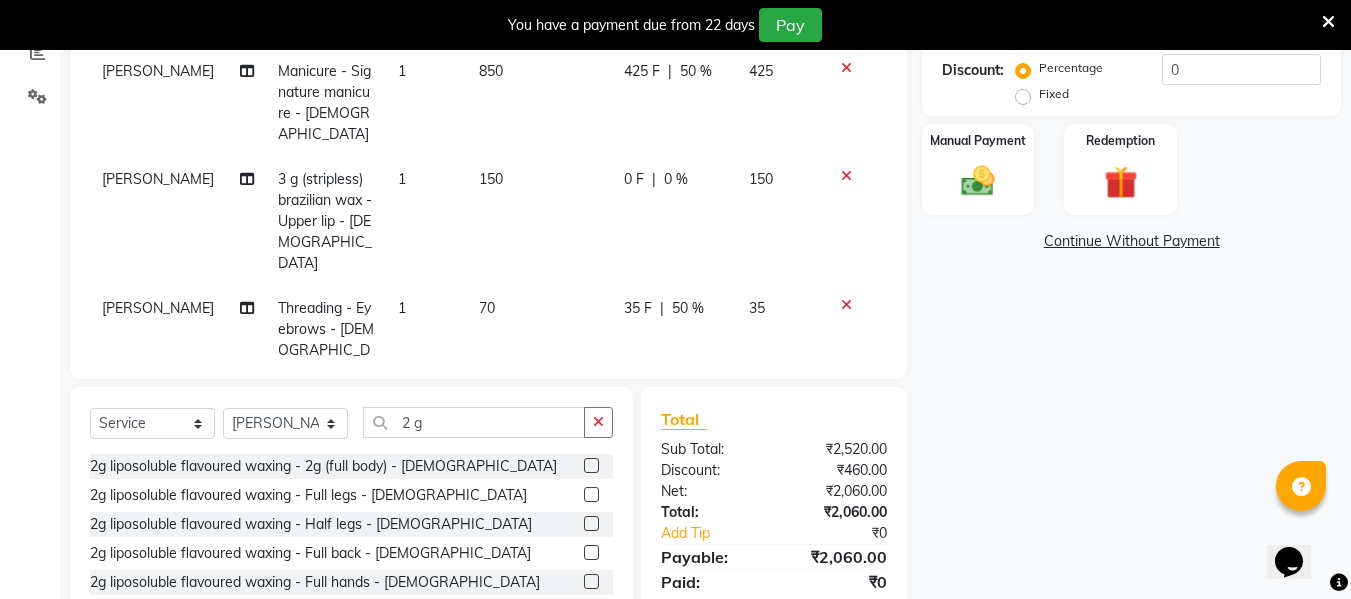 click 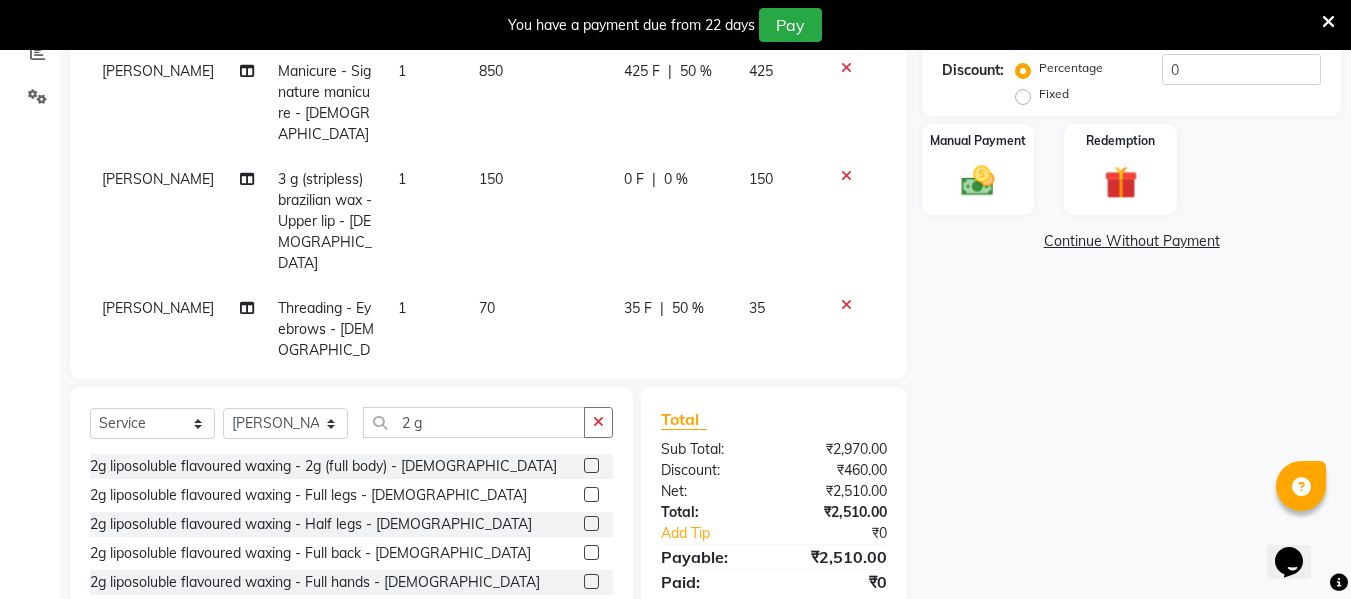 click 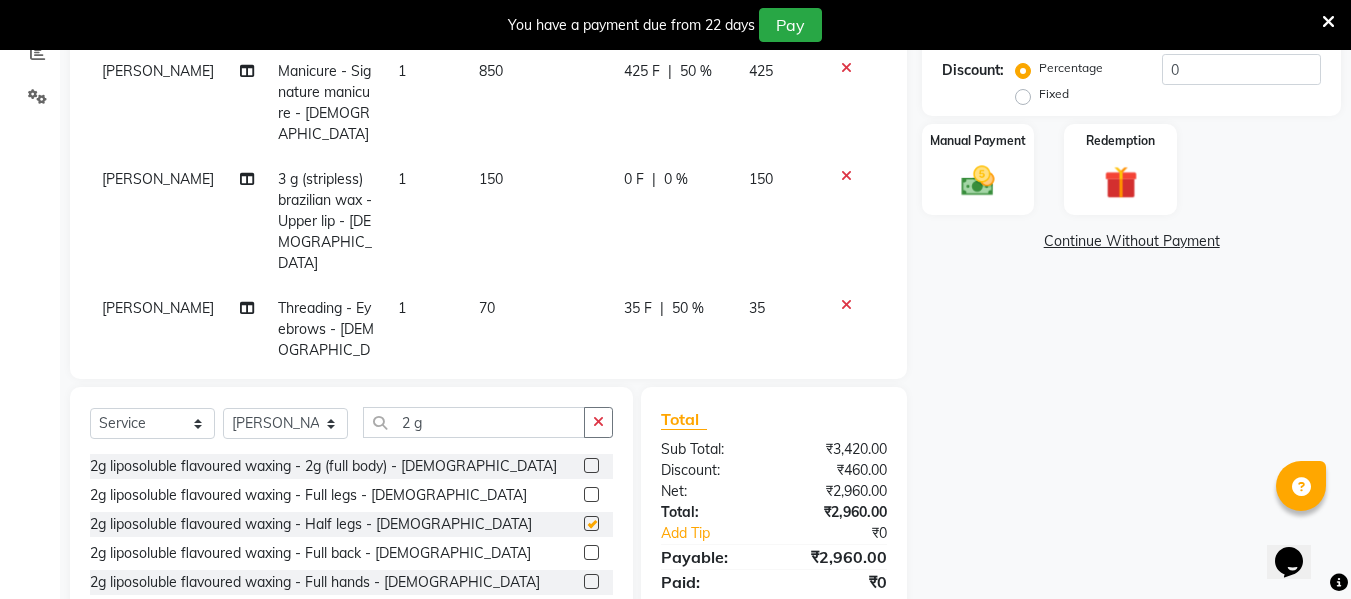 checkbox on "false" 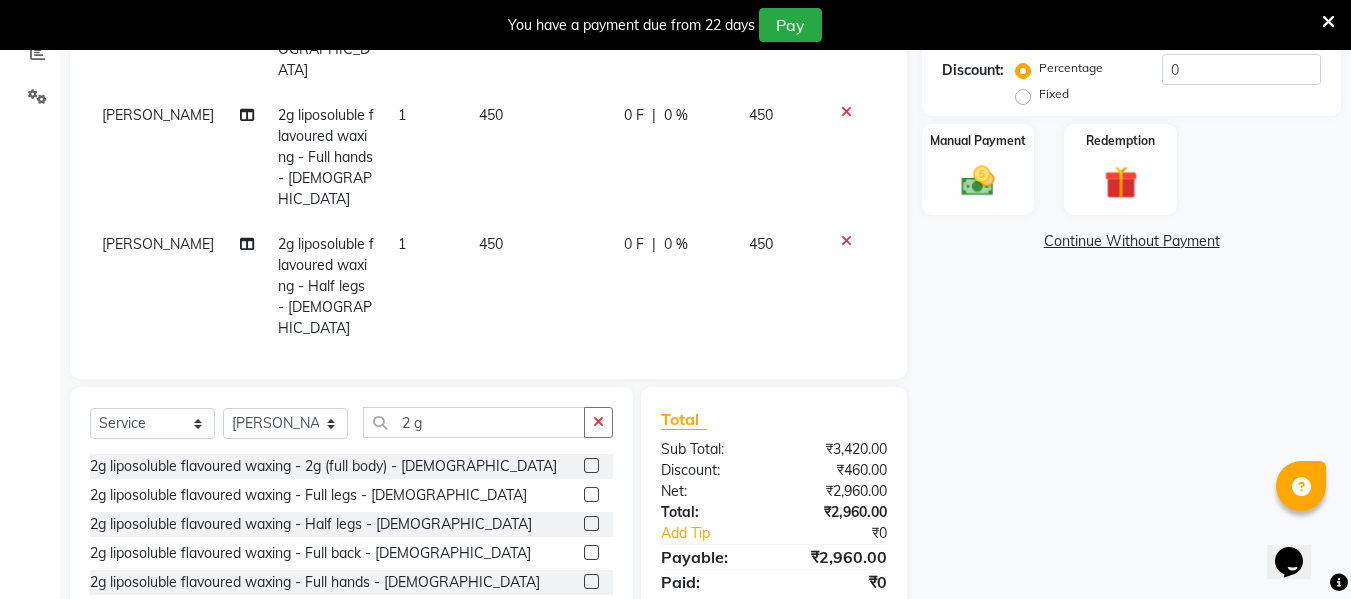 scroll, scrollTop: 306, scrollLeft: 0, axis: vertical 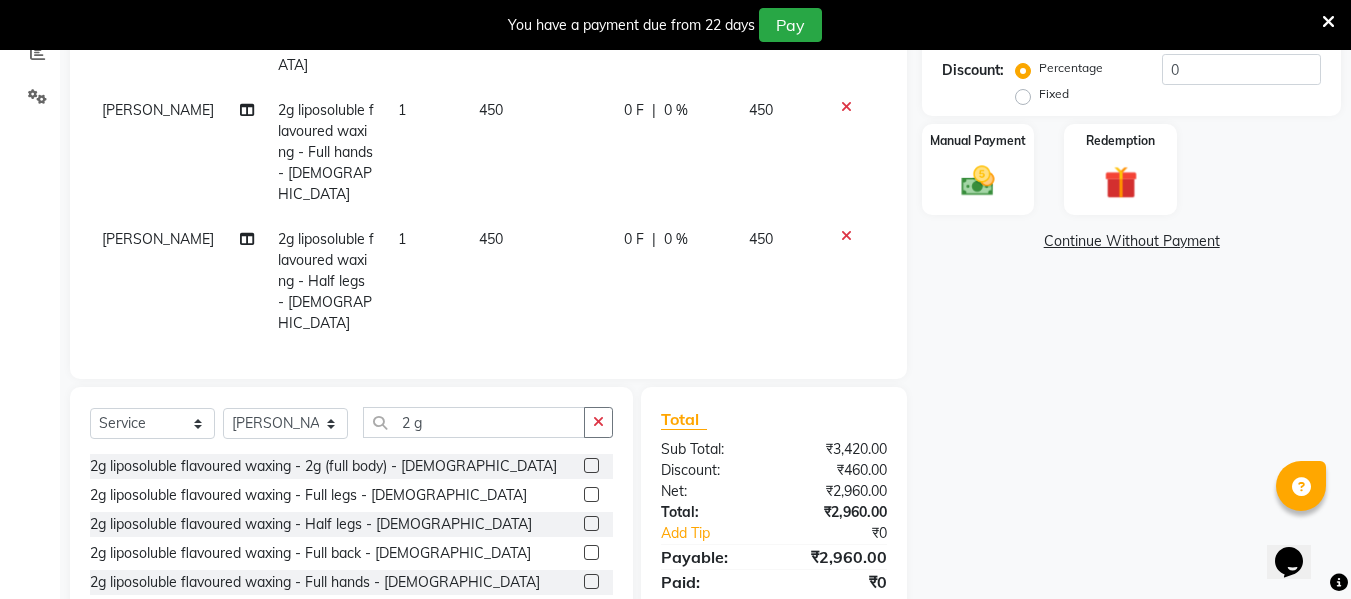 click 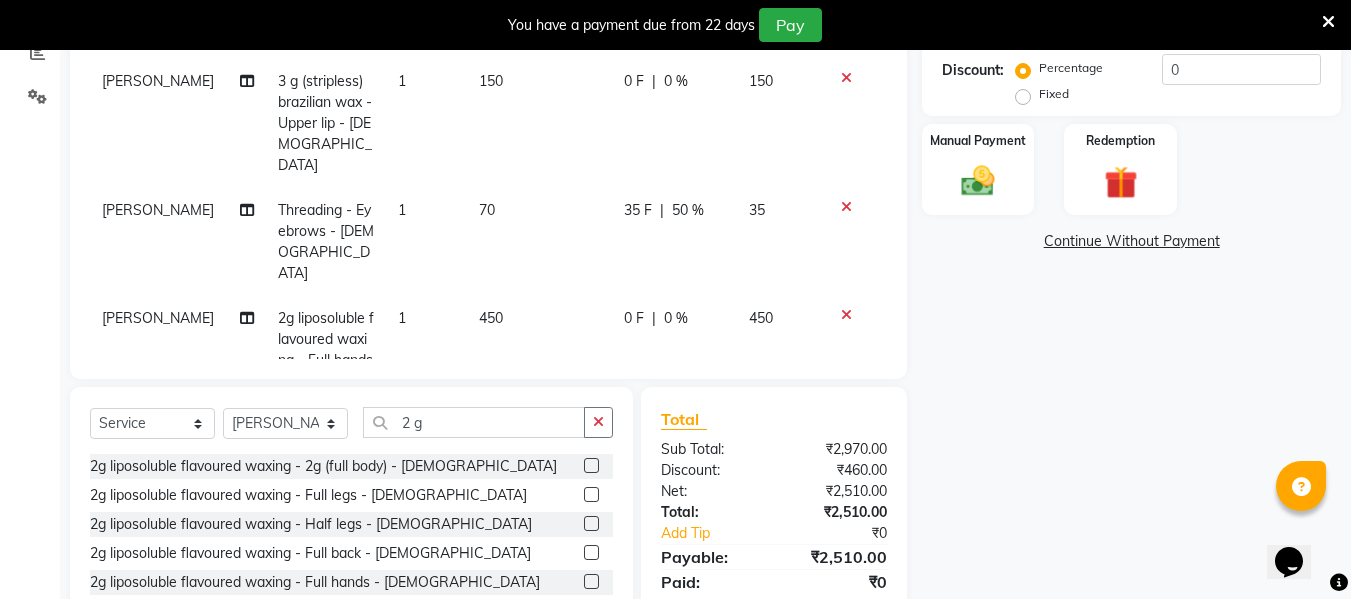 scroll, scrollTop: 198, scrollLeft: 0, axis: vertical 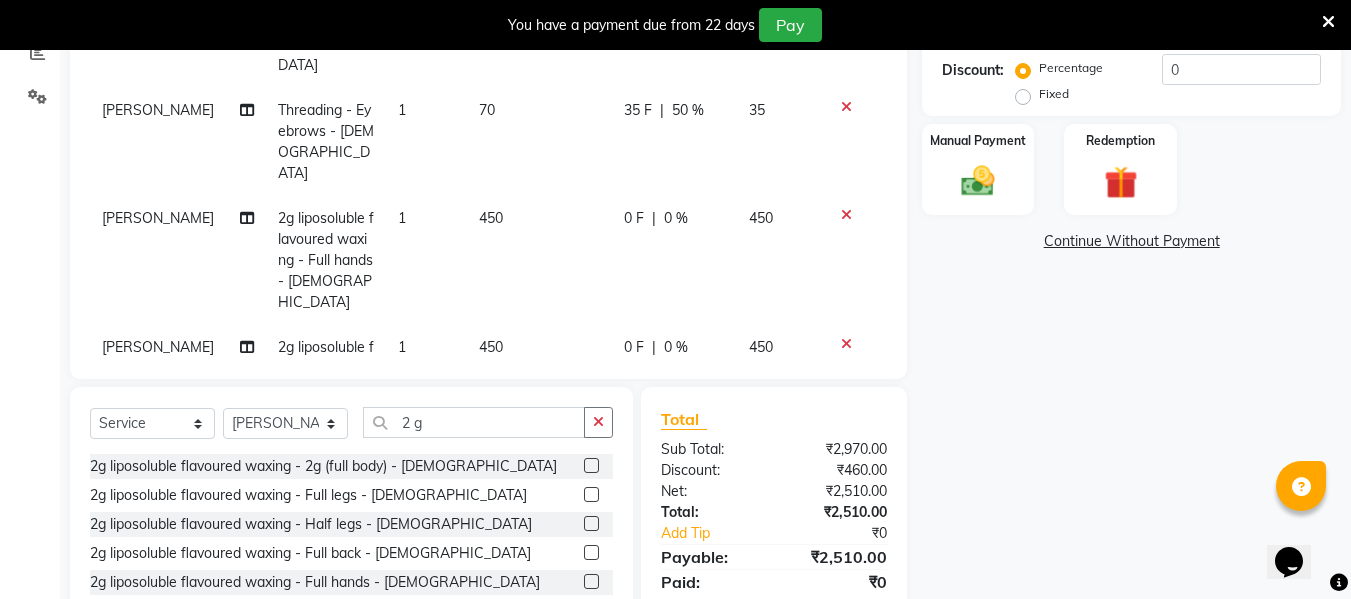 click on "0 %" 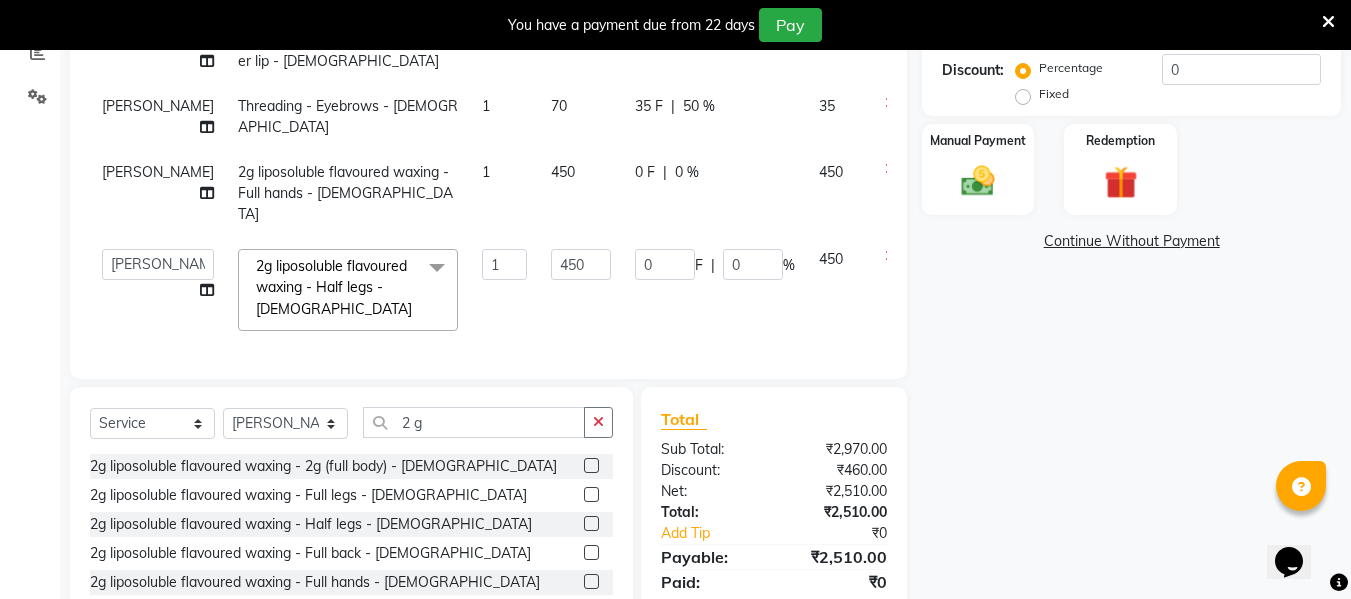 scroll, scrollTop: 154, scrollLeft: 0, axis: vertical 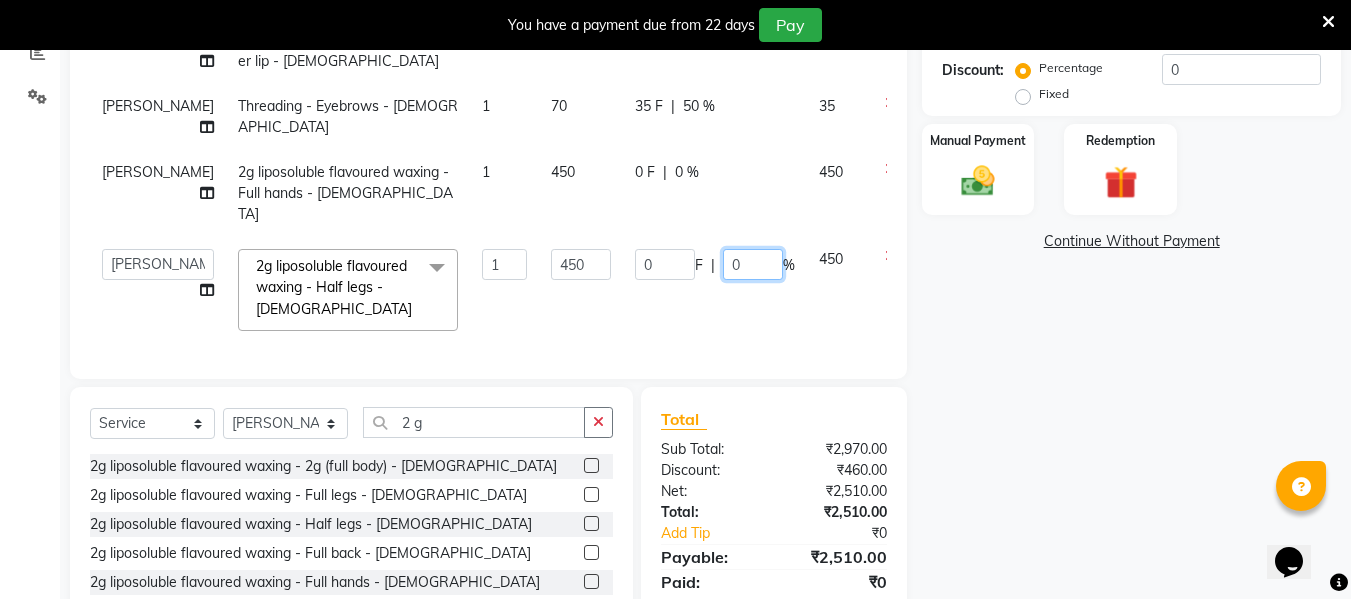 click on "0" 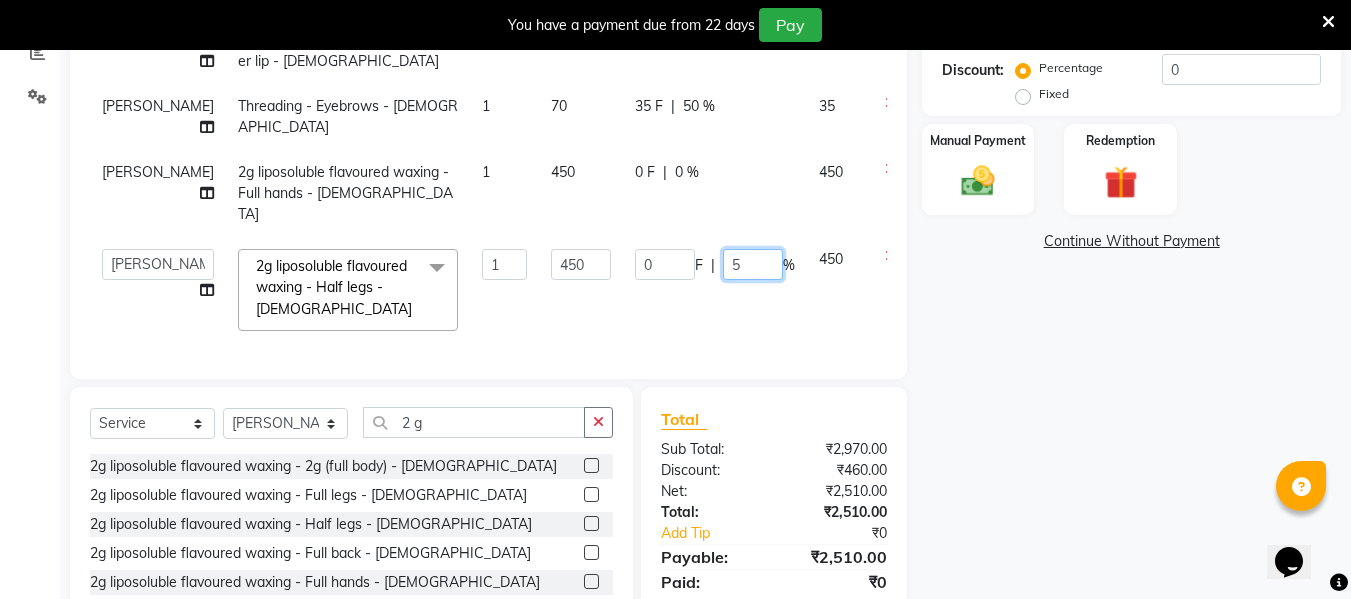 type on "50" 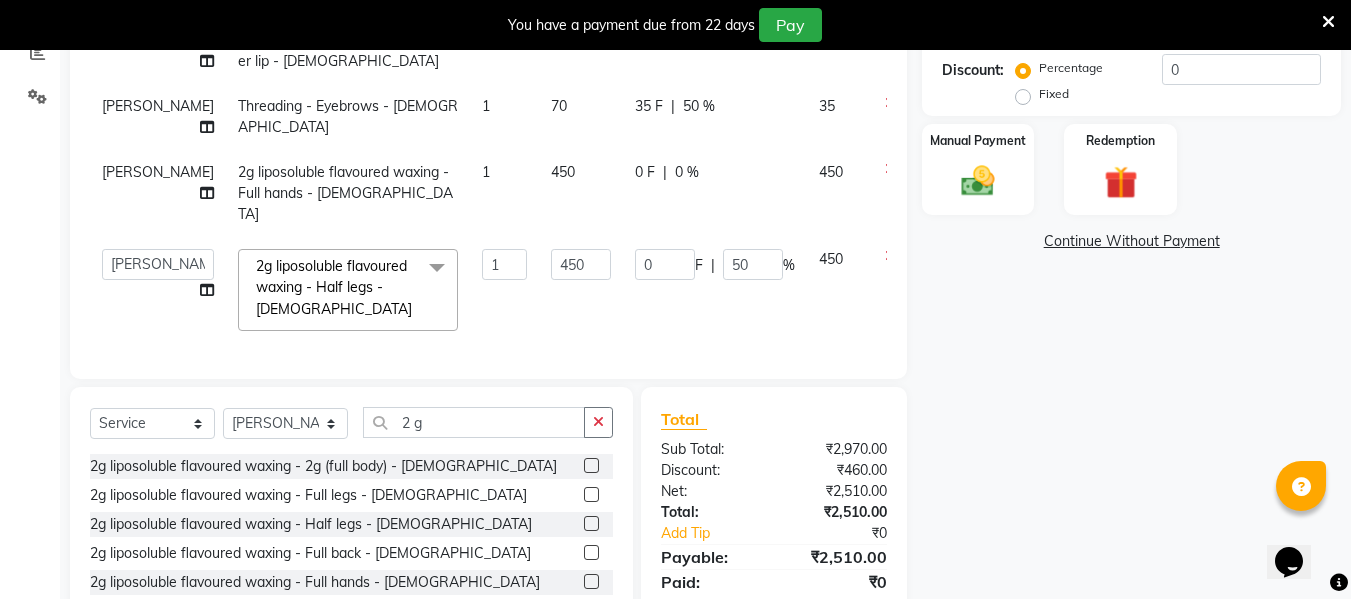 click on "0 F | 50 %" 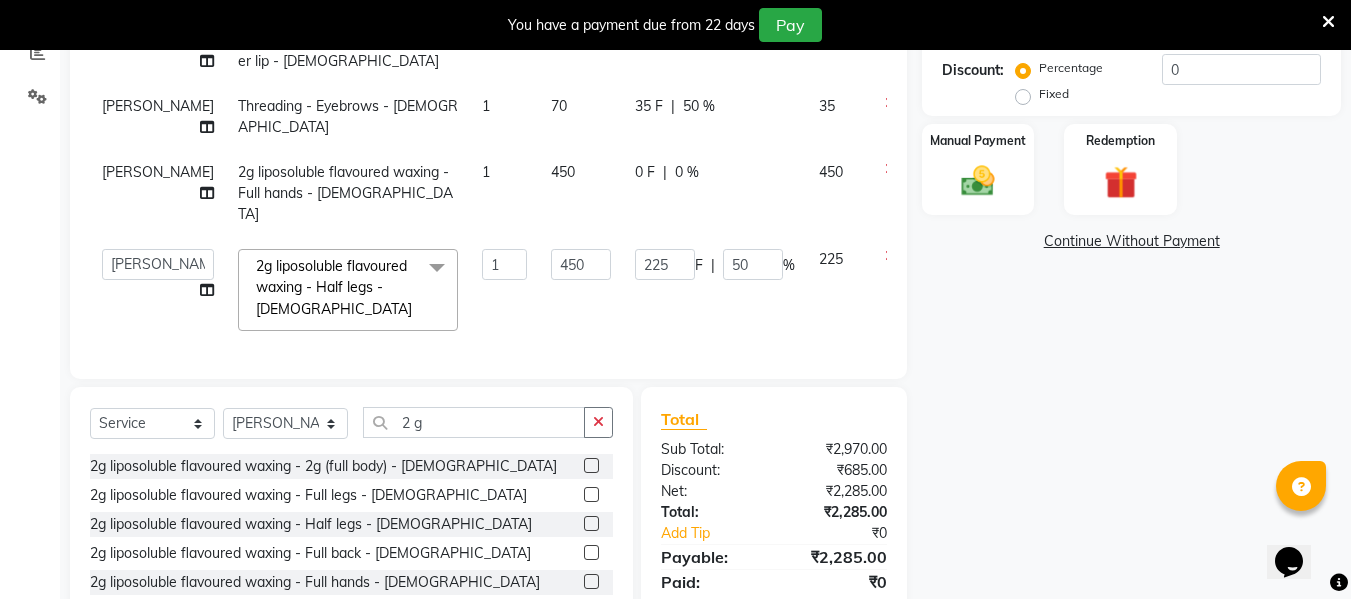 scroll, scrollTop: 154, scrollLeft: 0, axis: vertical 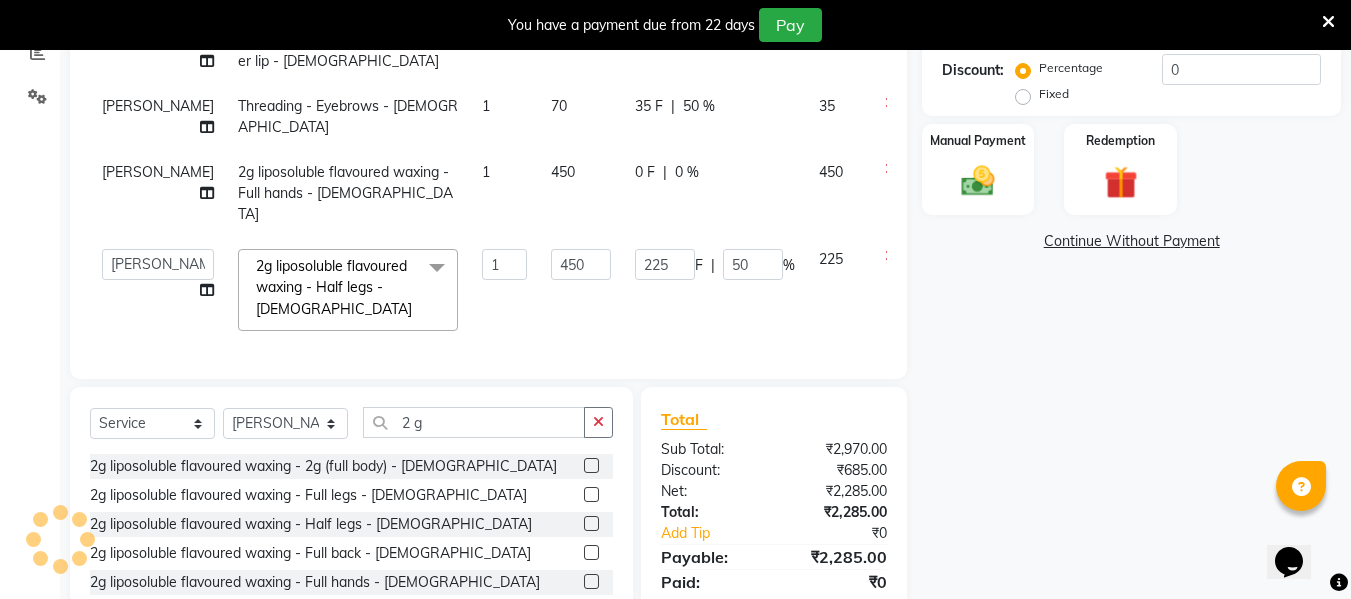 click on "Name: [PERSON_NAME] Membership:  No Active Membership  Total Visits:  15 Card on file:  0 Last Visit:   [DATE] Points:   0  Coupon Code Apply Service Total:  ₹2,970.00  Discount:  Percentage   Fixed  0 Manual Payment Redemption  Continue Without Payment" 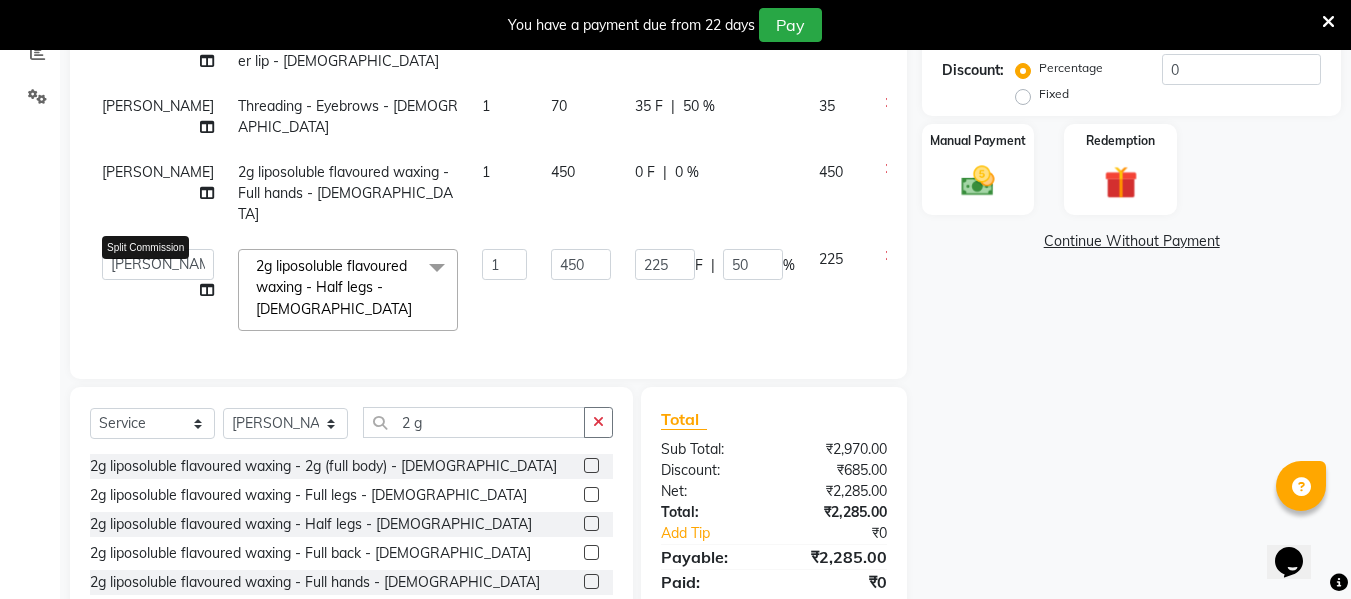 click 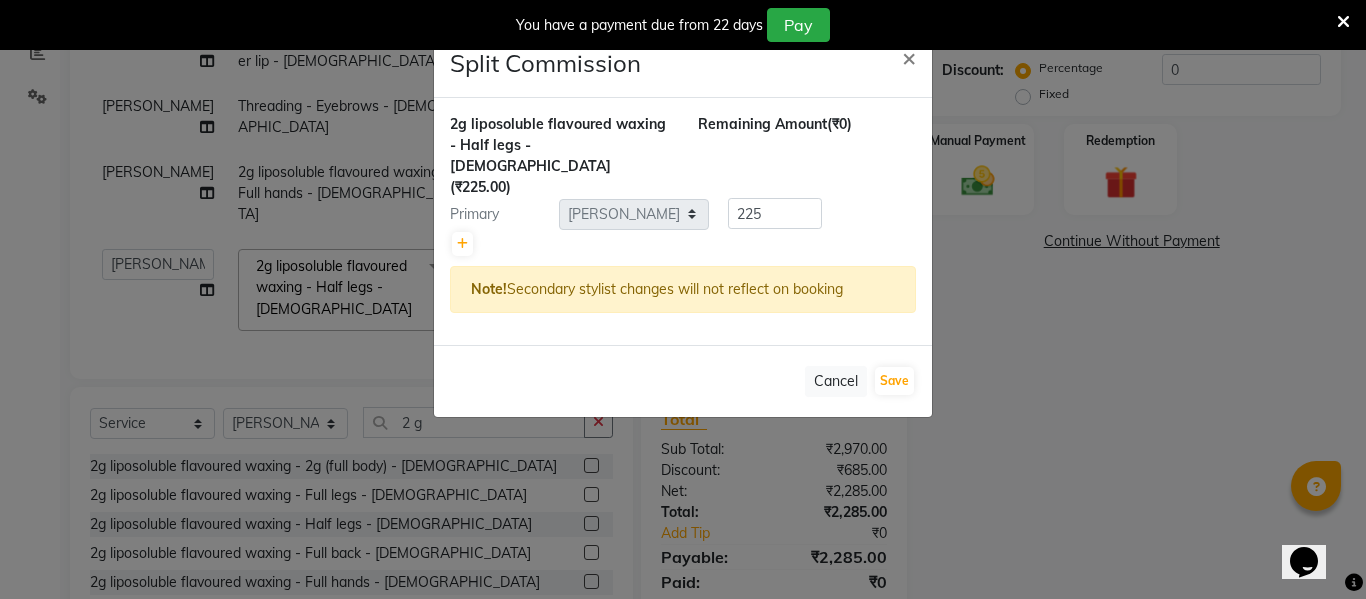 click on "Split Commission × 2g liposoluble flavoured waxing - Half legs - [DEMOGRAPHIC_DATA]  (₹225.00) Remaining Amount  (₹0) Primary Select  [PERSON_NAME]   [PERSON_NAME]   [PERSON_NAME]    [PERSON_NAME]   Rakhi Mandal    Shanti Palkonda   Training Department  225 Note!  Secondary stylist changes will not reflect on booking   Cancel   Save" 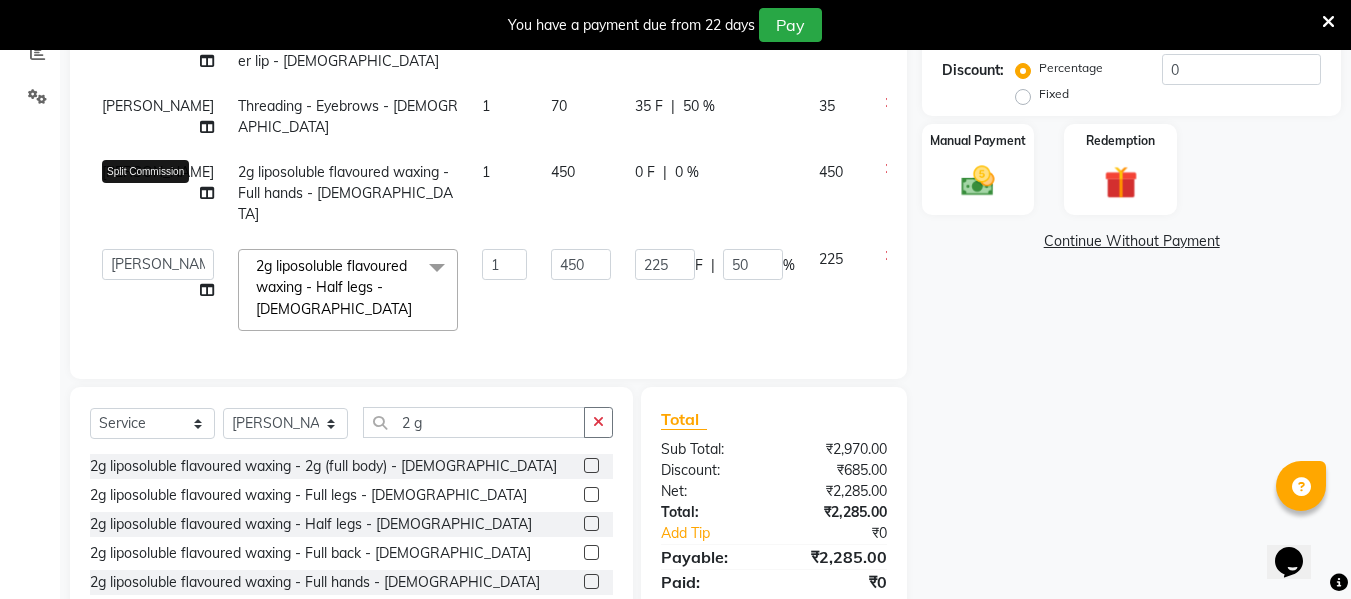 click 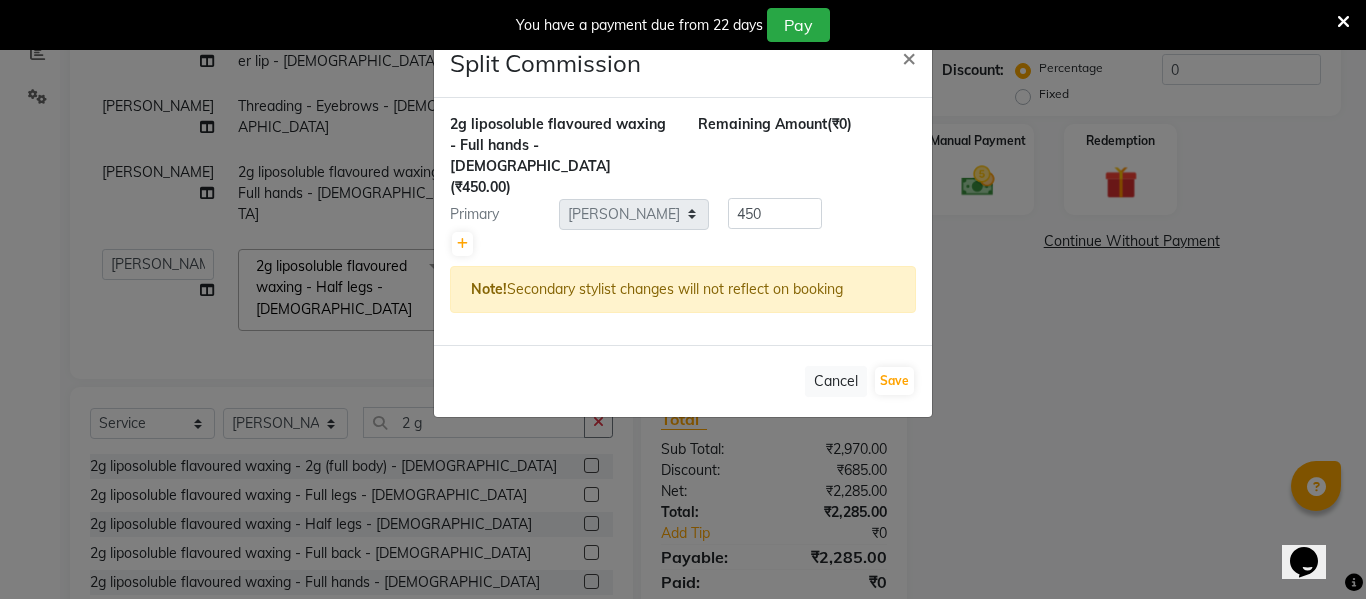 click on "Split Commission × 2g liposoluble flavoured waxing - Full hands - [DEMOGRAPHIC_DATA]  (₹450.00) Remaining Amount  (₹0) Primary Select  [PERSON_NAME]   [PERSON_NAME]   [PERSON_NAME]    [PERSON_NAME]   Rakhi Mandal    Shanti Palkonda   Training Department  450 Note!  Secondary stylist changes will not reflect on booking   Cancel   Save" 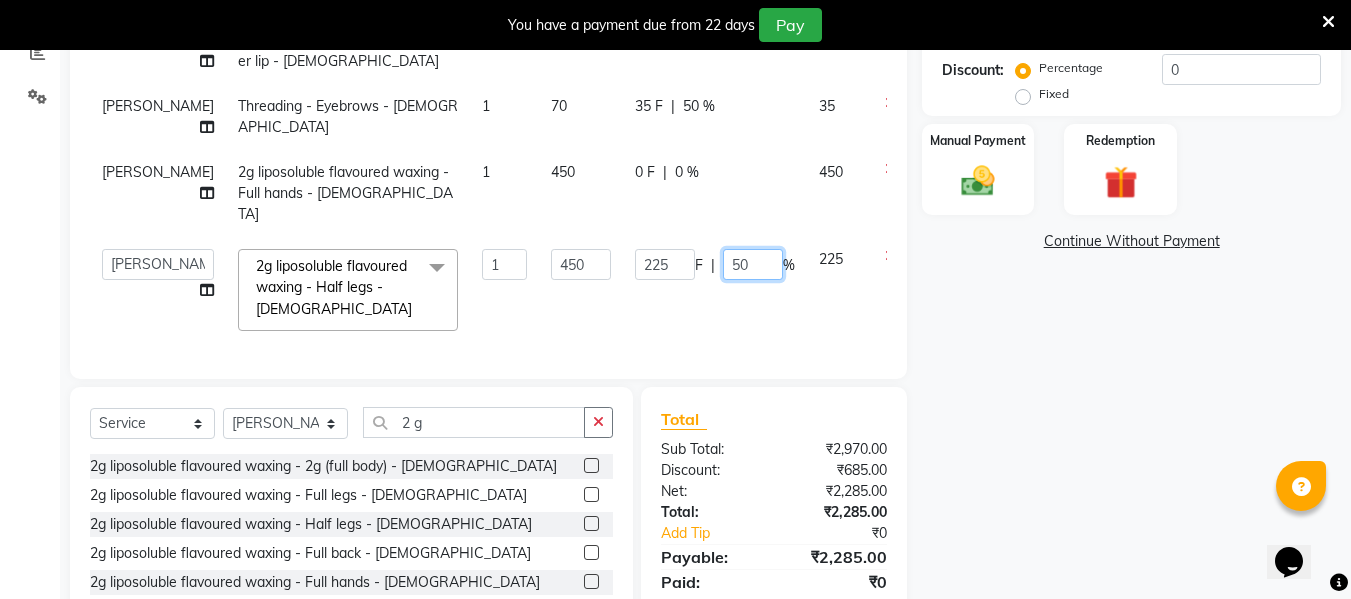 click on "50" 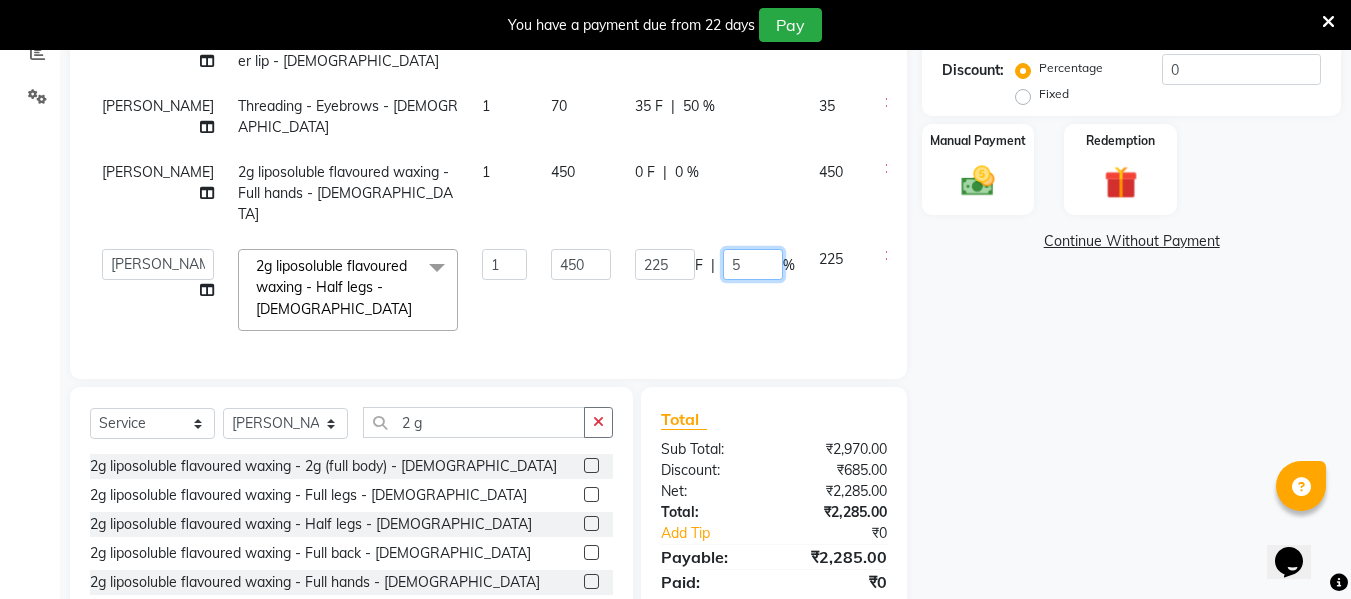 type on "50" 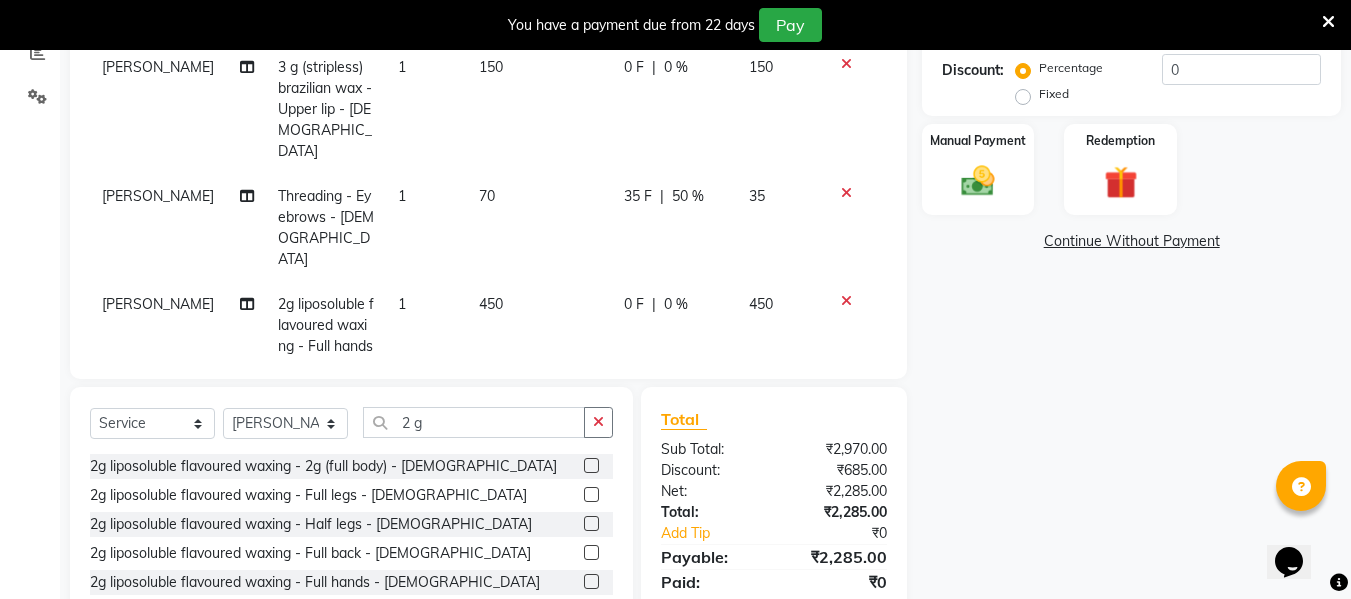 click on "225 F | 50 %" 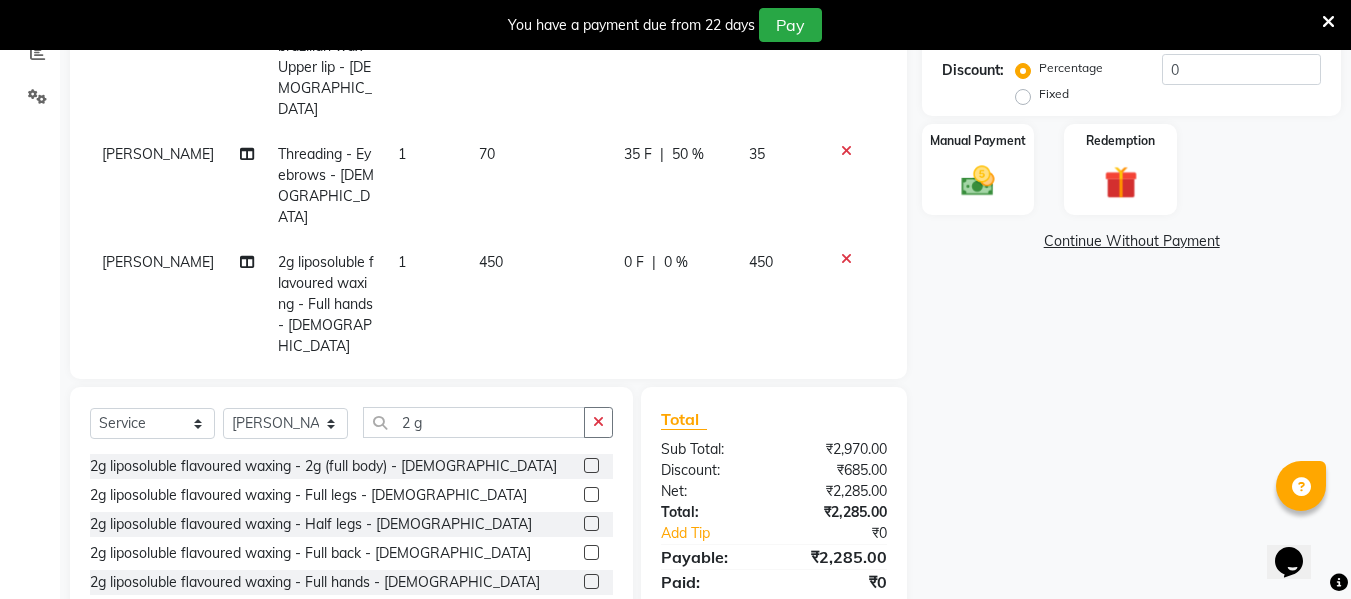 select on "84511" 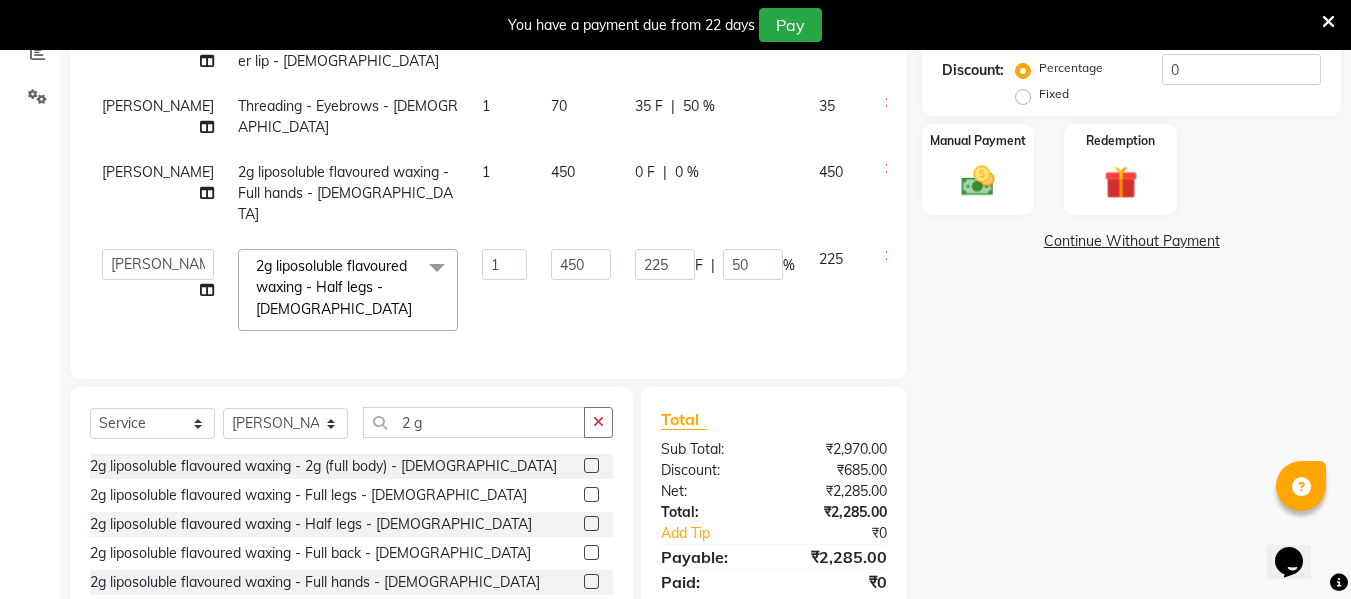 click on "225 F | 50 %" 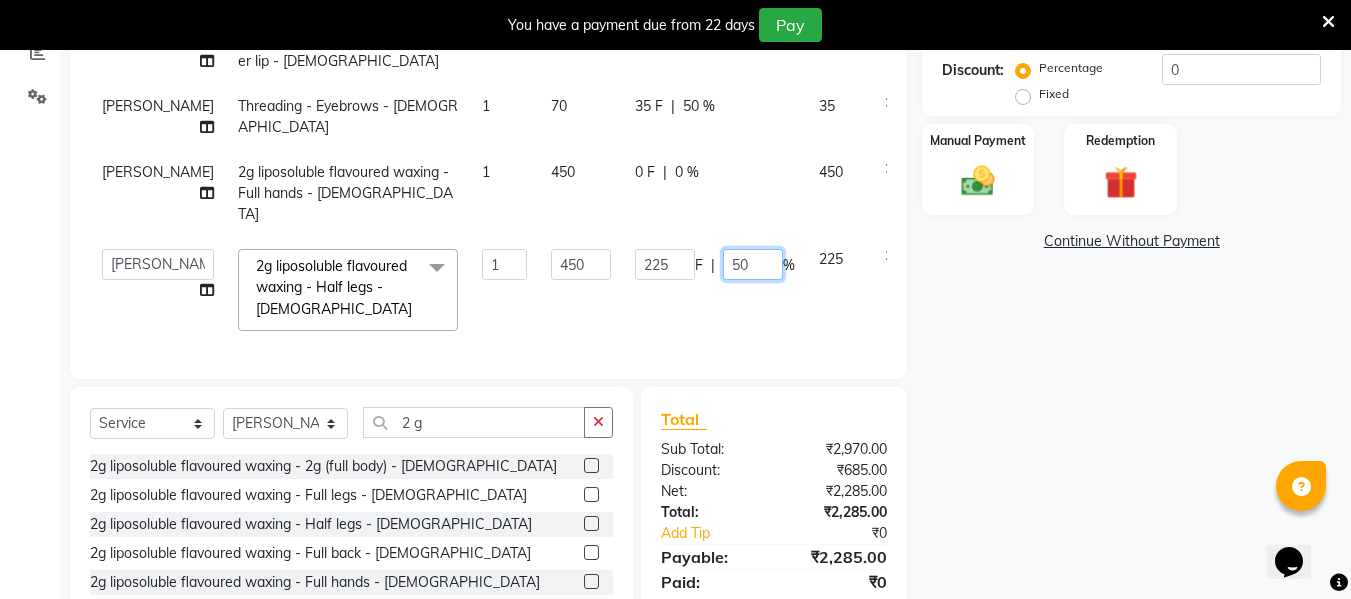 click on "50" 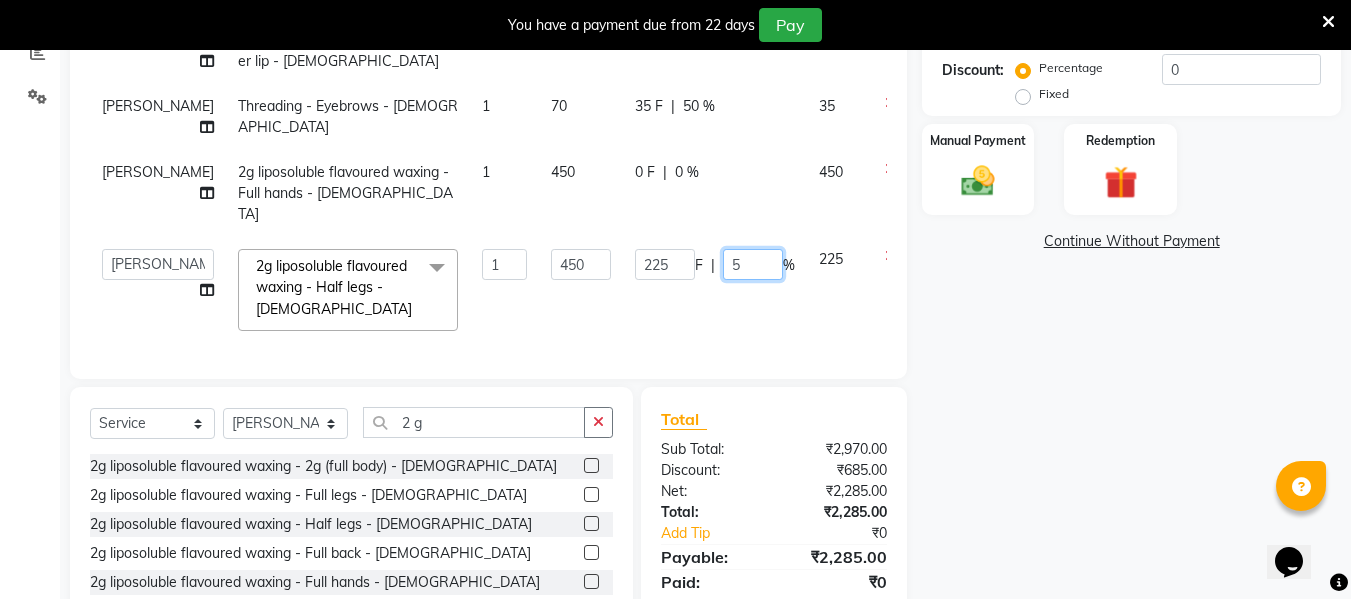 type on "50" 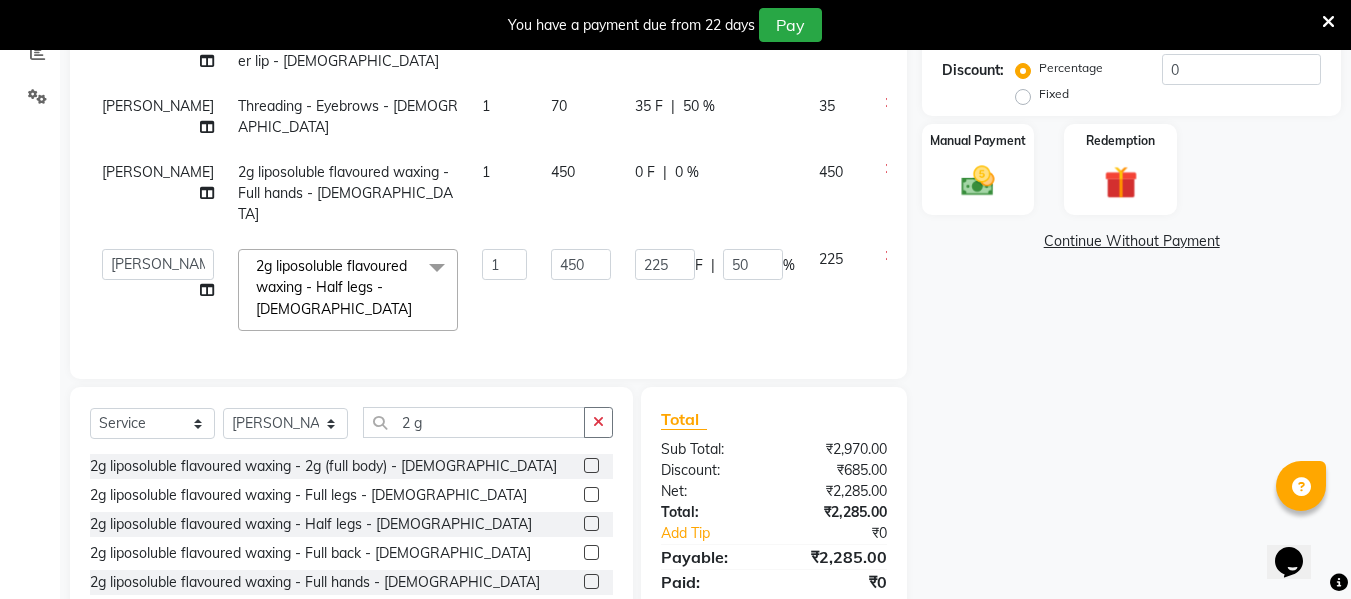 scroll, scrollTop: 112, scrollLeft: 0, axis: vertical 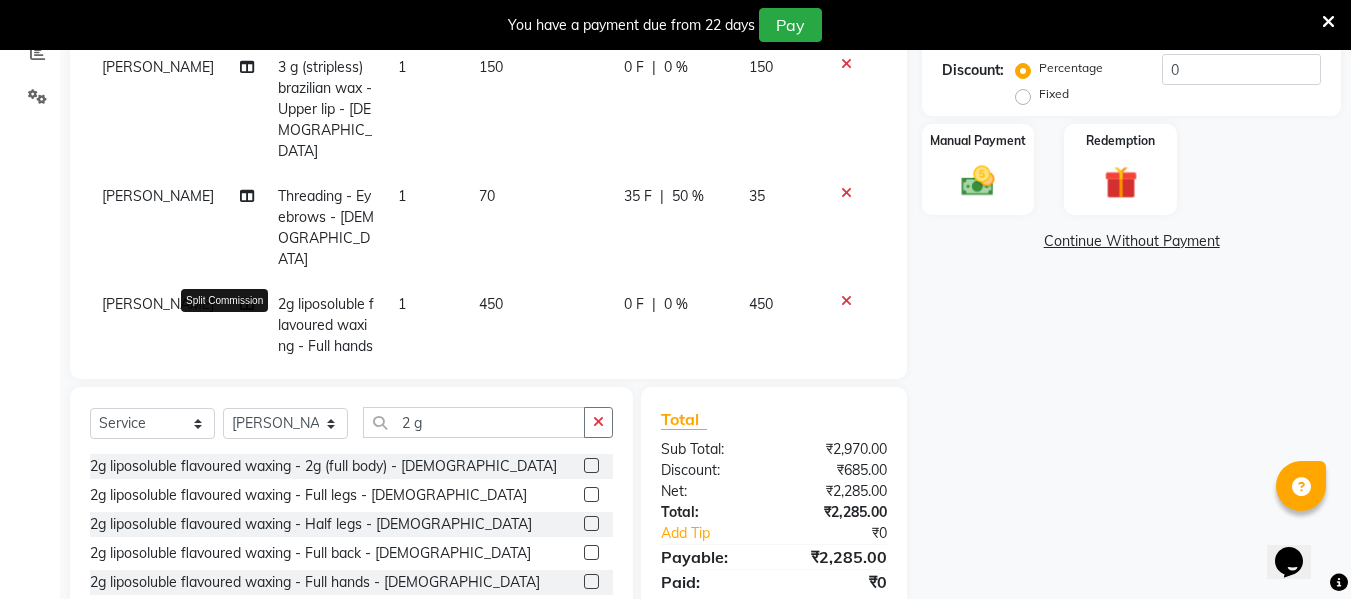 click 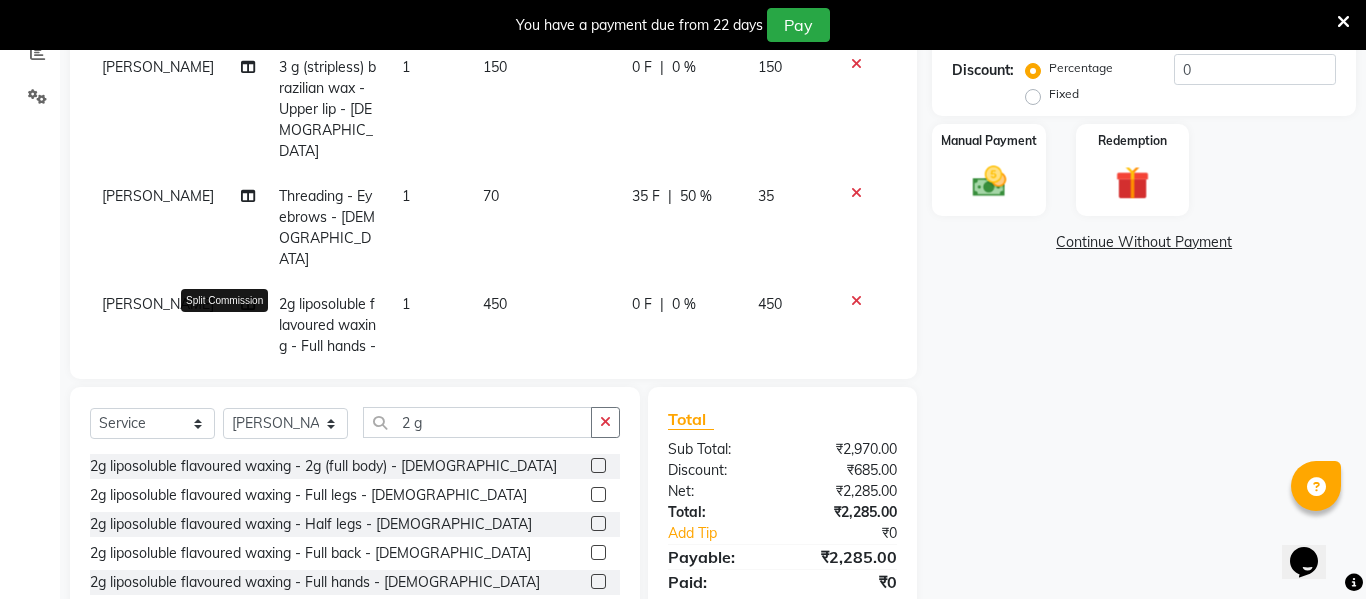 select on "84511" 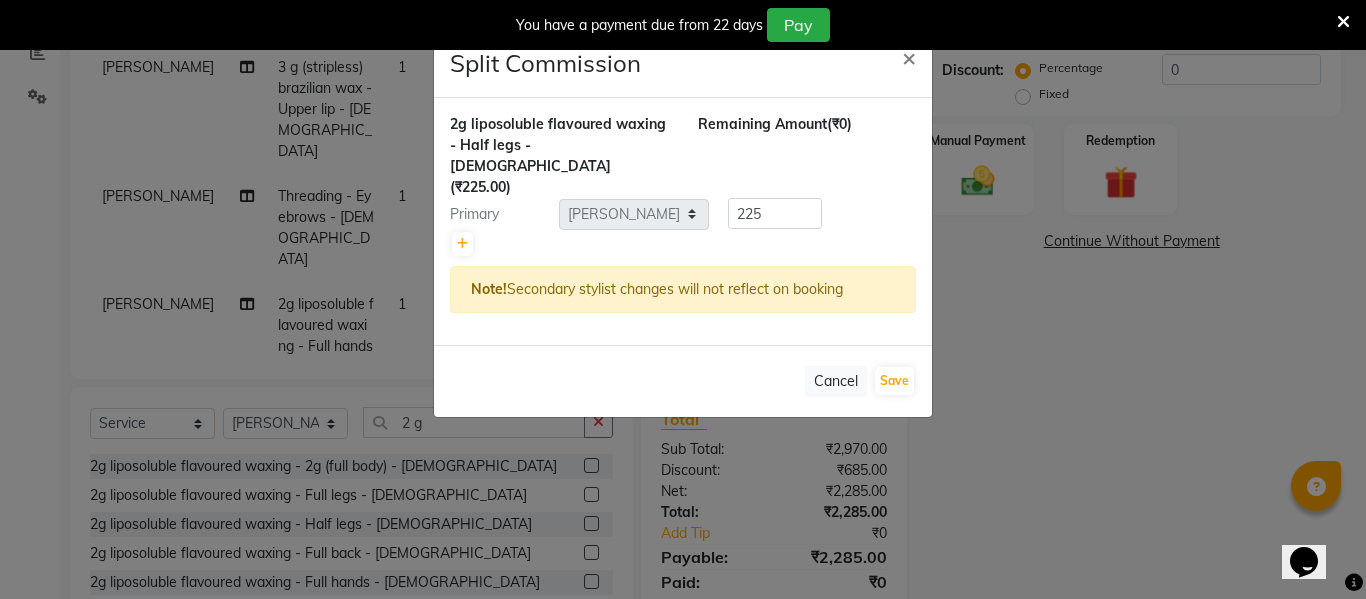 click on "Split Commission × 2g liposoluble flavoured waxing - Half legs - [DEMOGRAPHIC_DATA]  (₹225.00) Remaining Amount  (₹0) Primary Select  [PERSON_NAME]   [PERSON_NAME]   [PERSON_NAME]    [PERSON_NAME]   Rakhi Mandal    Shanti Palkonda   Training Department  225 Note!  Secondary stylist changes will not reflect on booking   Cancel   Save" 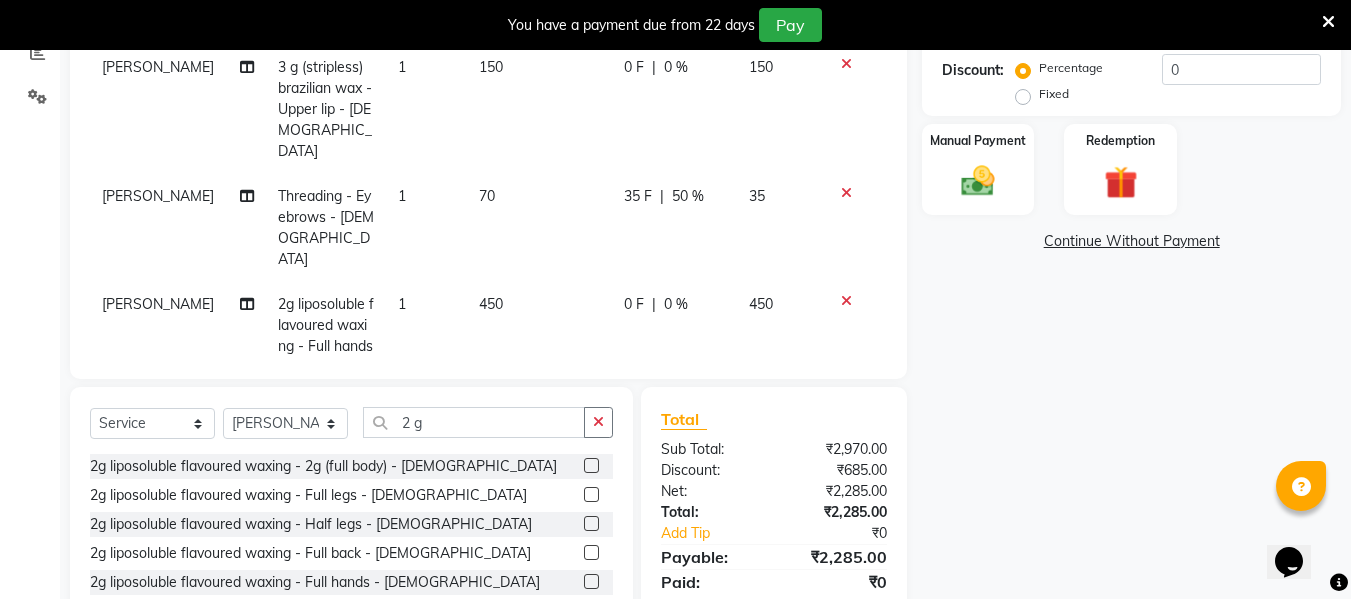 click on "Rakhi Mandal  Split Commission" 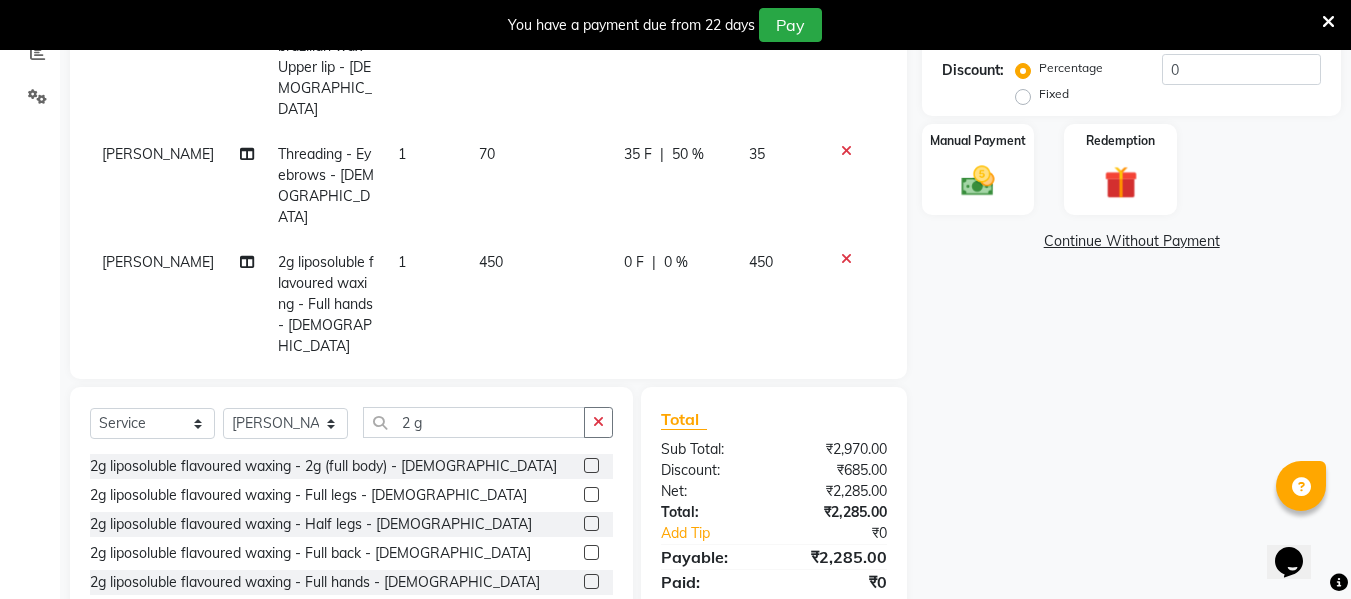 select on "84511" 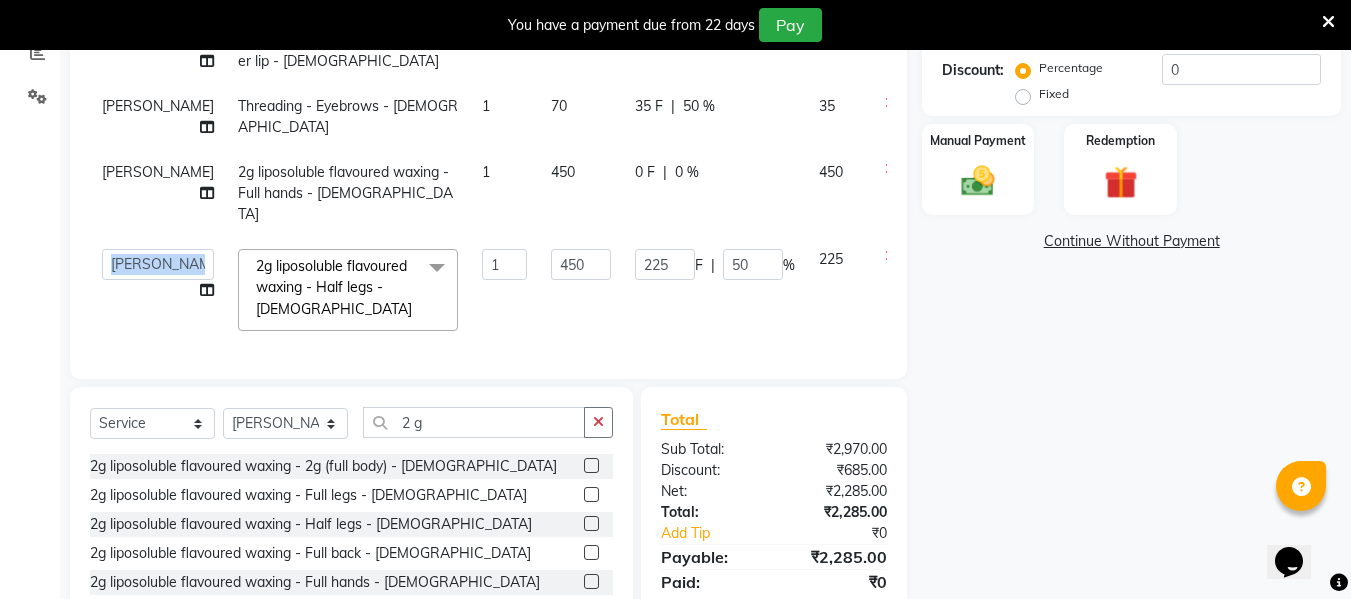 click on "[PERSON_NAME]   [PERSON_NAME]   [PERSON_NAME]    [PERSON_NAME]   Rakhi Mandal    Shanti Palkonda   Training Department  Split Commission" 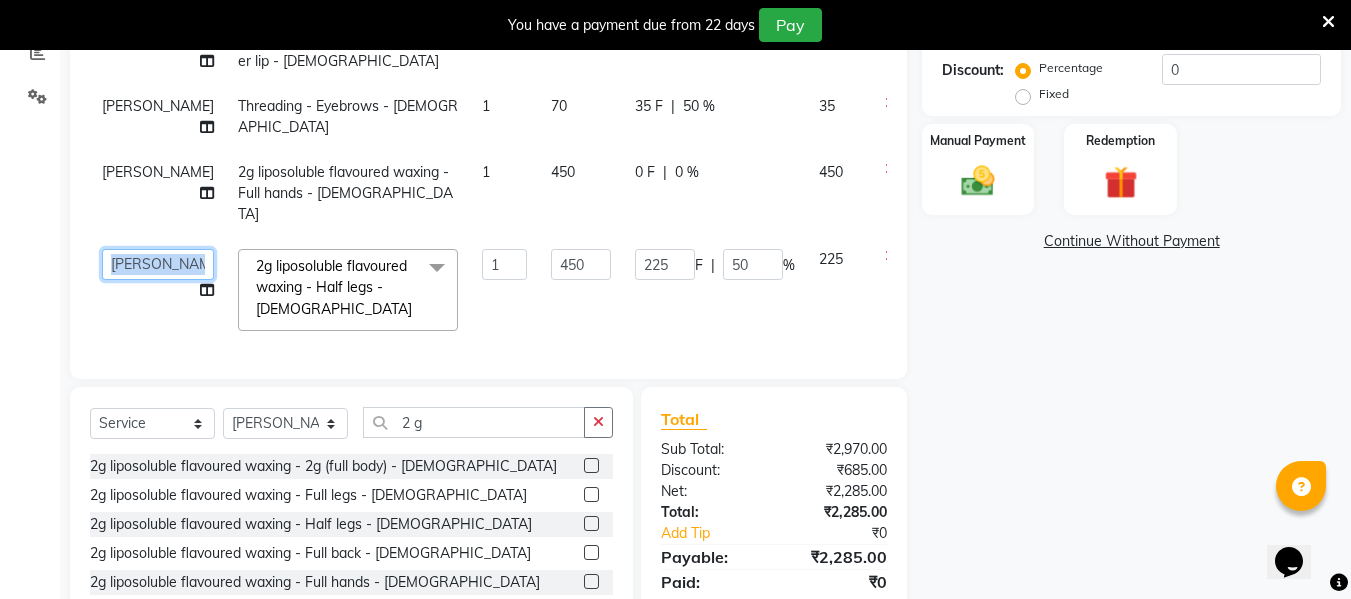 click on "[PERSON_NAME]   [PERSON_NAME]   [PERSON_NAME]    [PERSON_NAME]   Rakhi Mandal    Shanti Palkonda   Training Department" 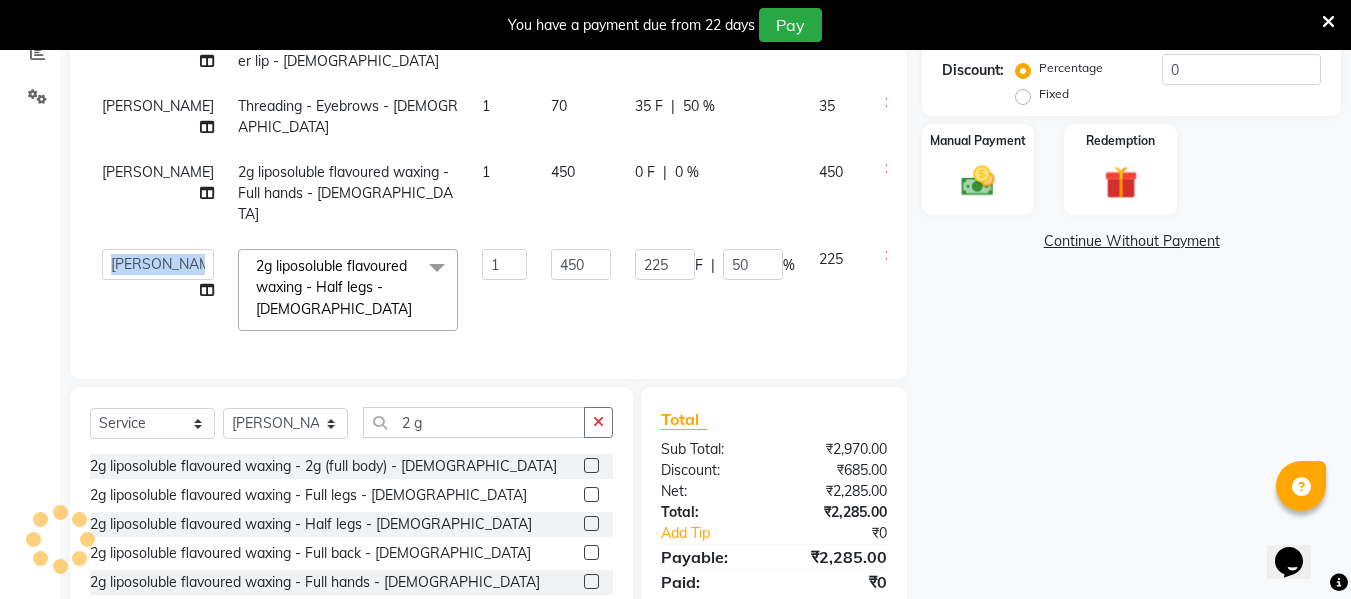 select on "59137" 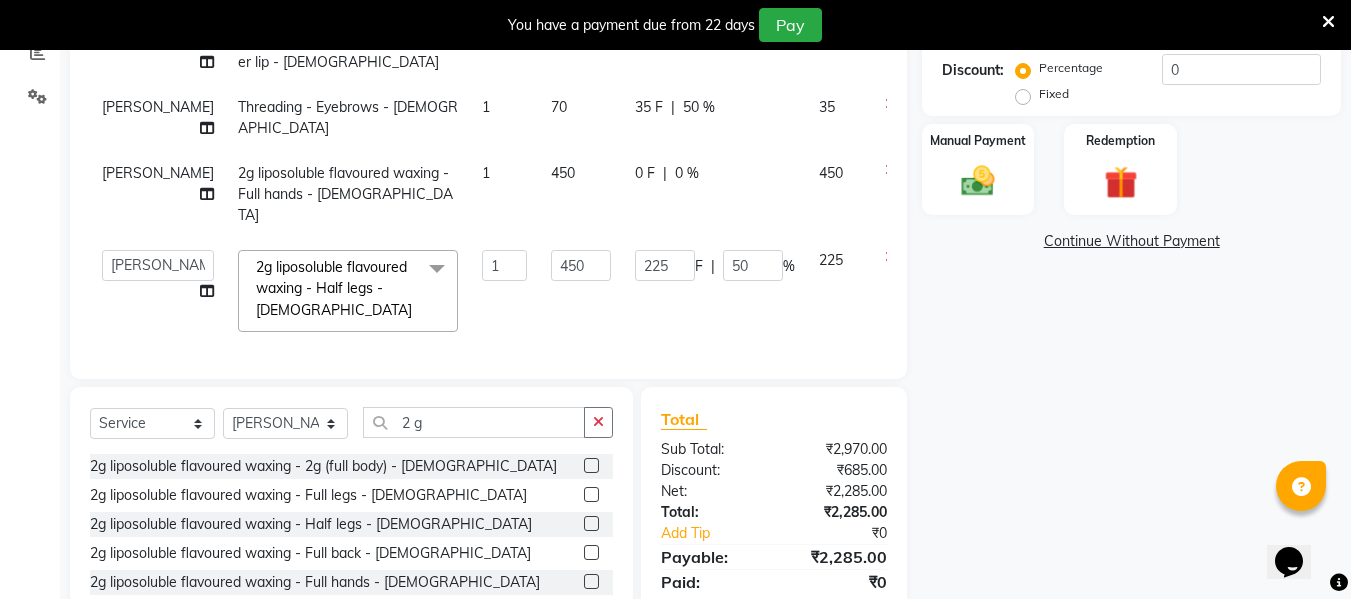 scroll, scrollTop: 0, scrollLeft: 0, axis: both 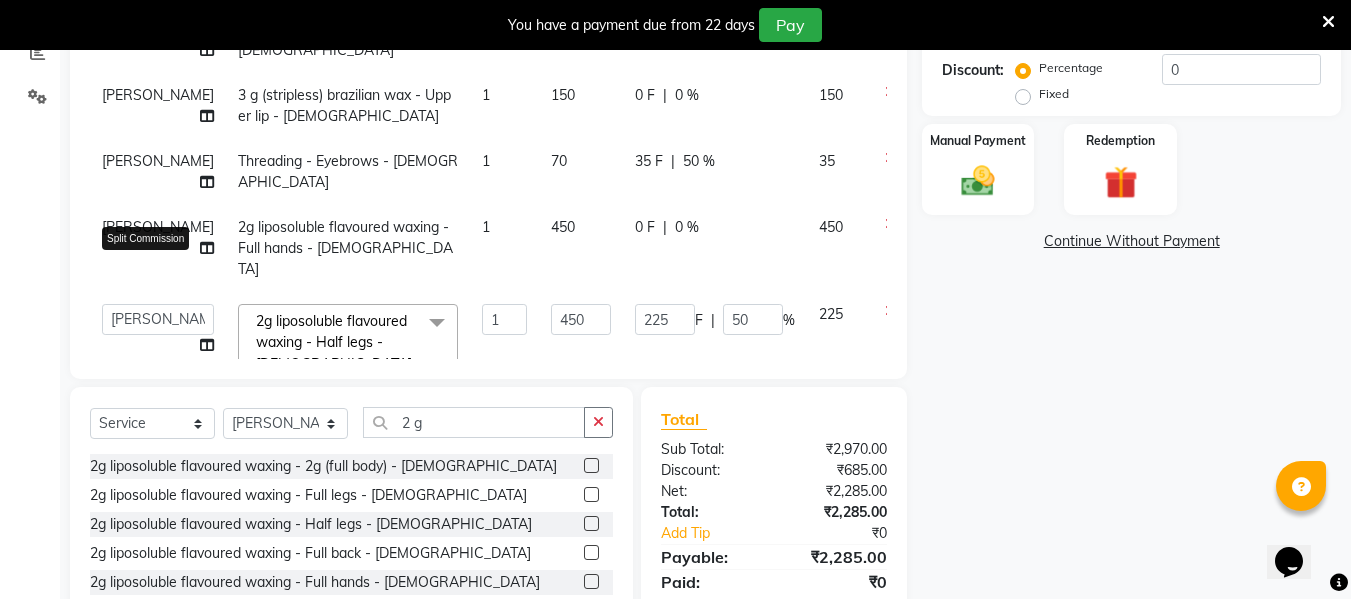 click 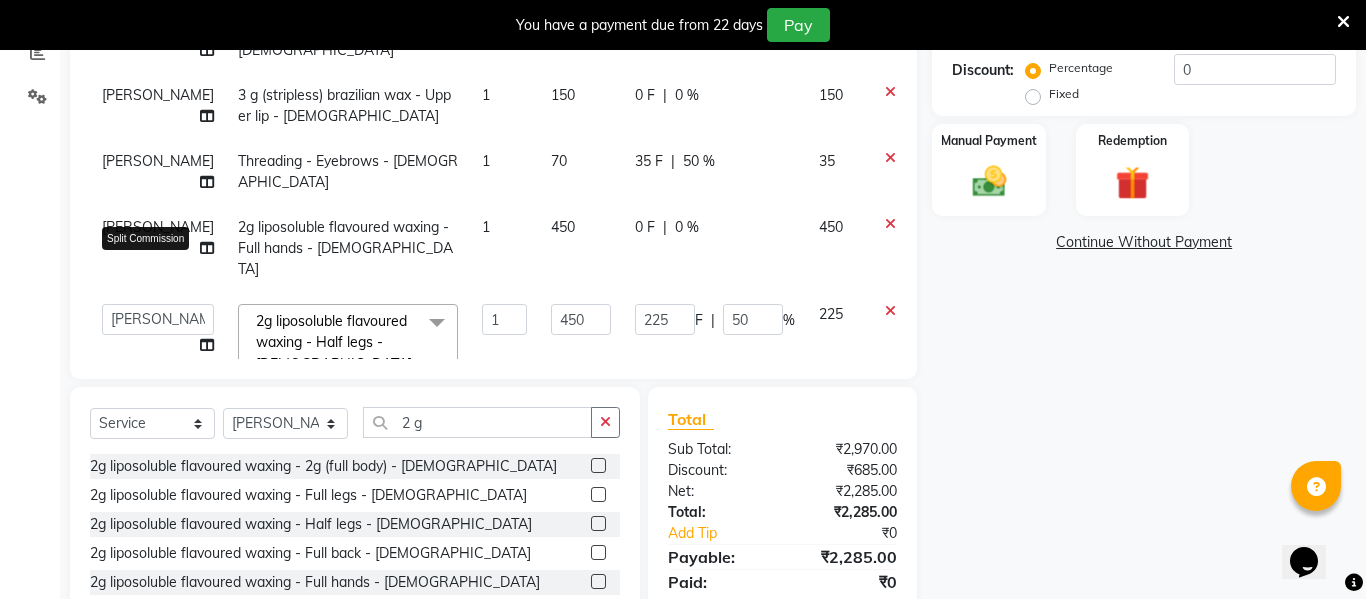 select on "84511" 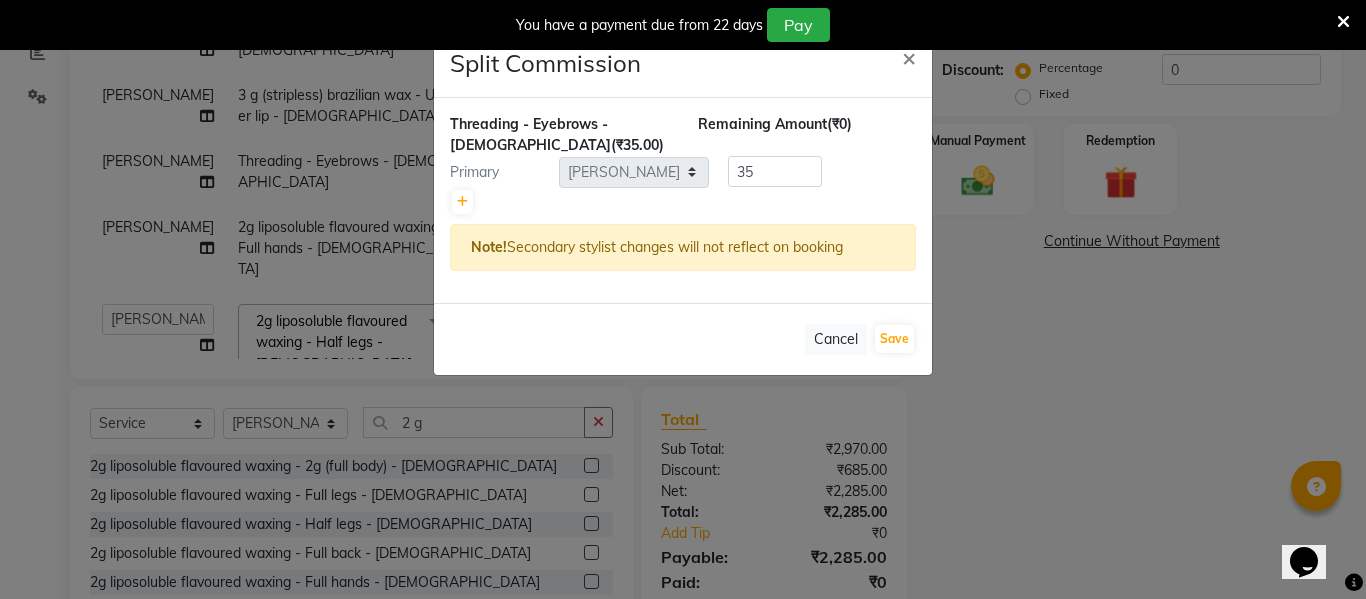 click on "Split Commission × Threading - Eyebrows - [DEMOGRAPHIC_DATA]  (₹35.00) Remaining Amount  (₹0) Primary Select  [PERSON_NAME]   [PERSON_NAME]   [PERSON_NAME]    [PERSON_NAME]   Rakhi Mandal    Shanti Palkonda   Training Department  35 Note!  Secondary stylist changes will not reflect on booking   Cancel   Save" 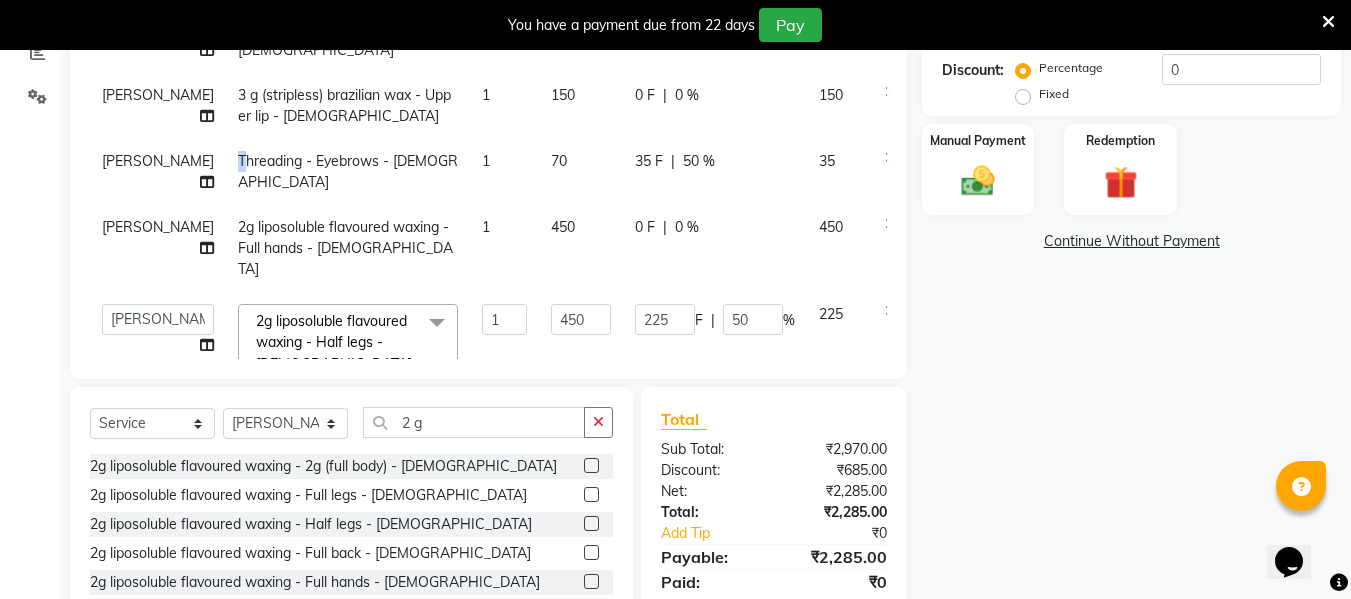 click on "Threading - Eyebrows - [DEMOGRAPHIC_DATA]" 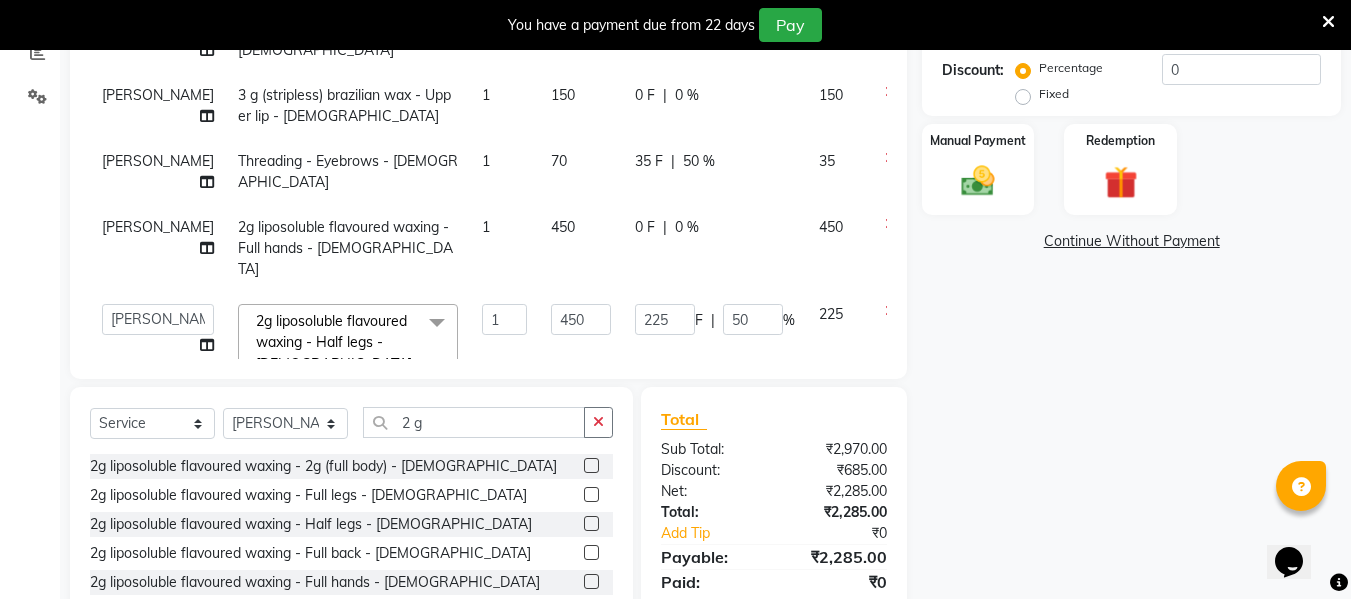 select on "84511" 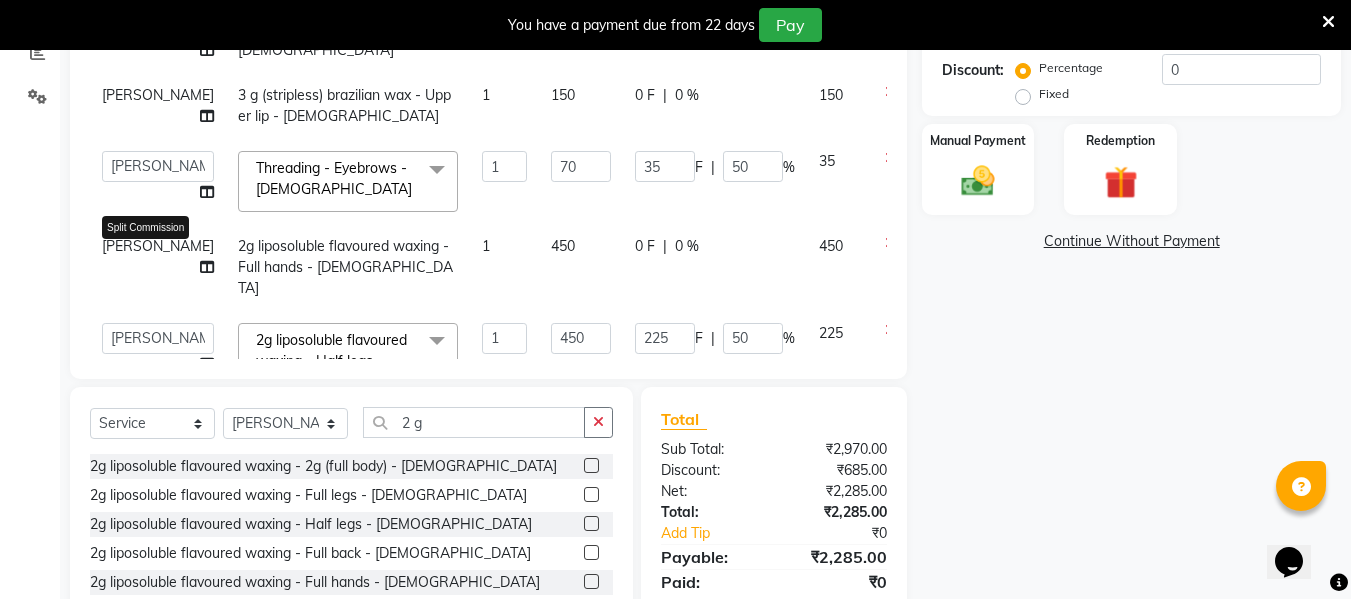 click 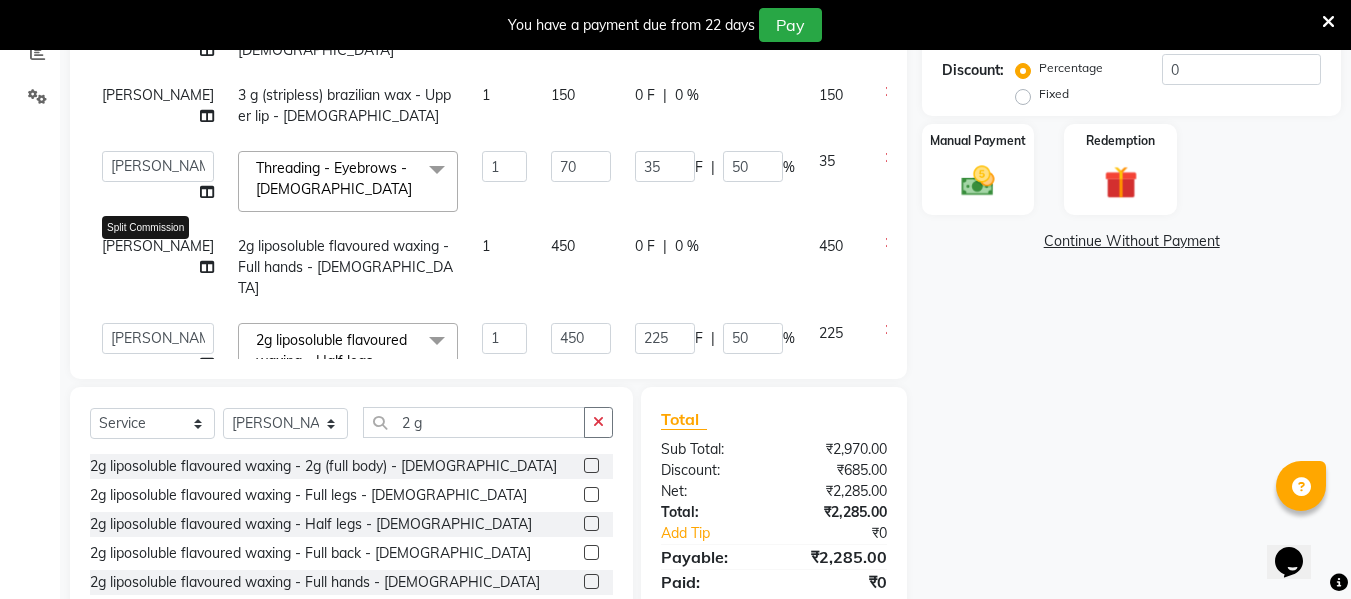 select on "84511" 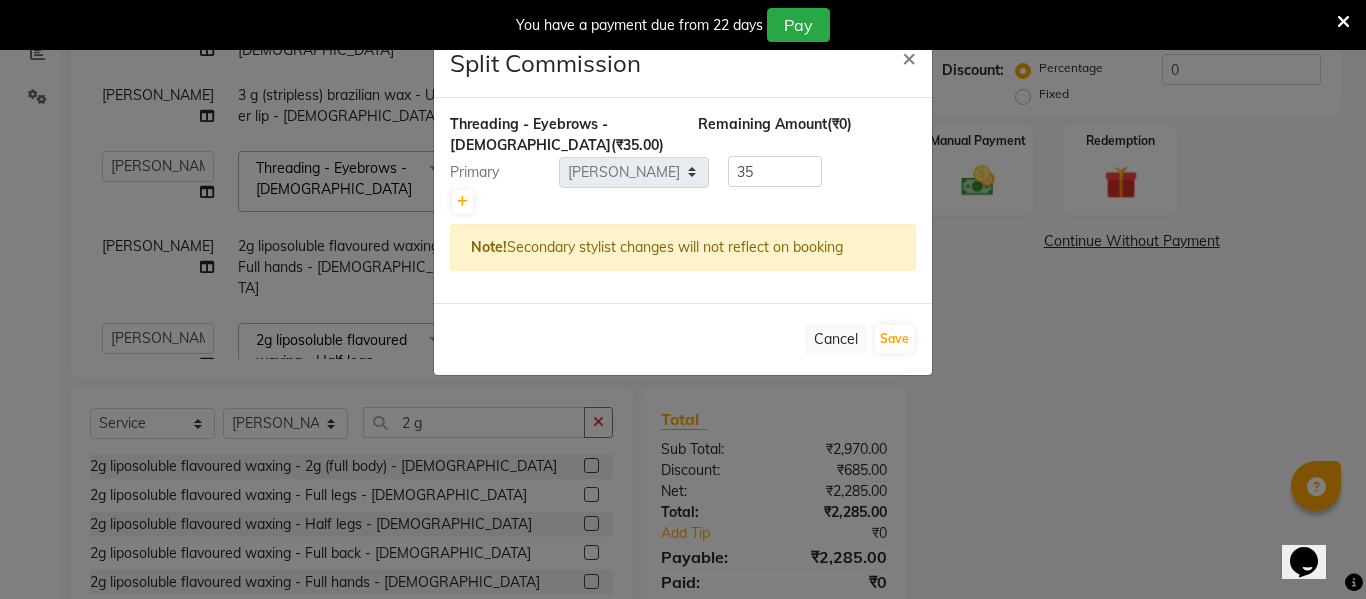 click on "Split Commission × Threading - Eyebrows - [DEMOGRAPHIC_DATA]  (₹35.00) Remaining Amount  (₹0) Primary Select  [PERSON_NAME]   [PERSON_NAME]   [PERSON_NAME]    [PERSON_NAME]   Rakhi Mandal    Shanti Palkonda   Training Department  35 Note!  Secondary stylist changes will not reflect on booking   Cancel   Save" 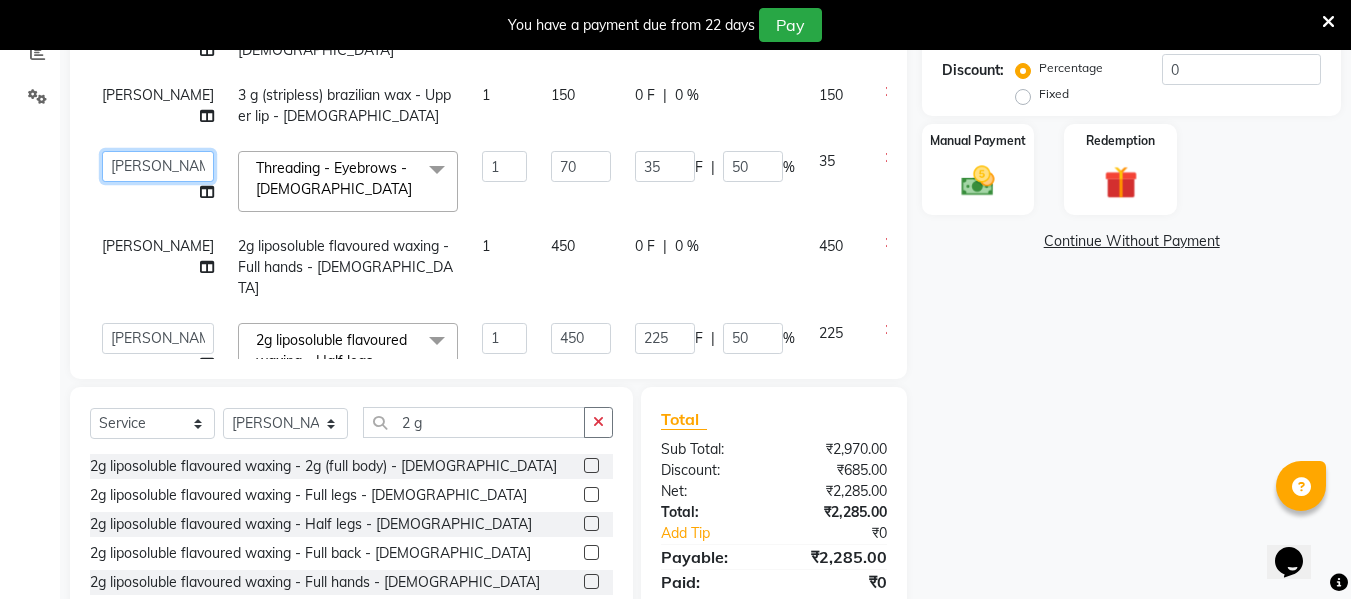 click on "[PERSON_NAME]   [PERSON_NAME]   [PERSON_NAME]    [PERSON_NAME]   Rakhi Mandal    Shanti Palkonda   Training Department" 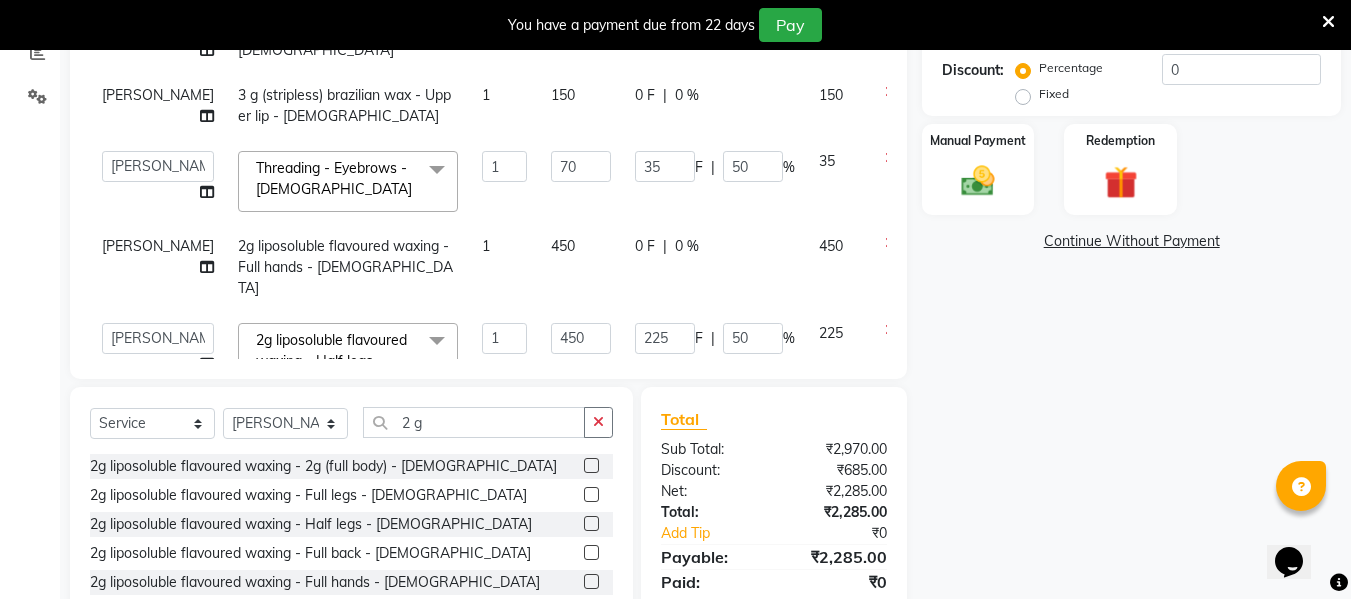 select on "59137" 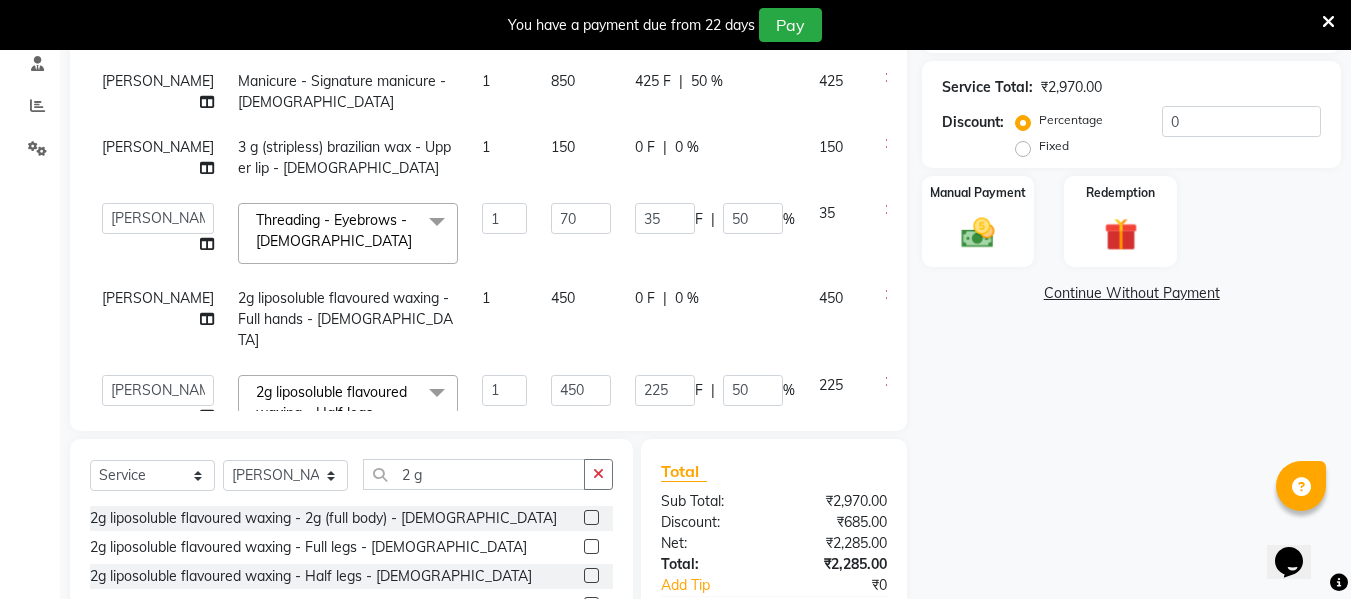 scroll, scrollTop: 339, scrollLeft: 0, axis: vertical 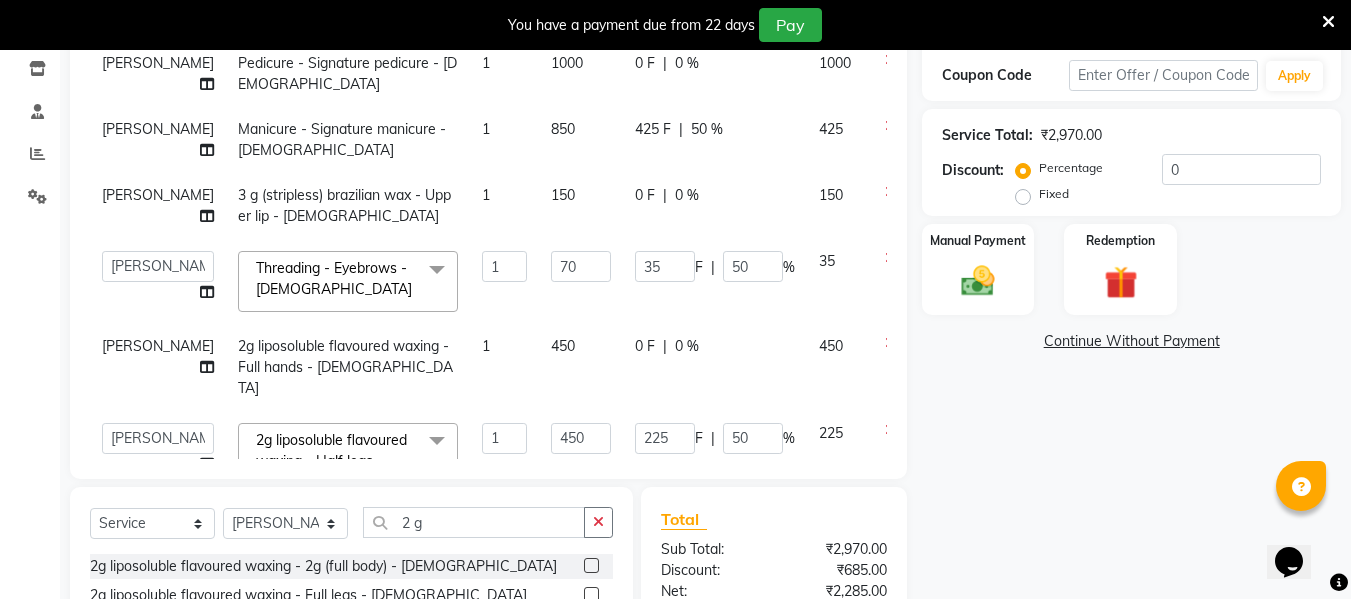 click on "[PERSON_NAME]" 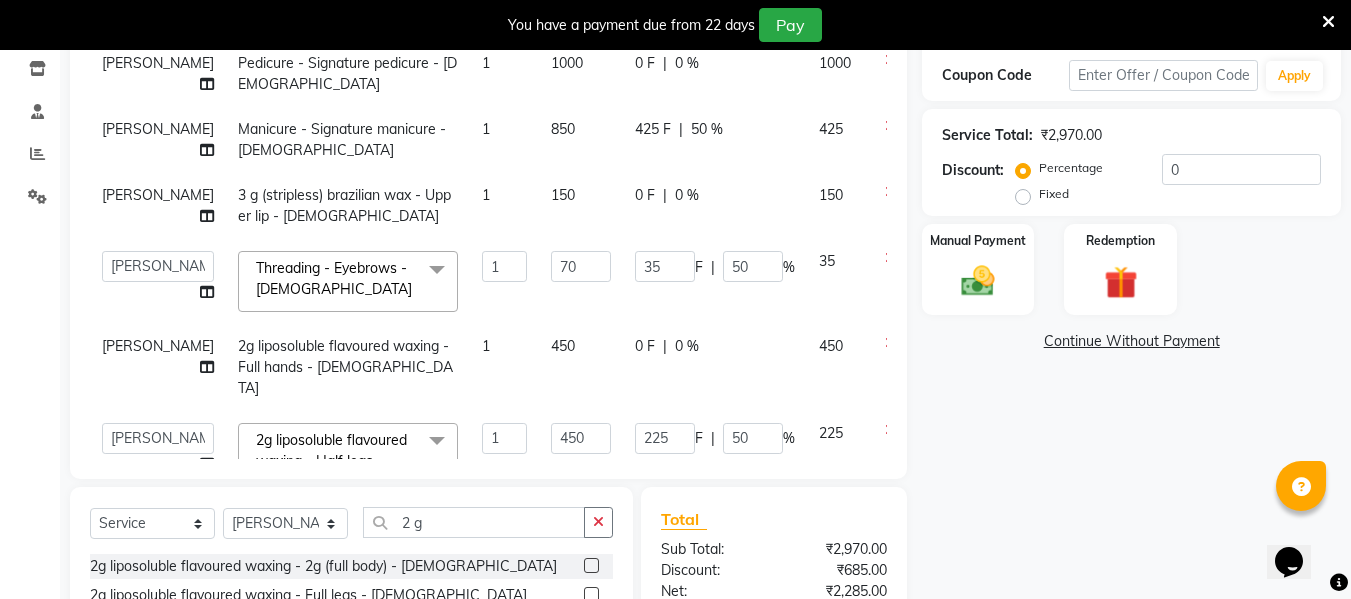 select on "84511" 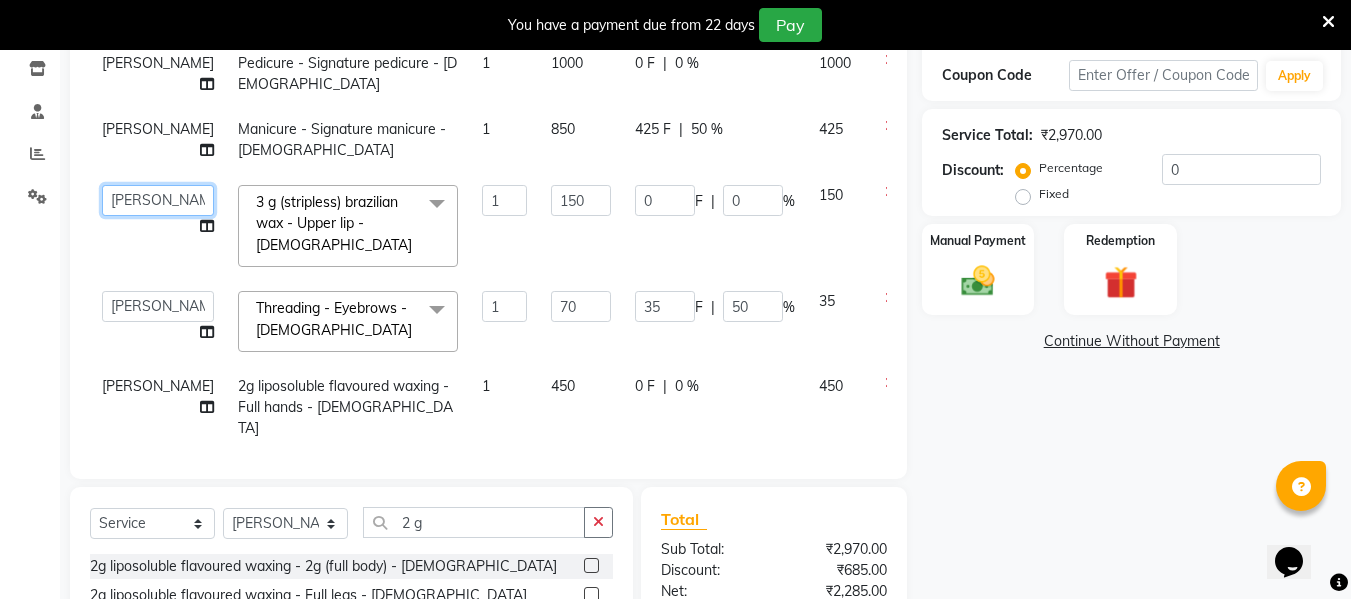 click on "[PERSON_NAME]   [PERSON_NAME]   [PERSON_NAME]    [PERSON_NAME]   Rakhi Mandal    Shanti Palkonda   Training Department" 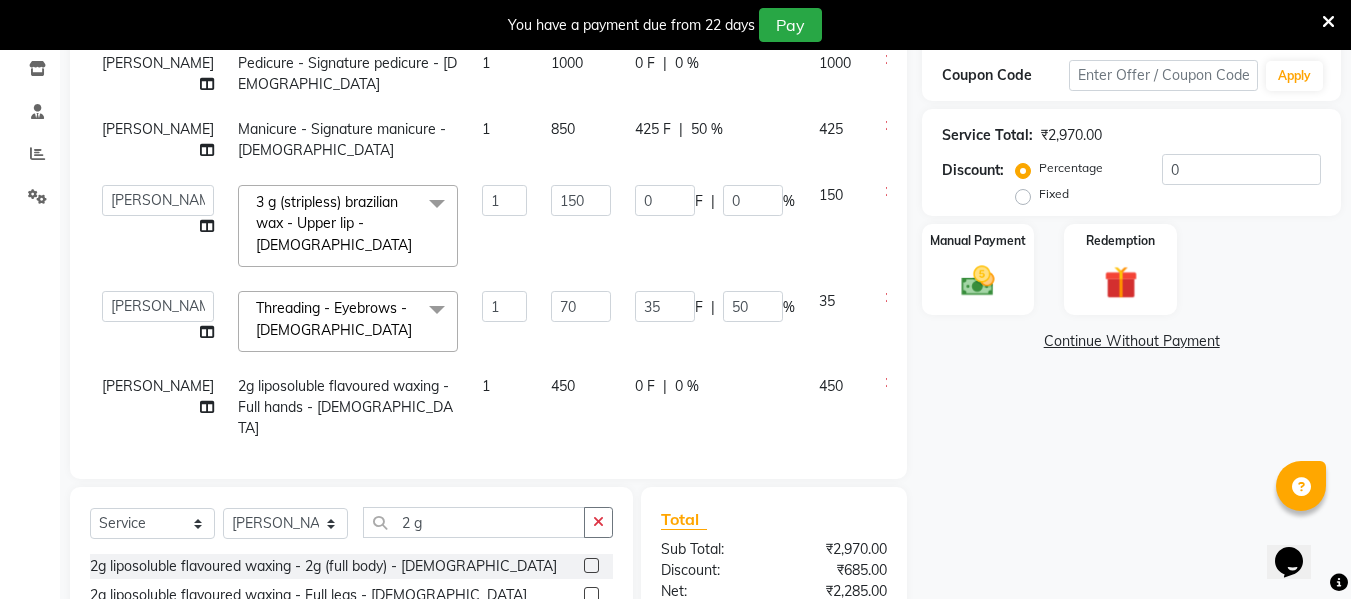 select on "59137" 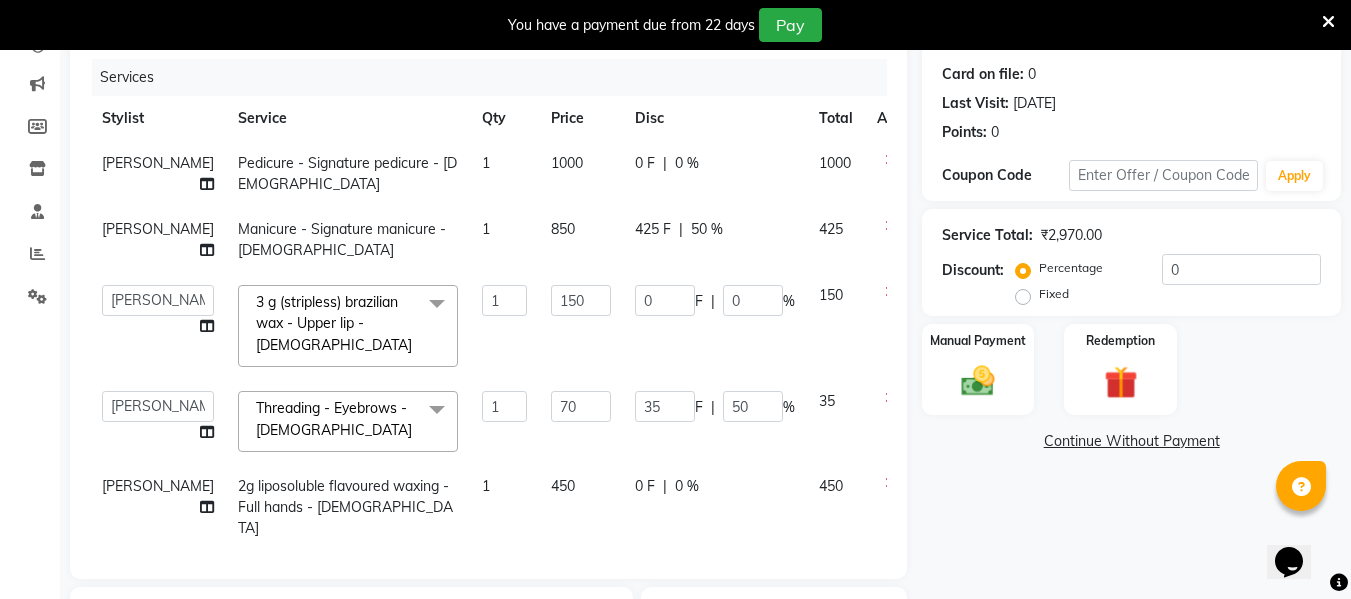 scroll, scrollTop: 139, scrollLeft: 0, axis: vertical 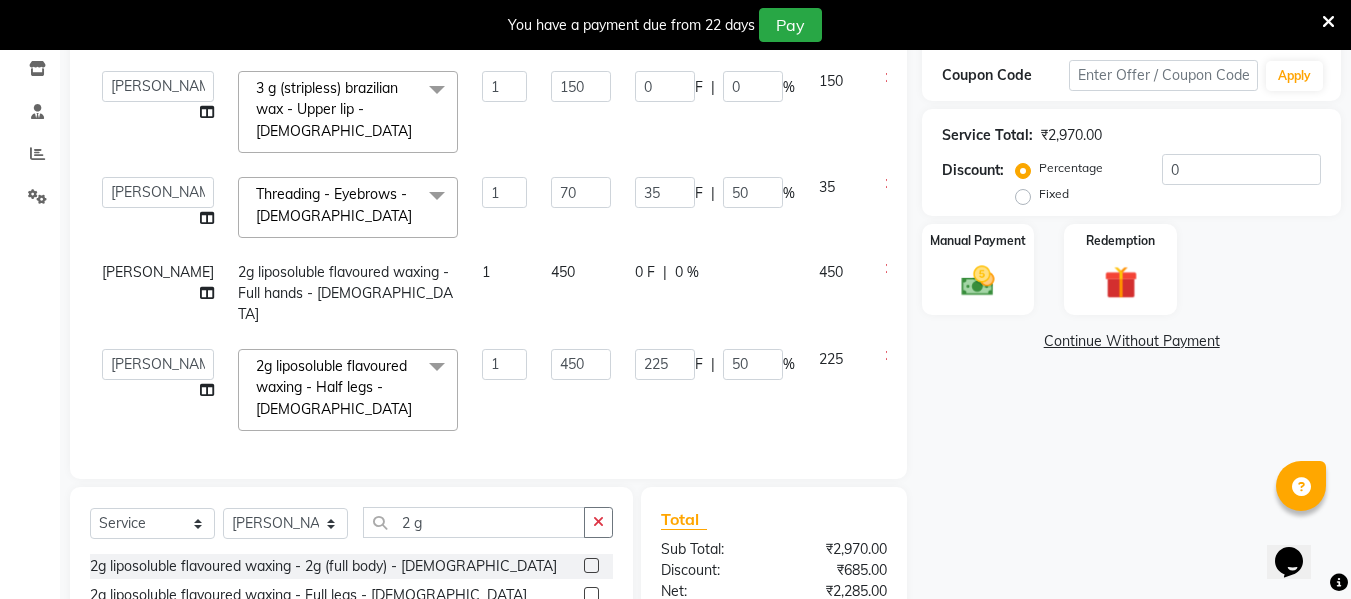click on "Name: [PERSON_NAME] Membership:  No Active Membership  Total Visits:  15 Card on file:  0 Last Visit:   [DATE] Points:   0  Coupon Code Apply Service Total:  ₹2,970.00  Discount:  Percentage   Fixed  0 Manual Payment Redemption  Continue Without Payment" 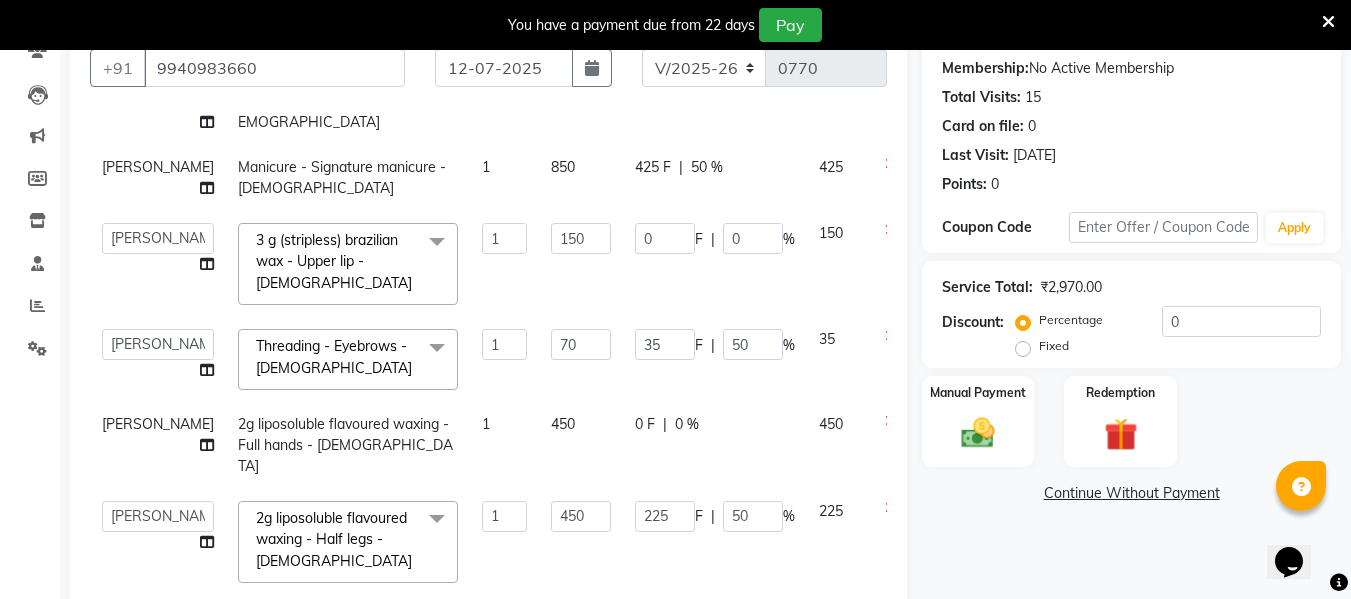scroll, scrollTop: 152, scrollLeft: 0, axis: vertical 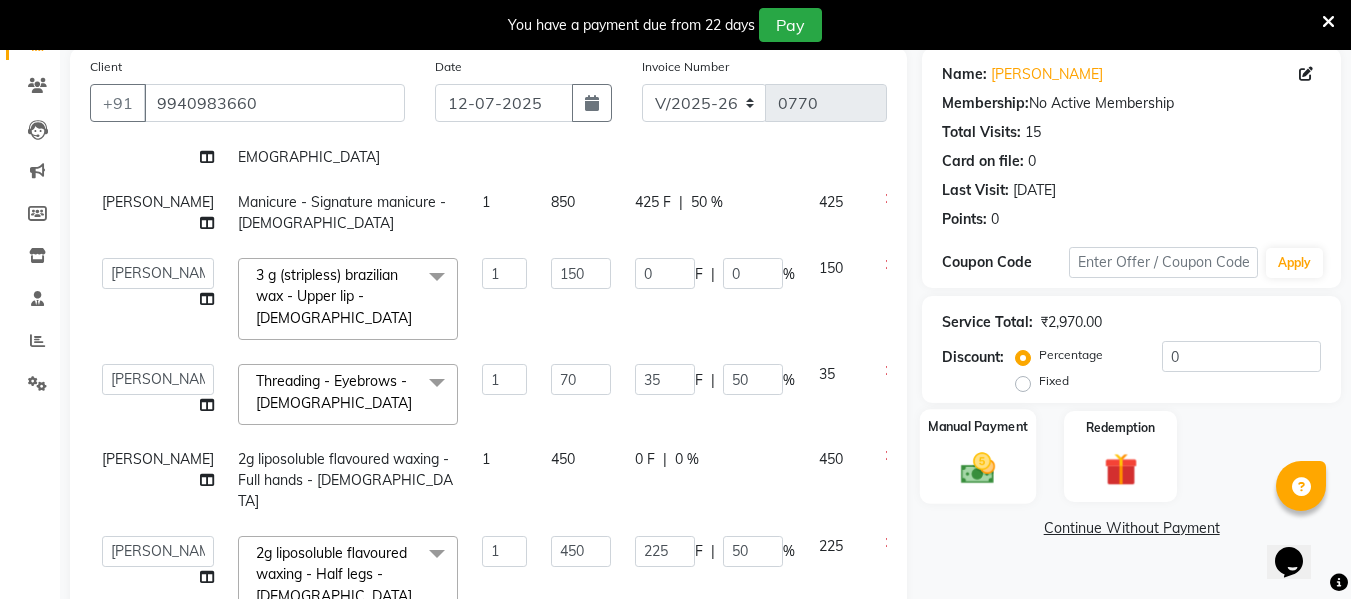 click 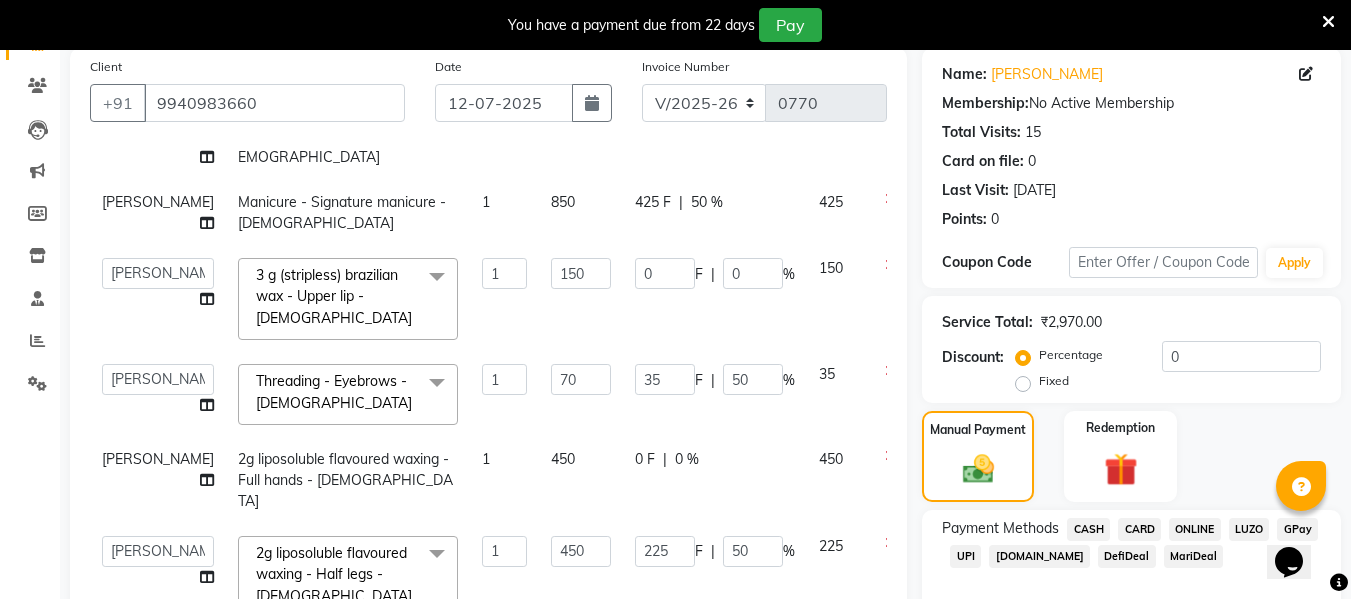 click on "ONLINE" 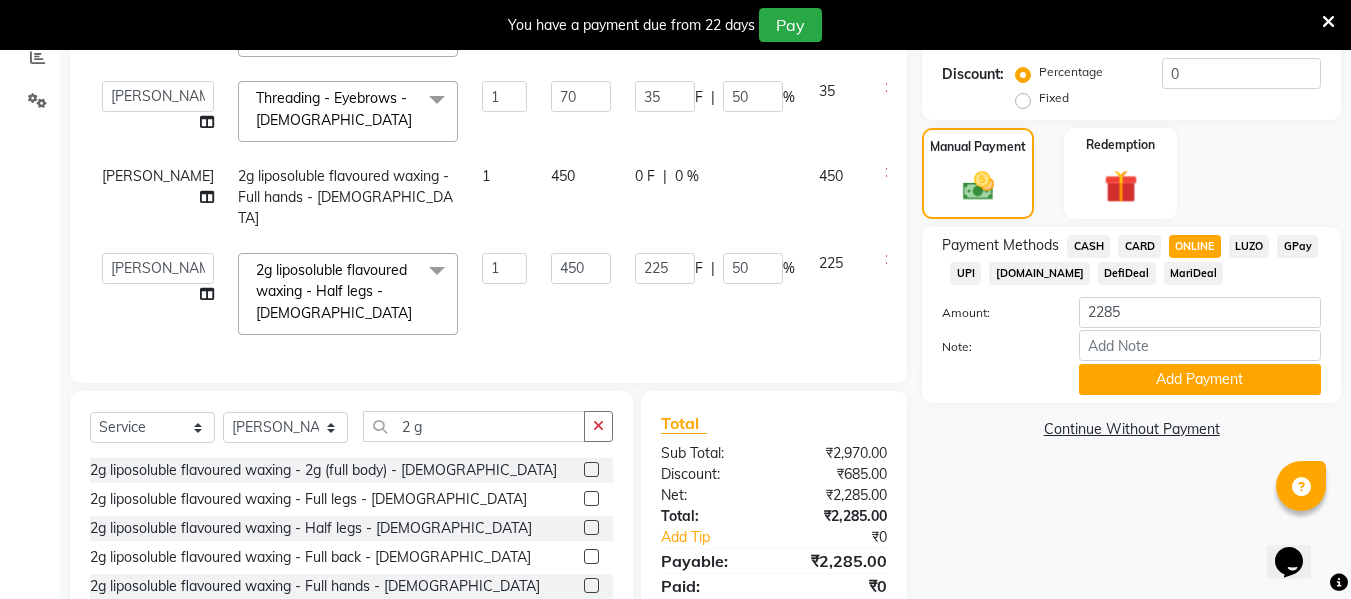 scroll, scrollTop: 452, scrollLeft: 0, axis: vertical 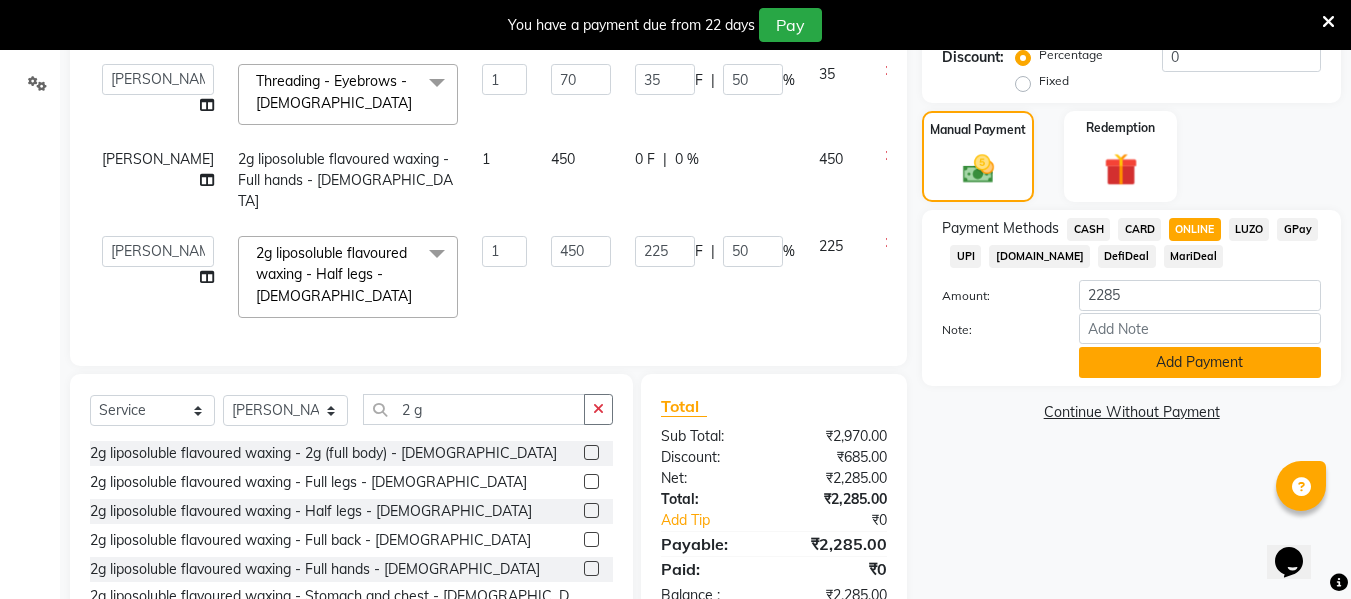 click on "Add Payment" 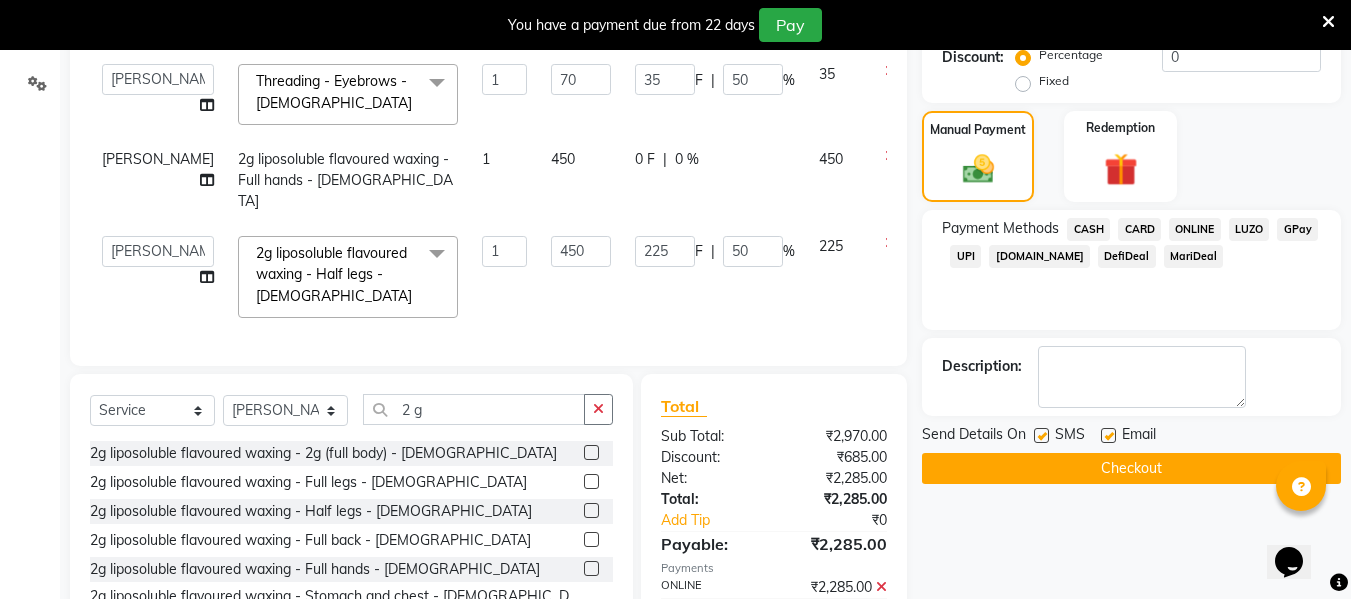 click 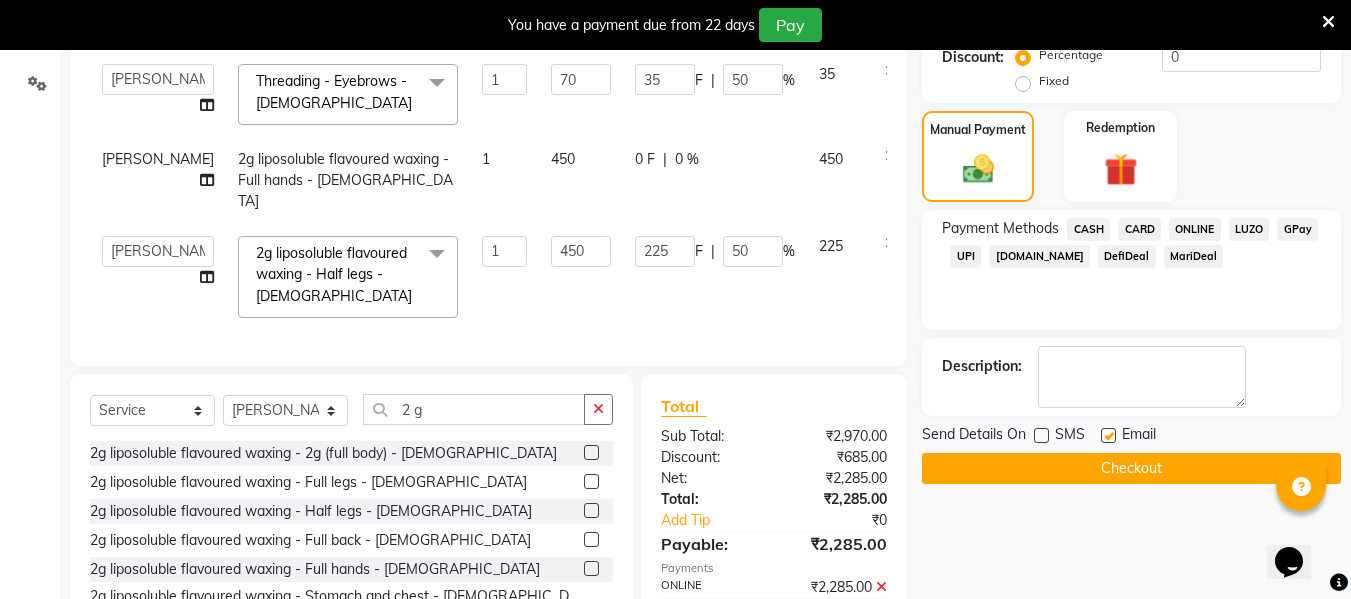click 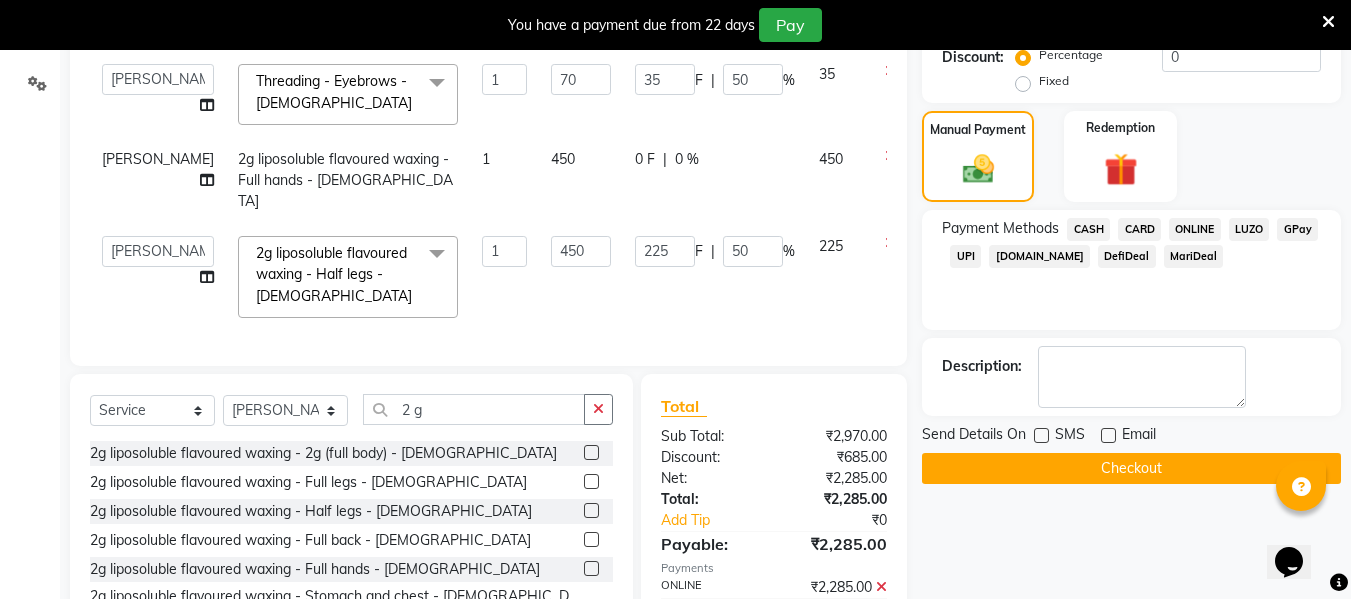 scroll, scrollTop: 0, scrollLeft: 0, axis: both 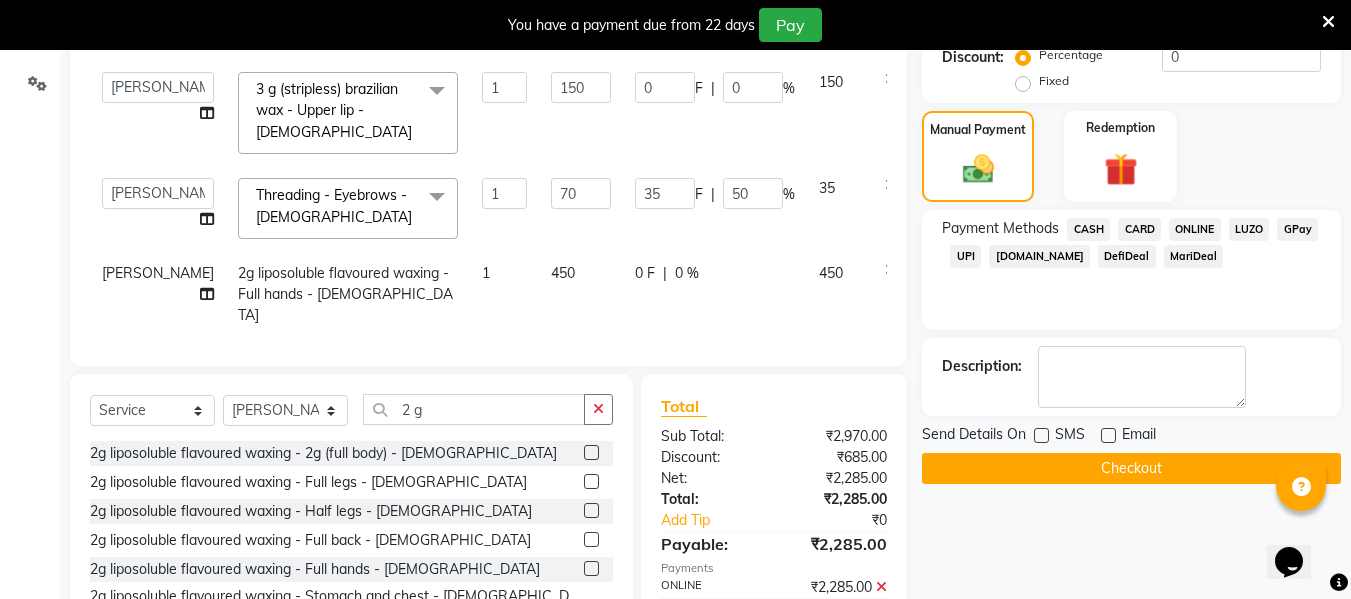 drag, startPoint x: 658, startPoint y: 291, endPoint x: 659, endPoint y: 304, distance: 13.038404 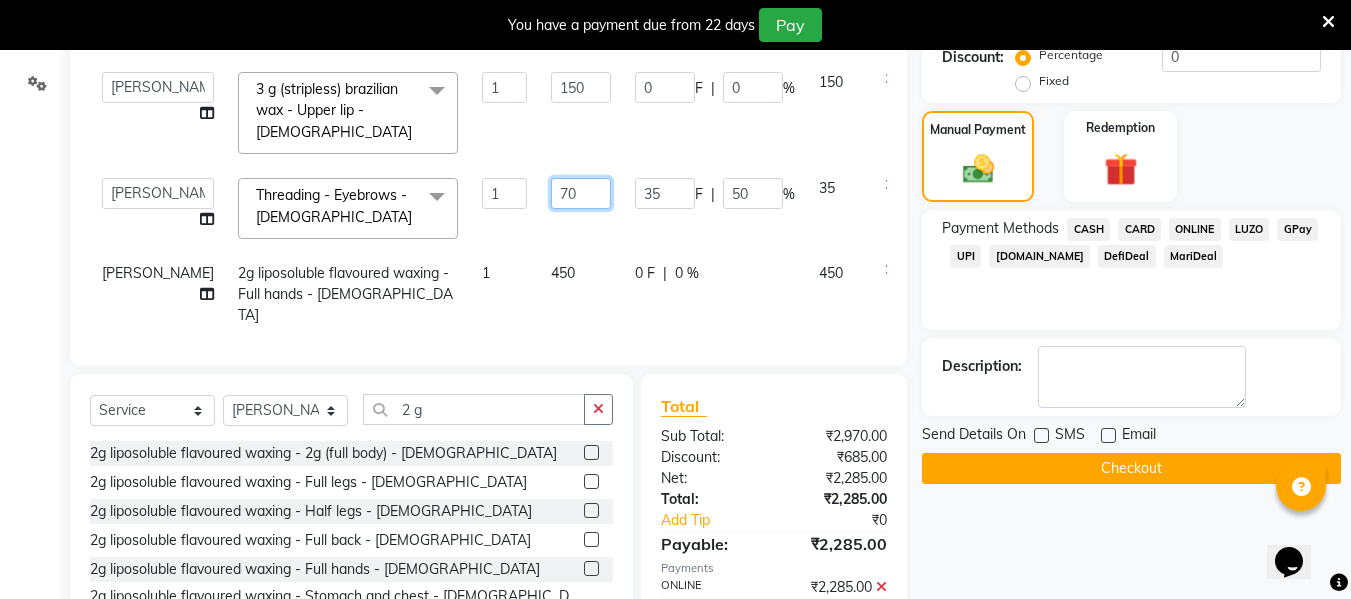 drag, startPoint x: 659, startPoint y: 304, endPoint x: 532, endPoint y: 265, distance: 132.8533 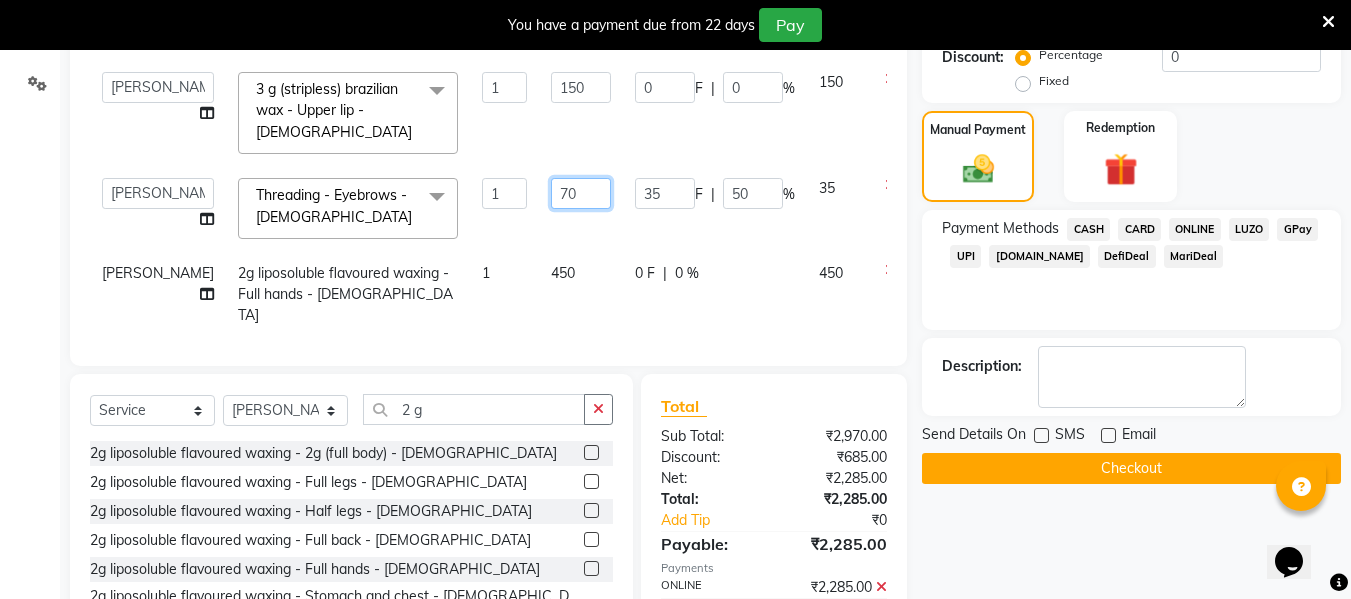 click on "70" 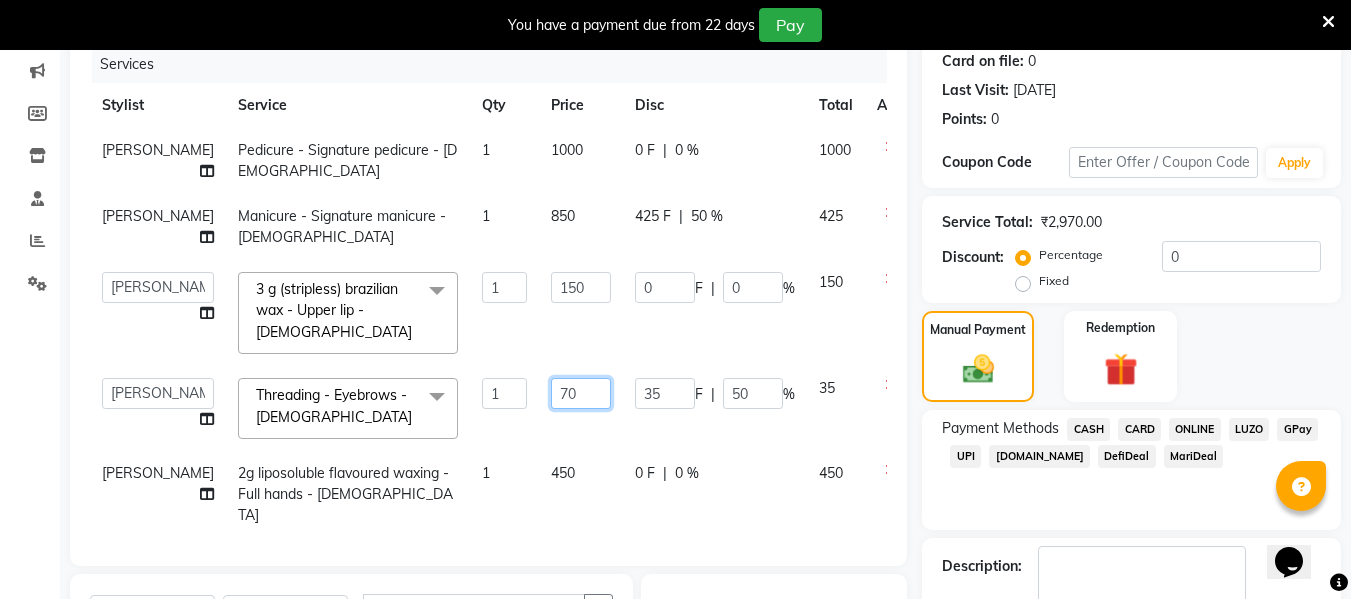 scroll, scrollTop: 152, scrollLeft: 0, axis: vertical 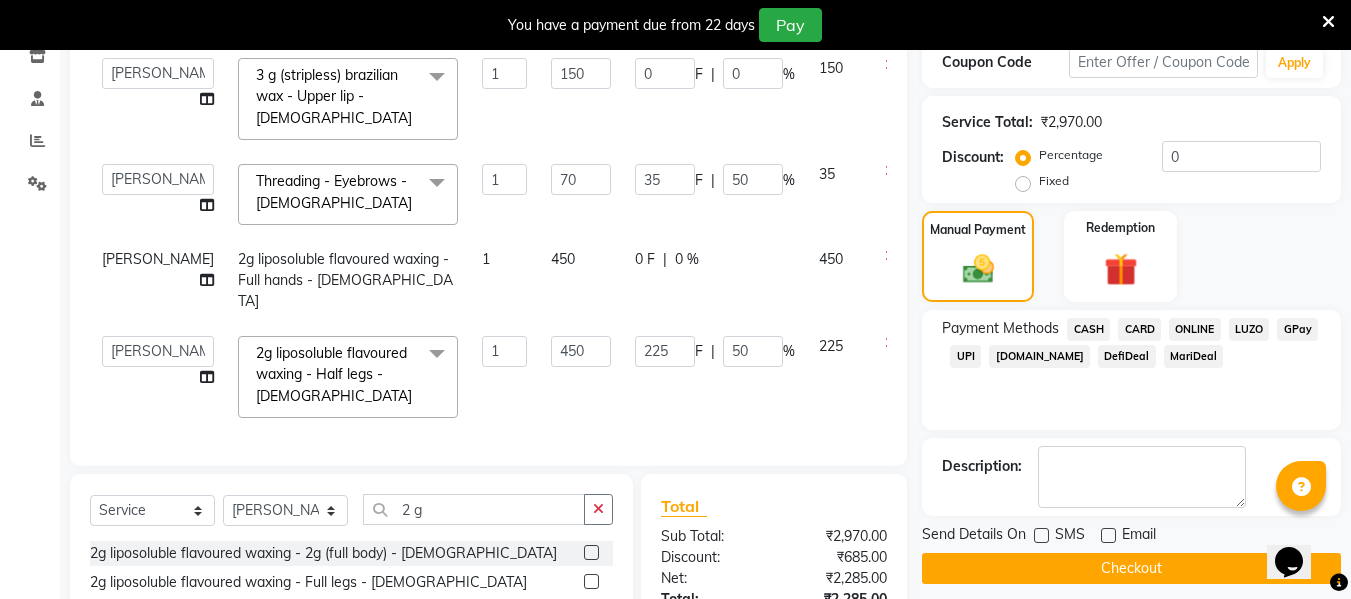 click on "Checkout" 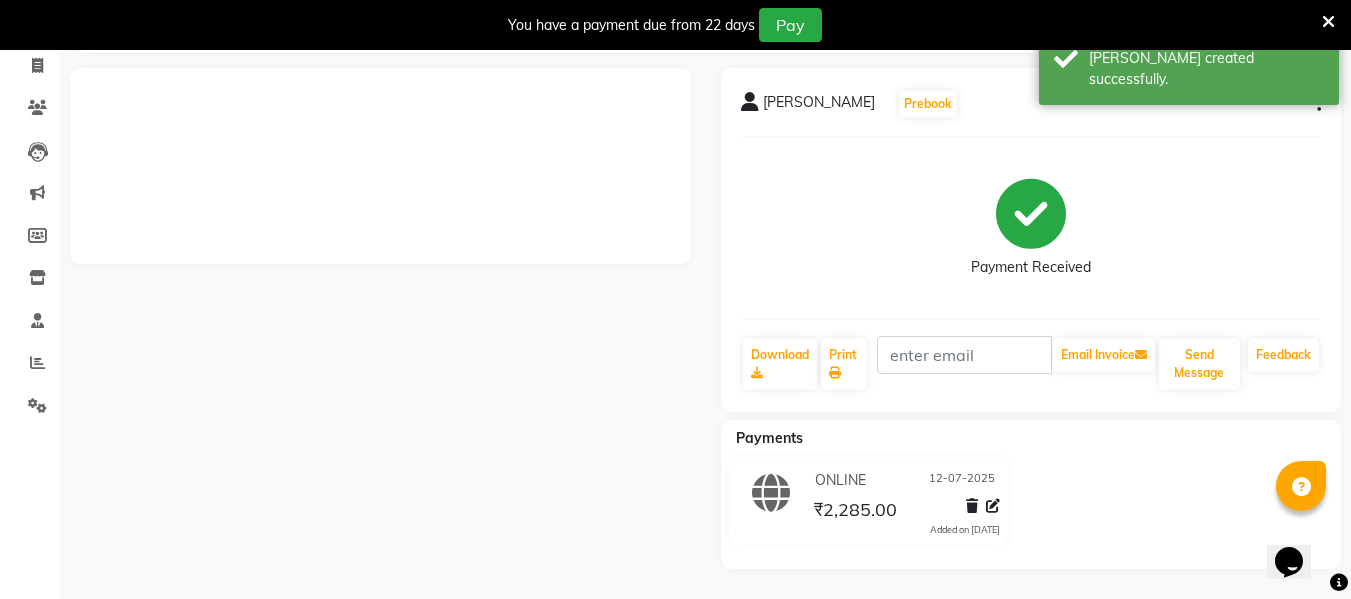 scroll, scrollTop: 352, scrollLeft: 0, axis: vertical 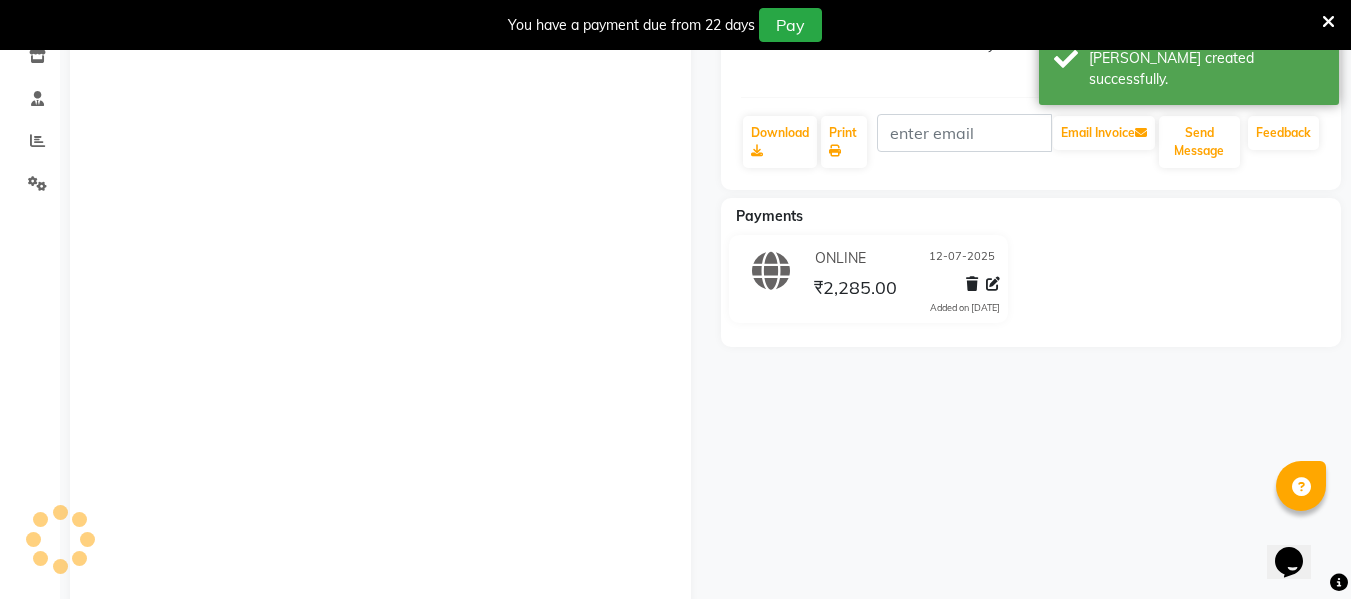 click on "Pooja Nair  Prebook   Payment Received  Download  Print   Email Invoice   Send Message Feedback  Payments ONLINE [DATE] ₹2,285.00  Added on [DATE]" 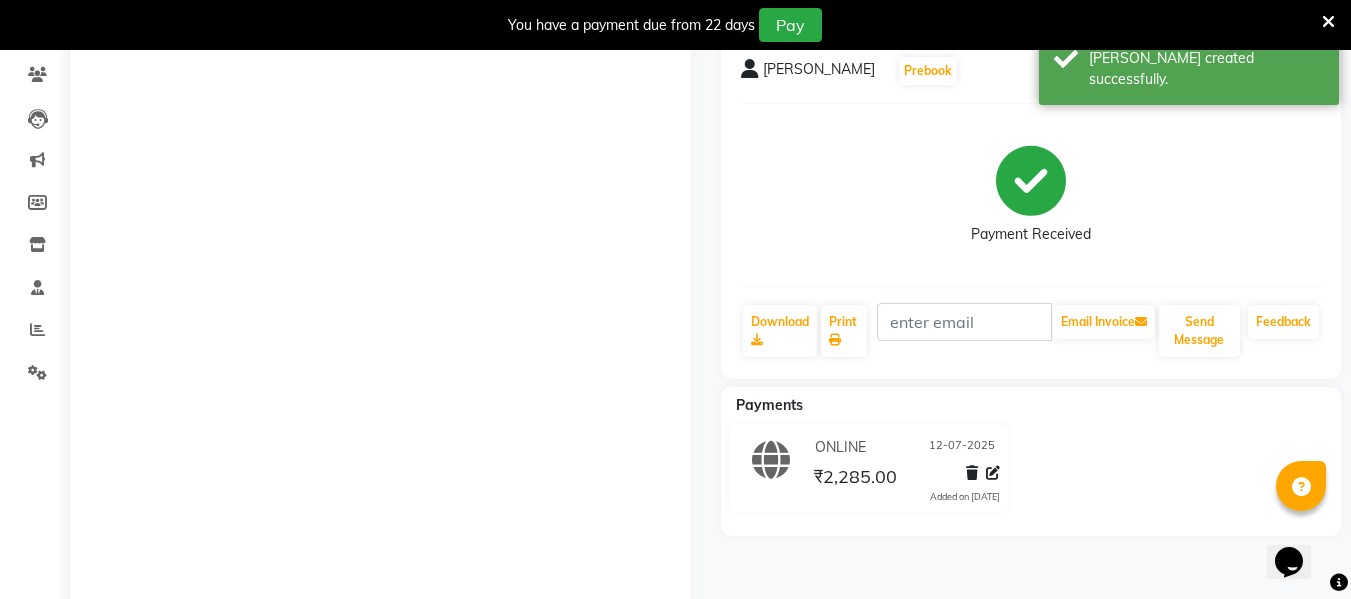 scroll, scrollTop: 52, scrollLeft: 0, axis: vertical 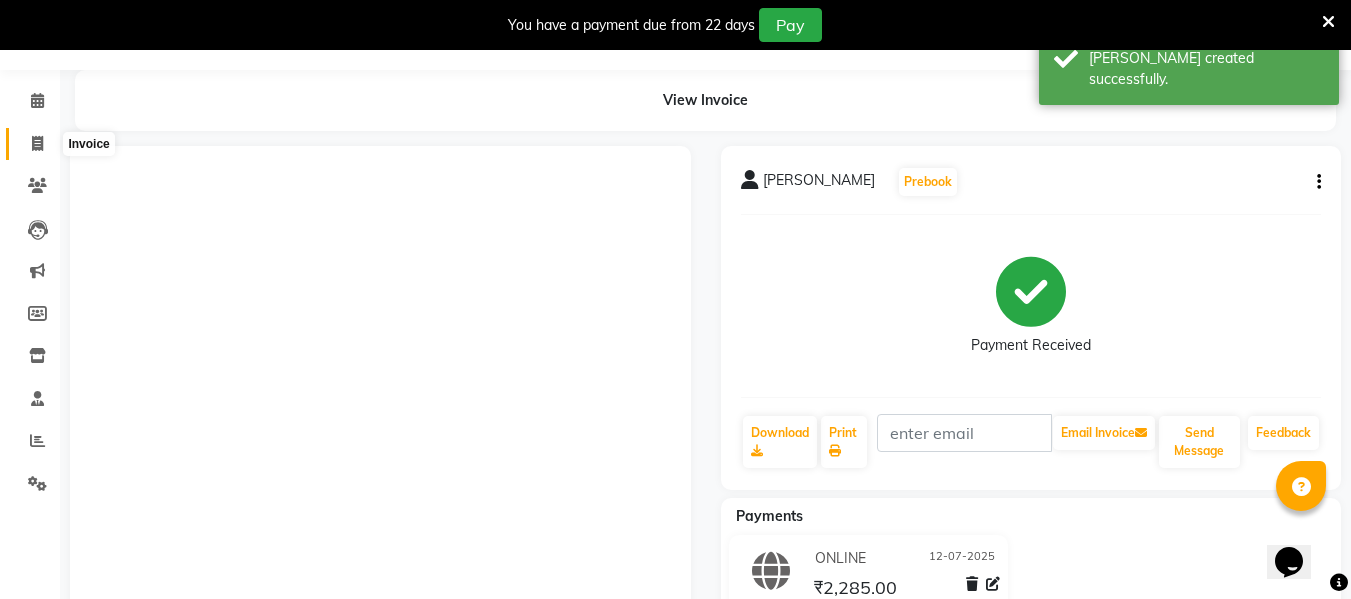 click 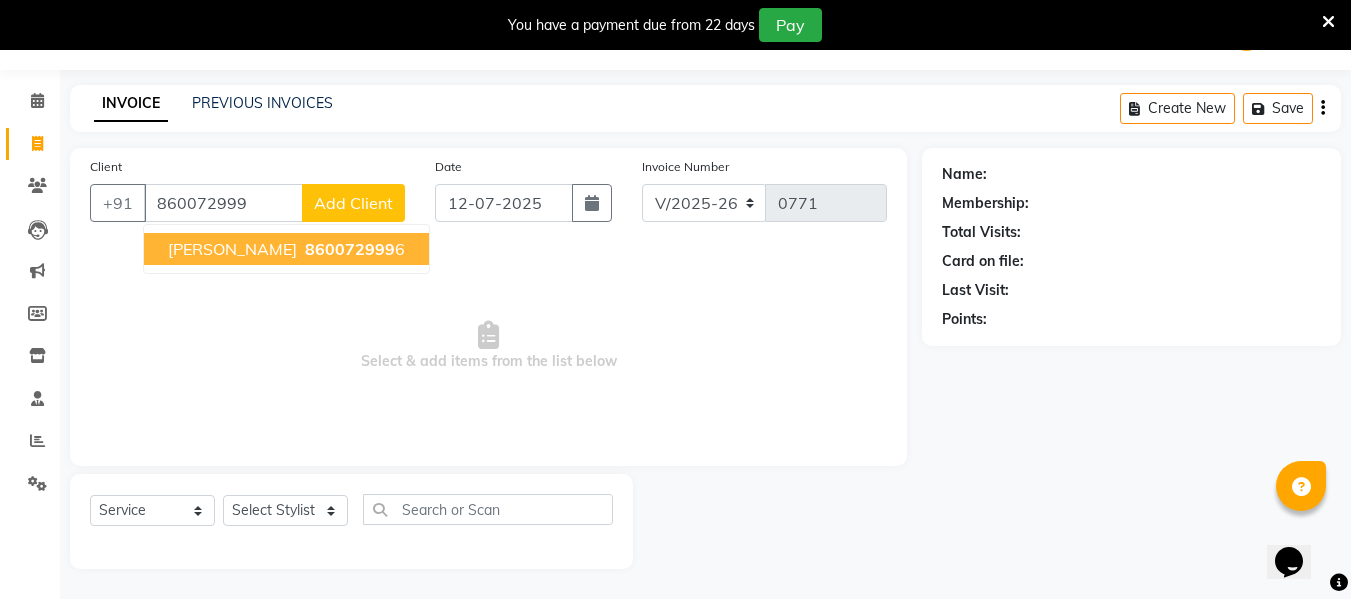 click on "[PERSON_NAME]" at bounding box center (232, 249) 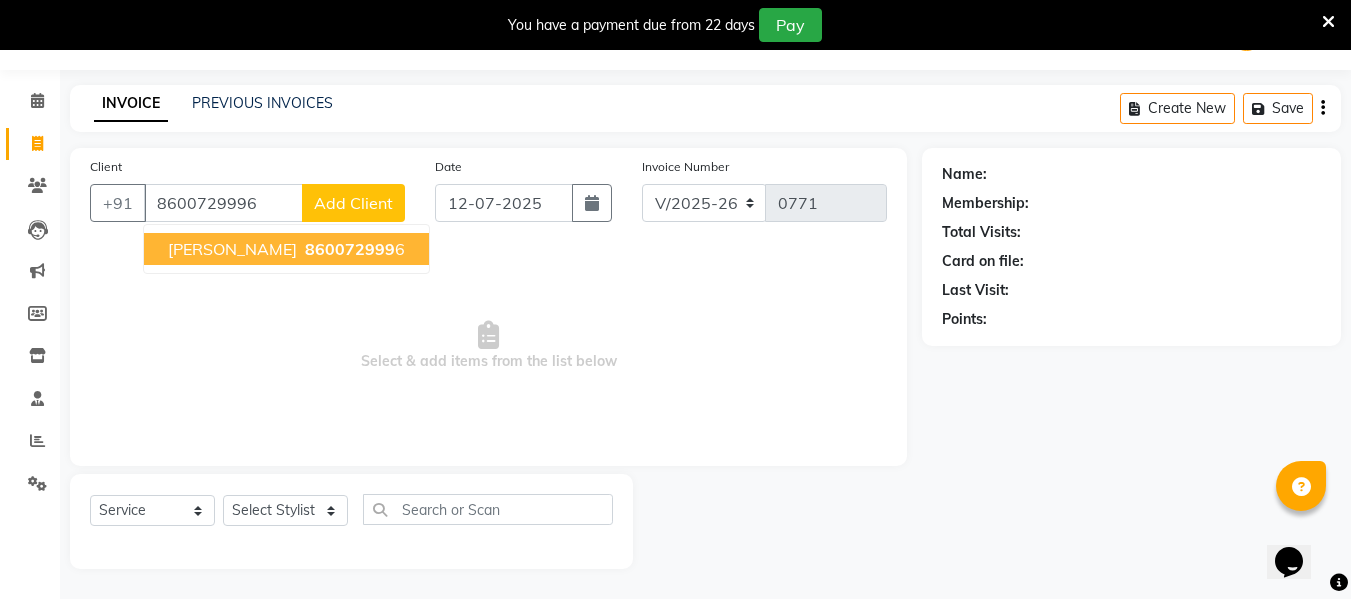 type on "8600729996" 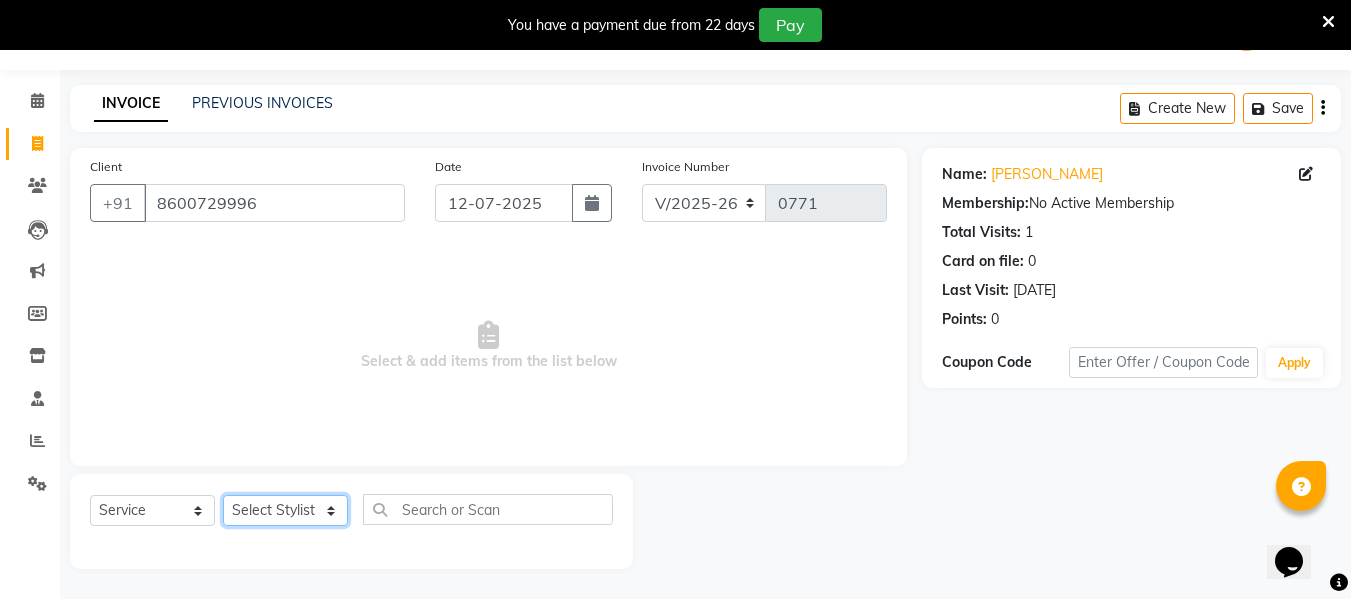 click on "Select Stylist [PERSON_NAME] [PERSON_NAME] [PERSON_NAME]  [PERSON_NAME] Rakhi Mandal  Shanti Palkonda Training Department" 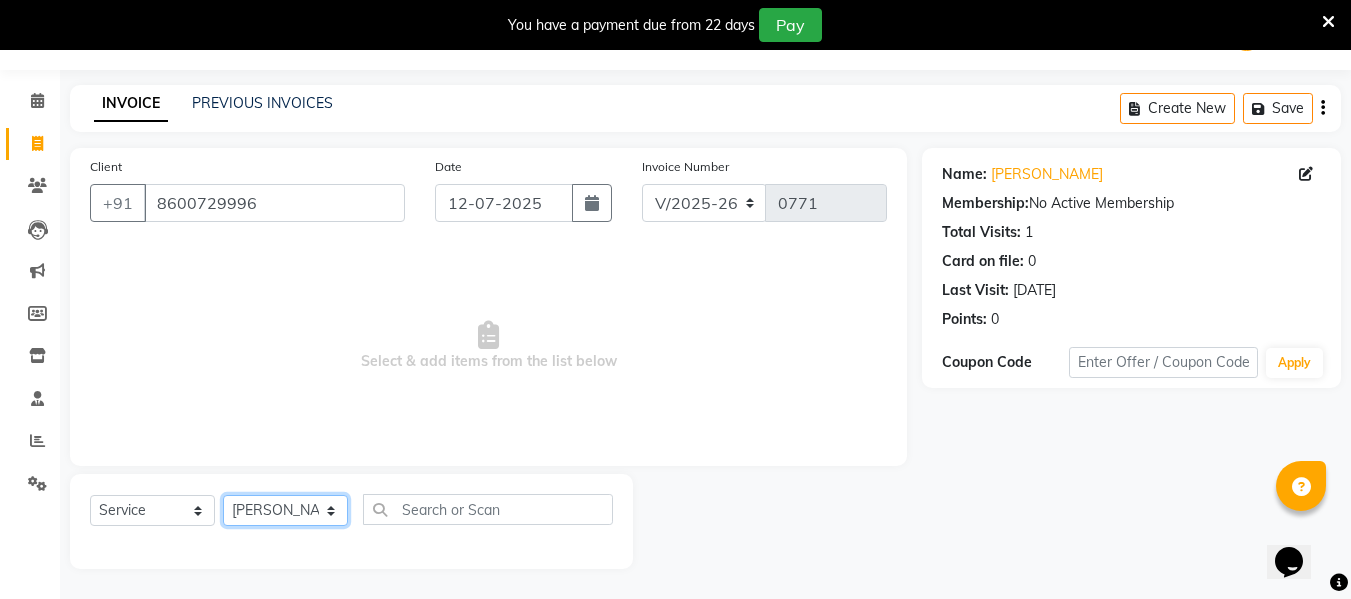 click on "Select Stylist [PERSON_NAME] [PERSON_NAME] [PERSON_NAME]  [PERSON_NAME] Rakhi Mandal  Shanti Palkonda Training Department" 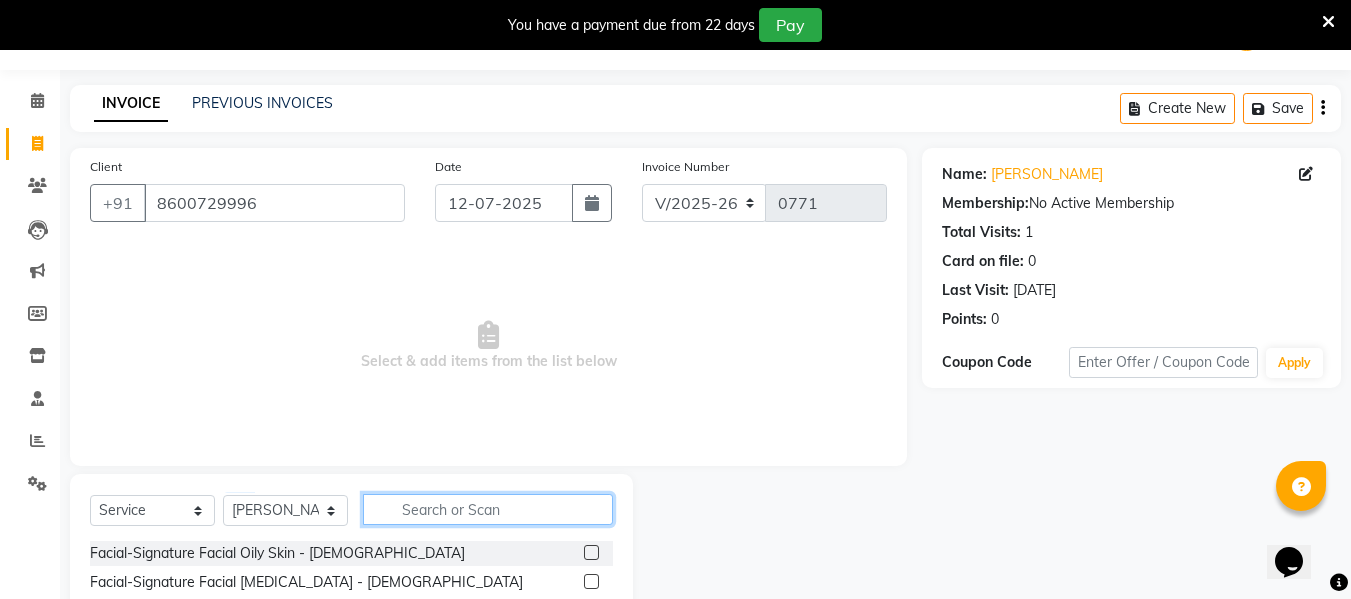 drag, startPoint x: 428, startPoint y: 507, endPoint x: 369, endPoint y: 501, distance: 59.3043 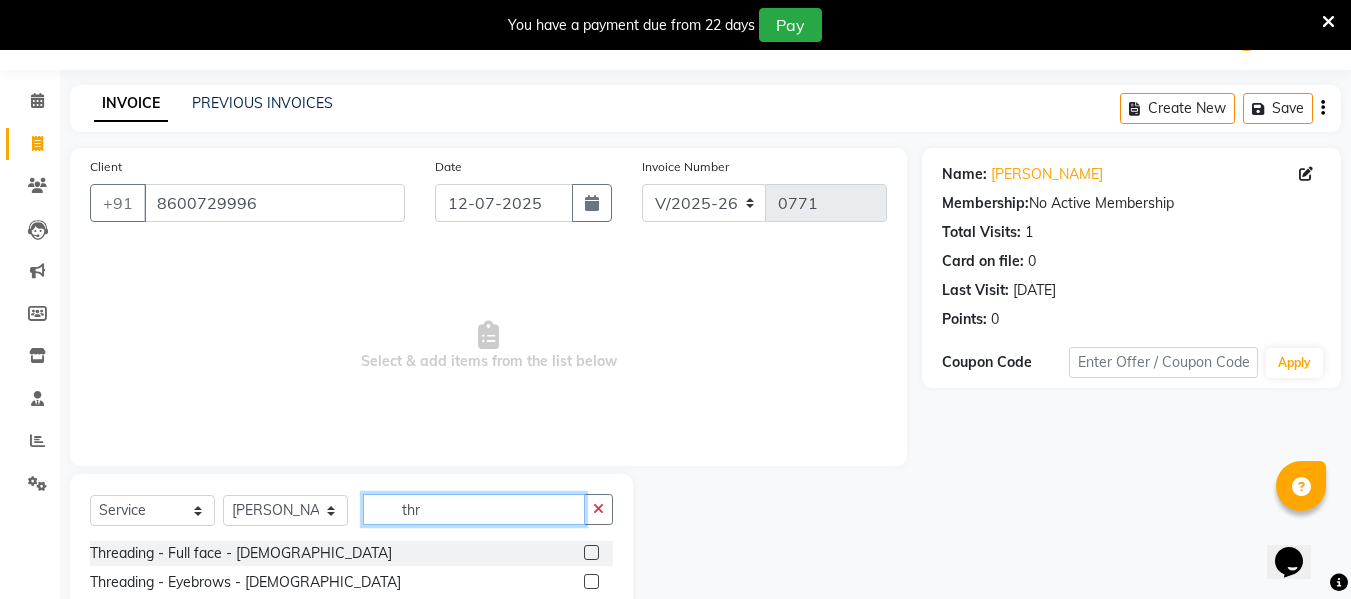 type on "thr" 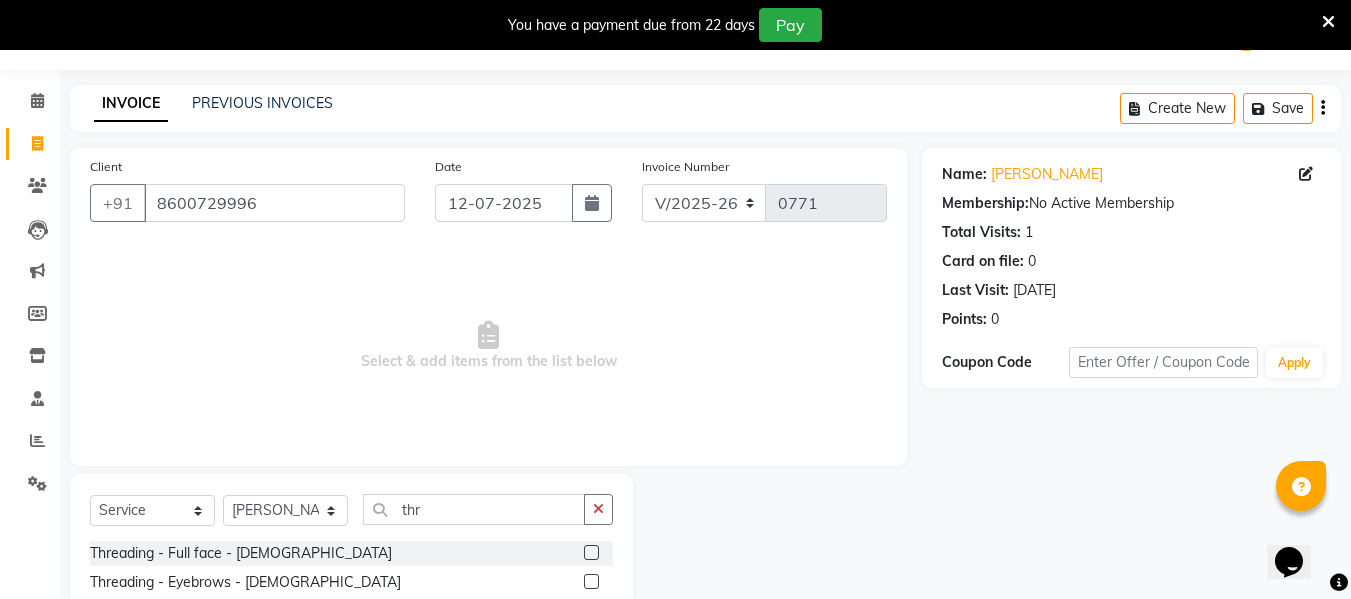 click 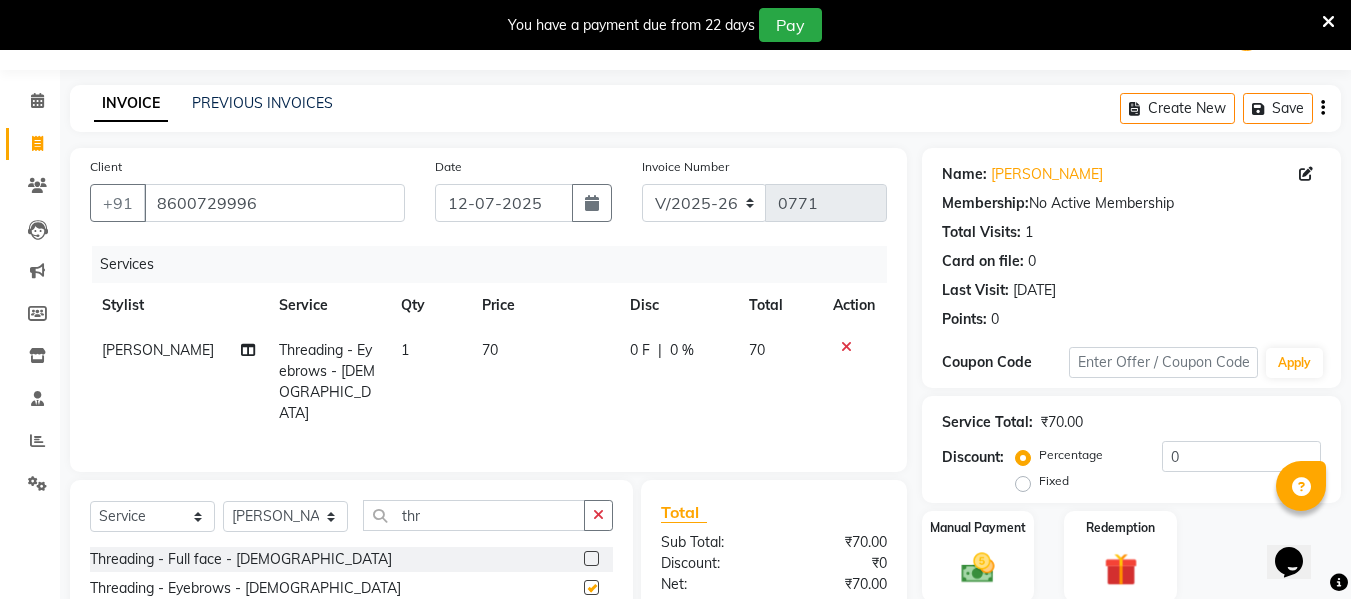 checkbox on "false" 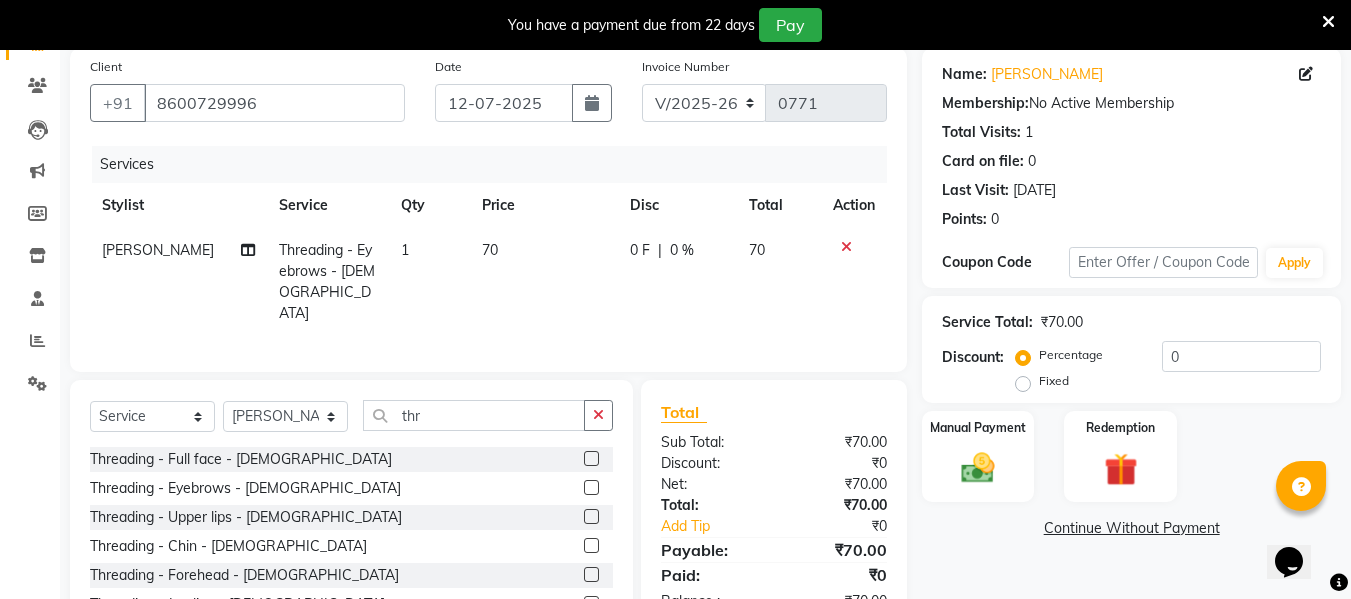 scroll, scrollTop: 252, scrollLeft: 0, axis: vertical 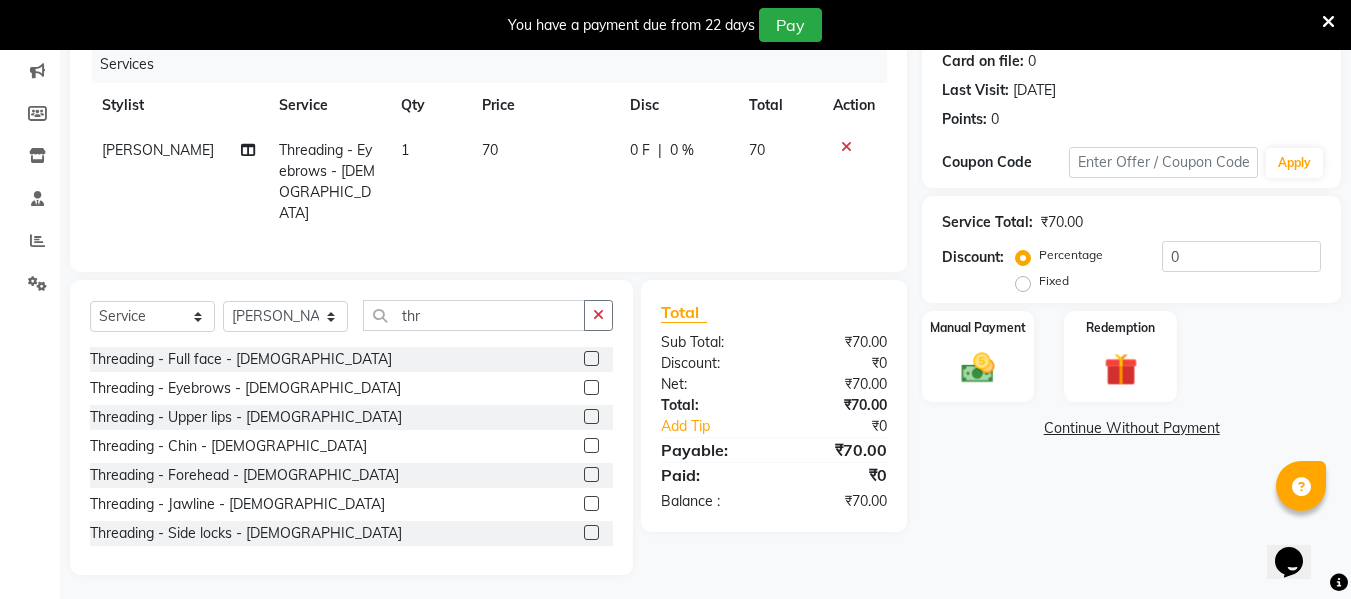 click 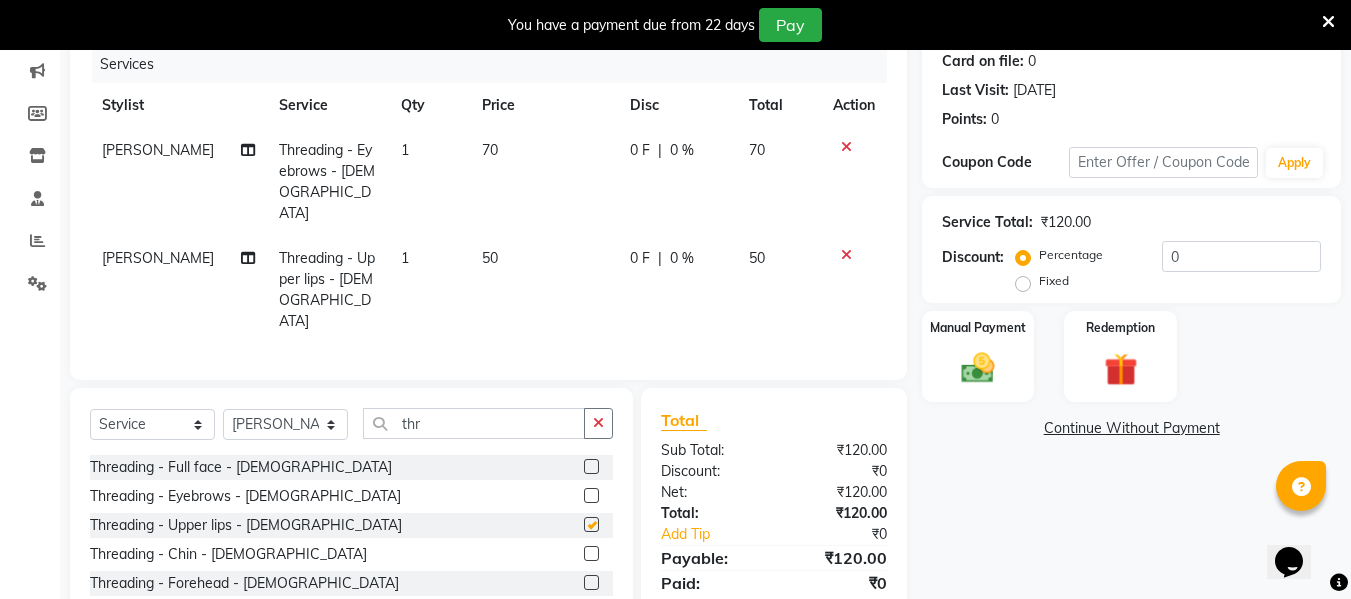 checkbox on "false" 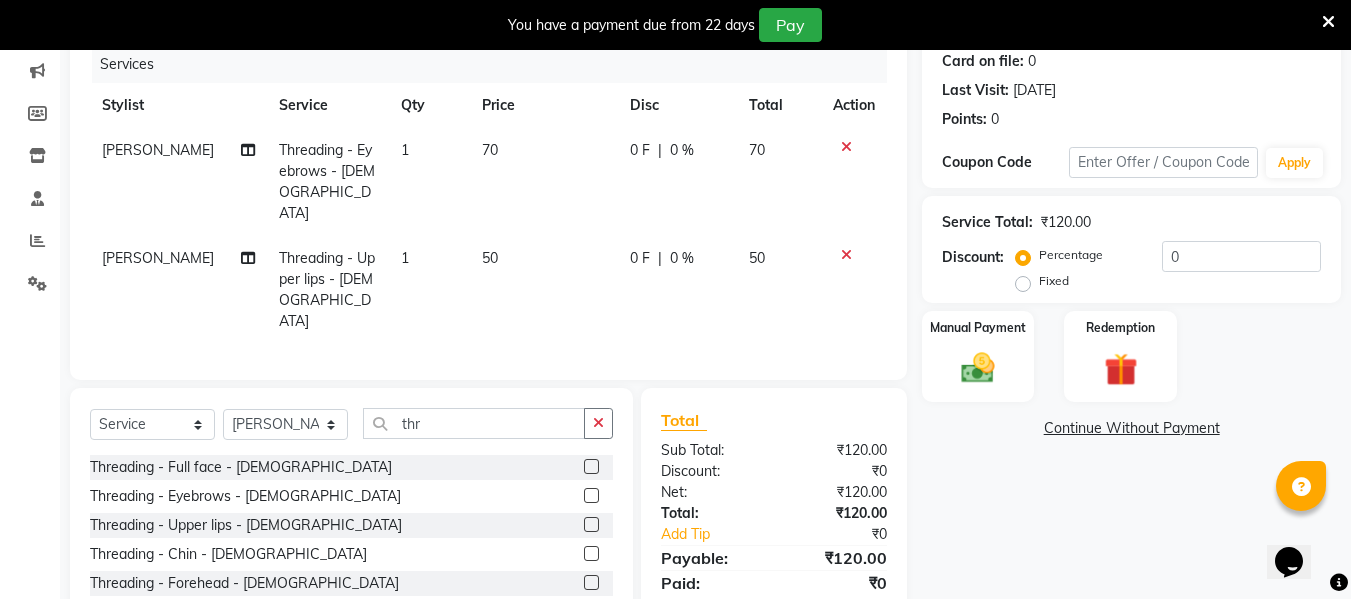 scroll, scrollTop: 61, scrollLeft: 0, axis: vertical 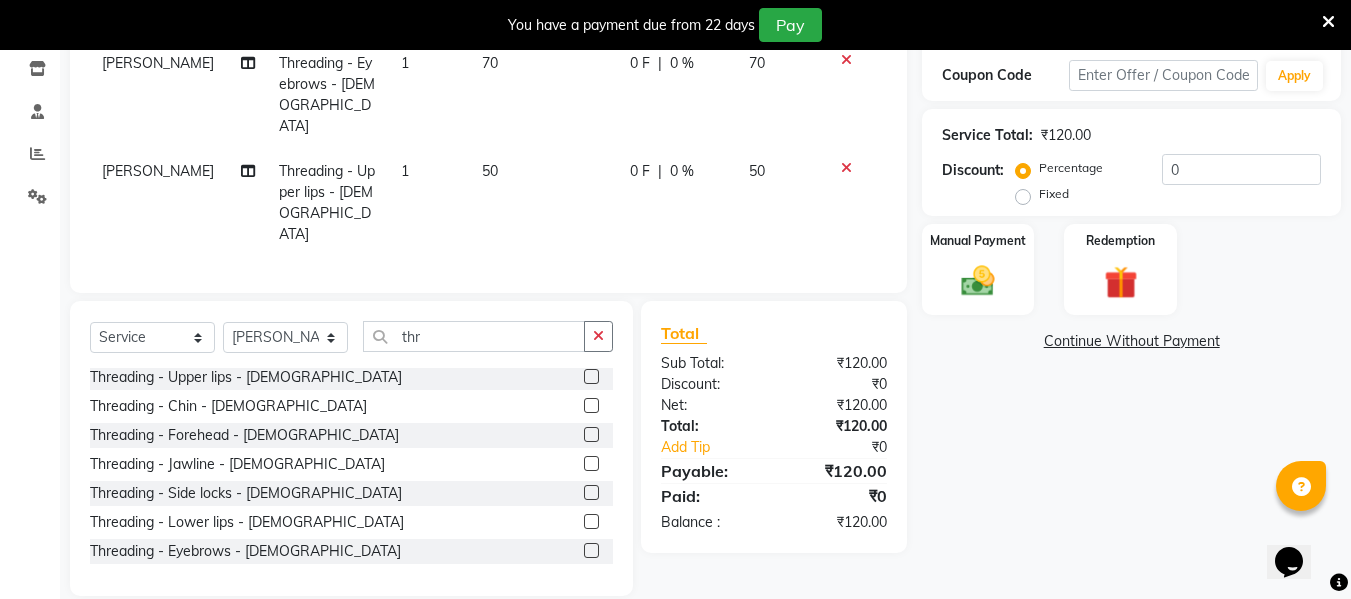 click 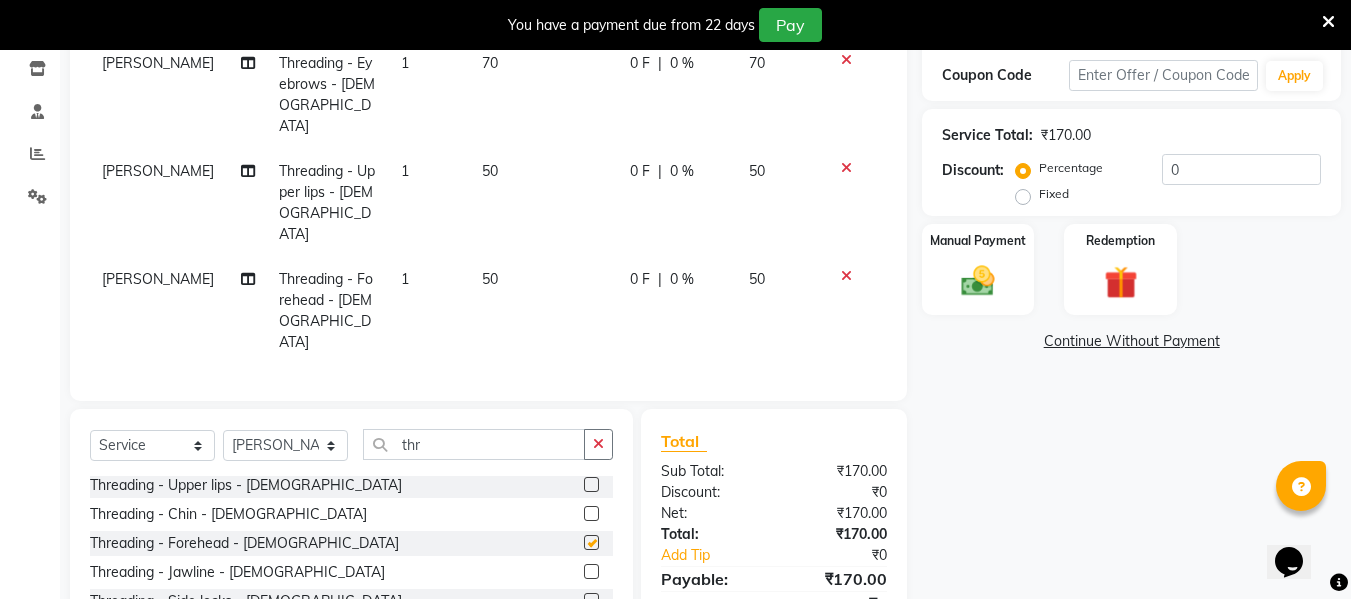 checkbox on "false" 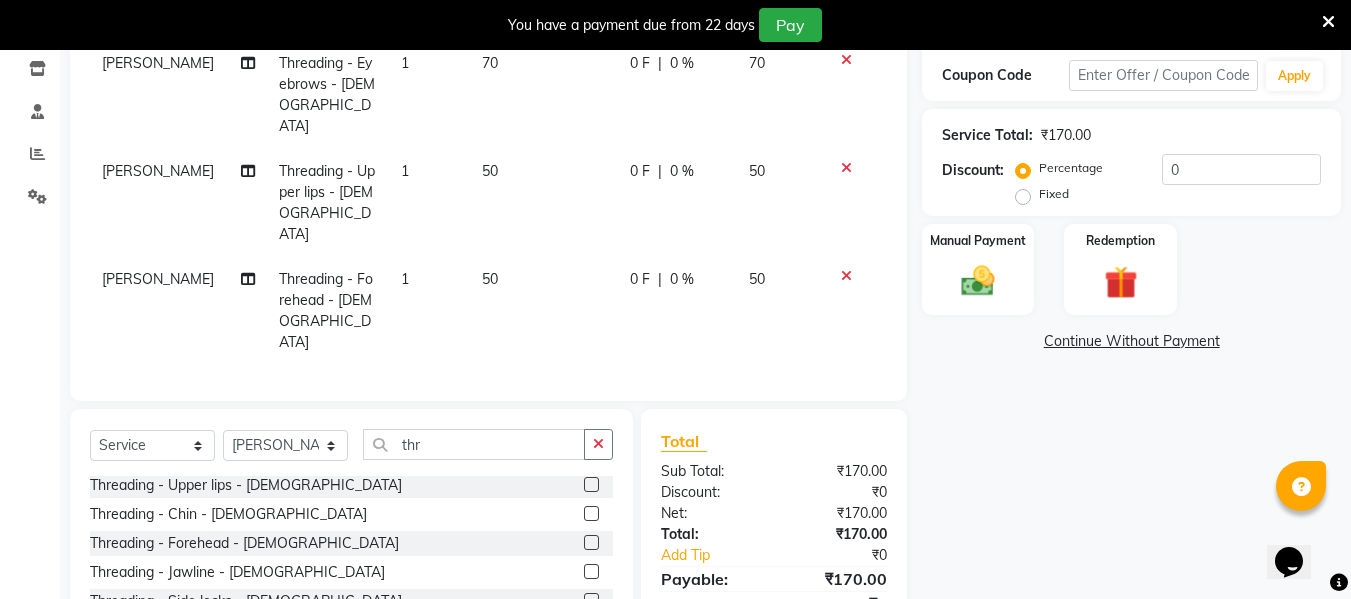 click 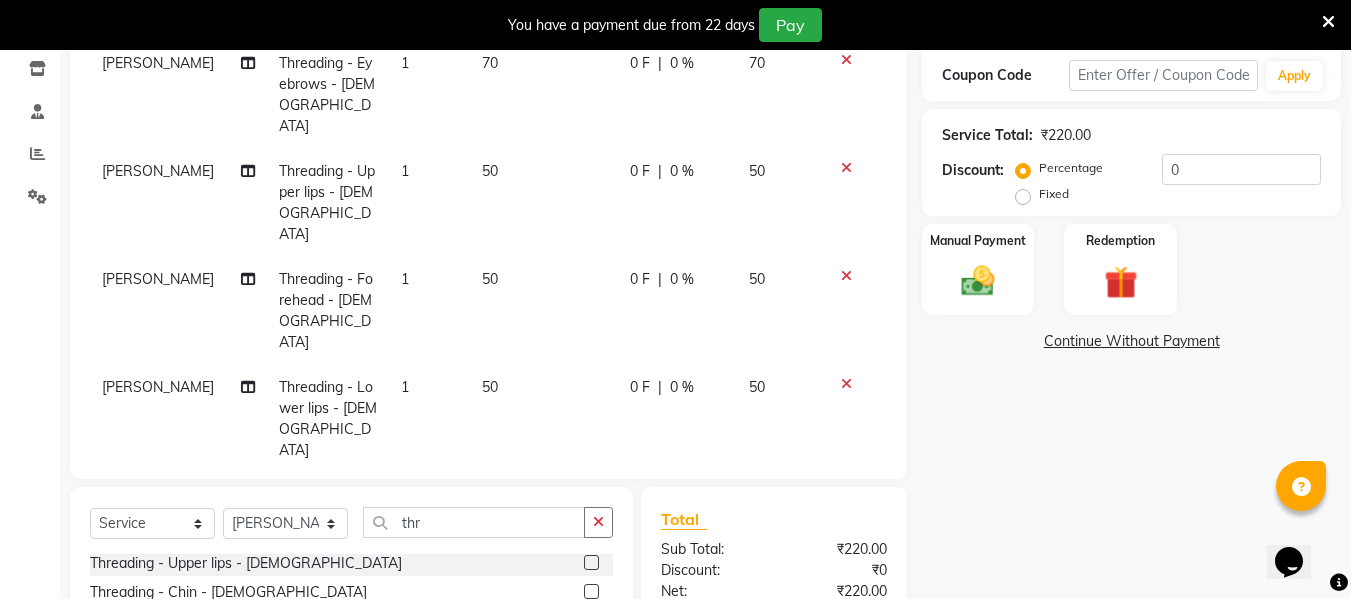 checkbox on "false" 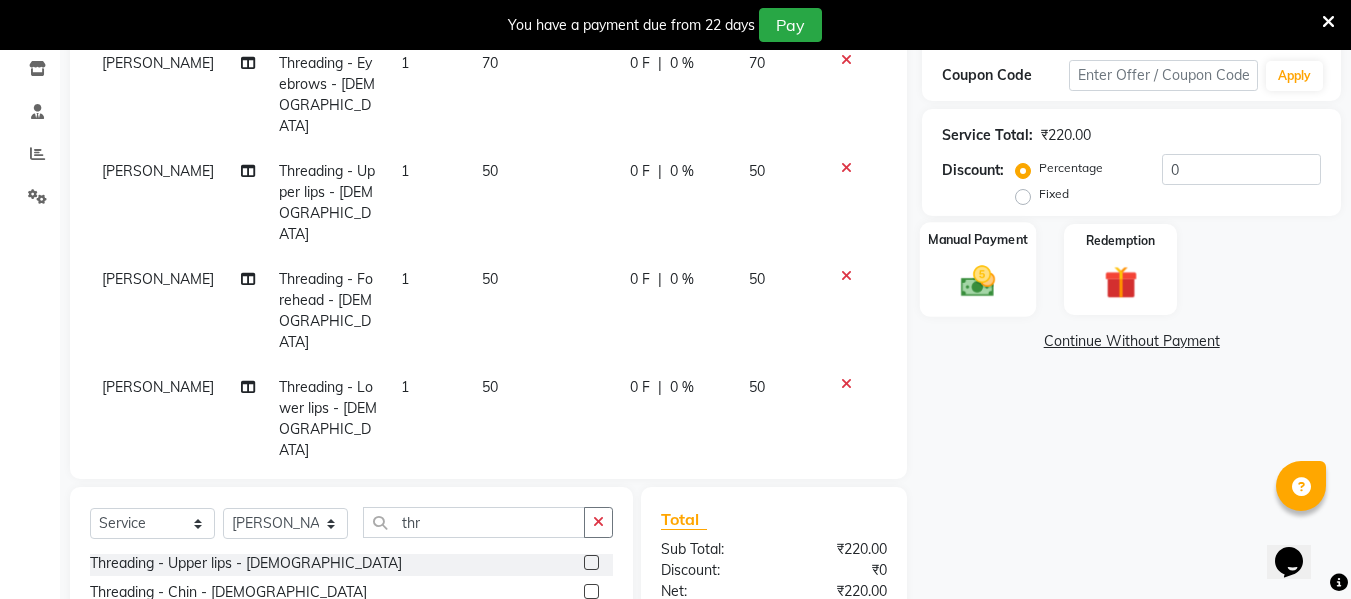 click 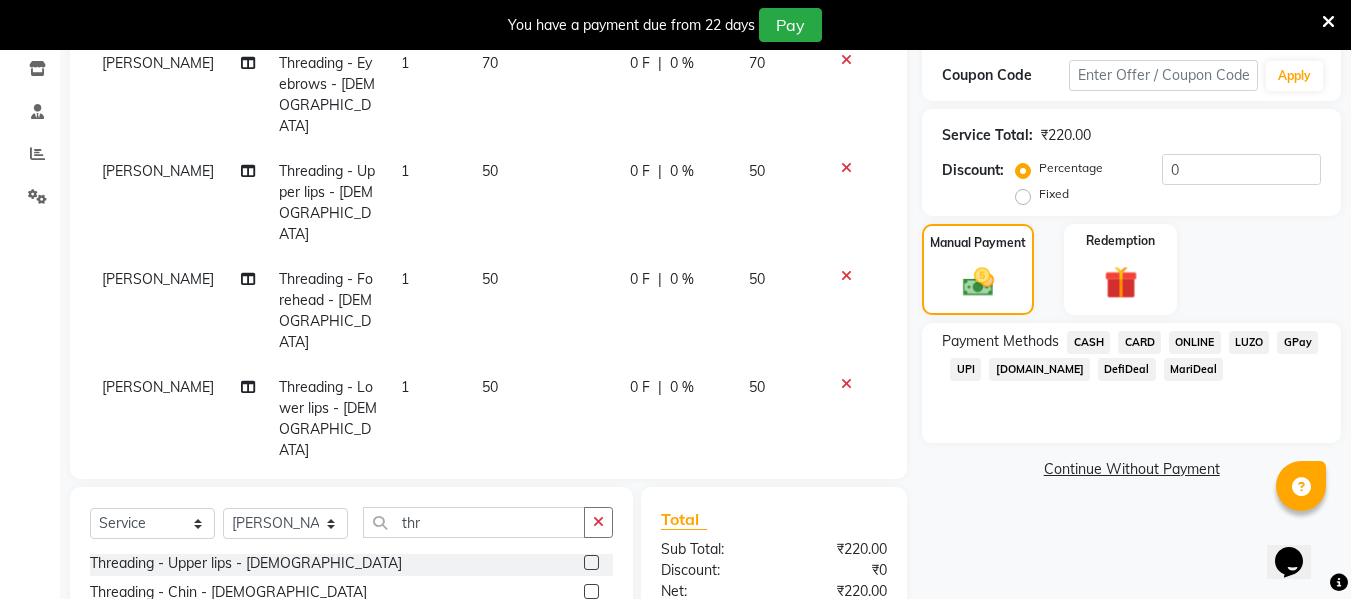 click on "ONLINE" 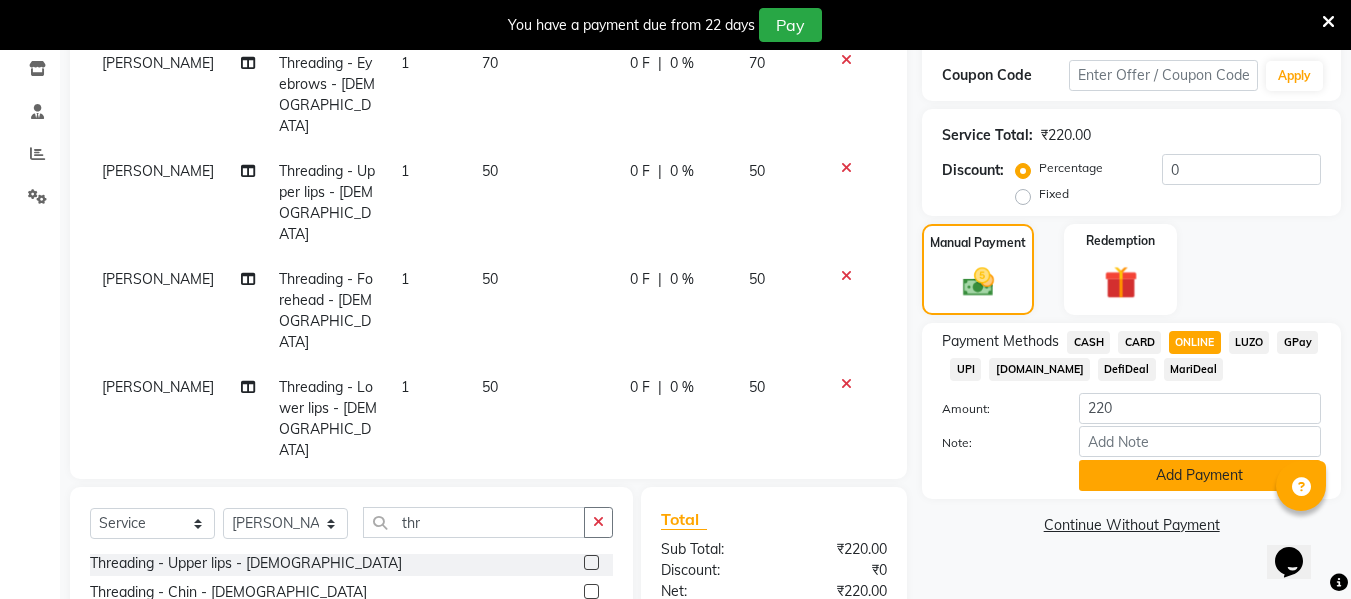 click on "Add Payment" 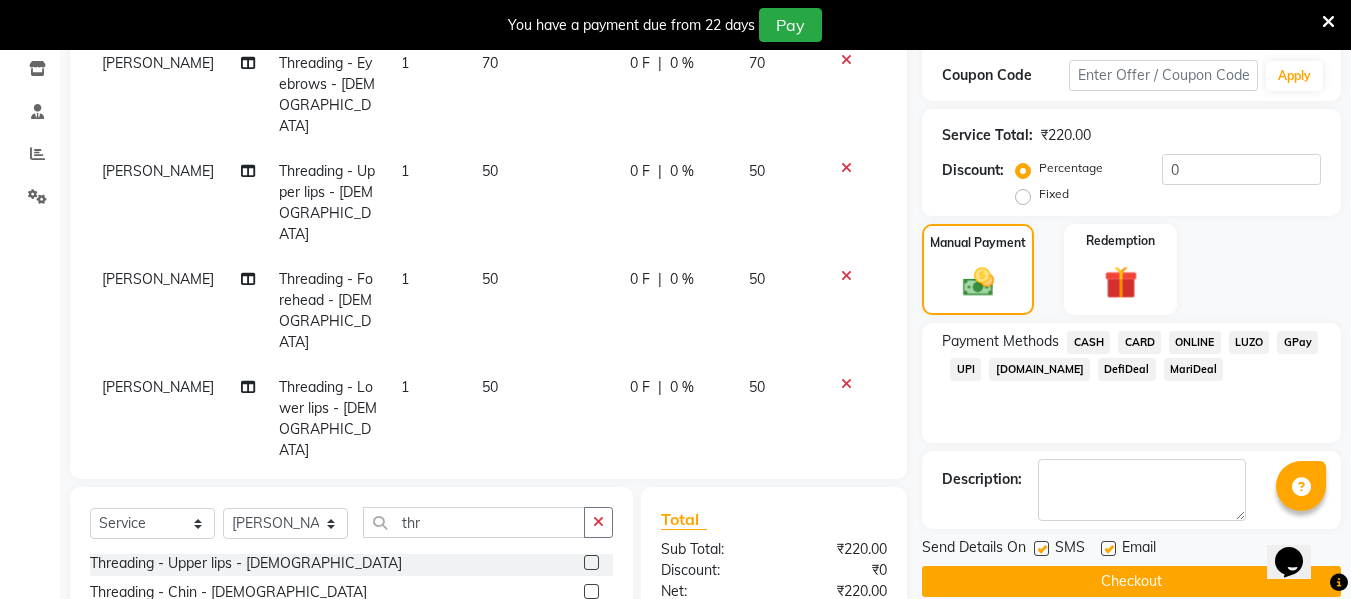 click 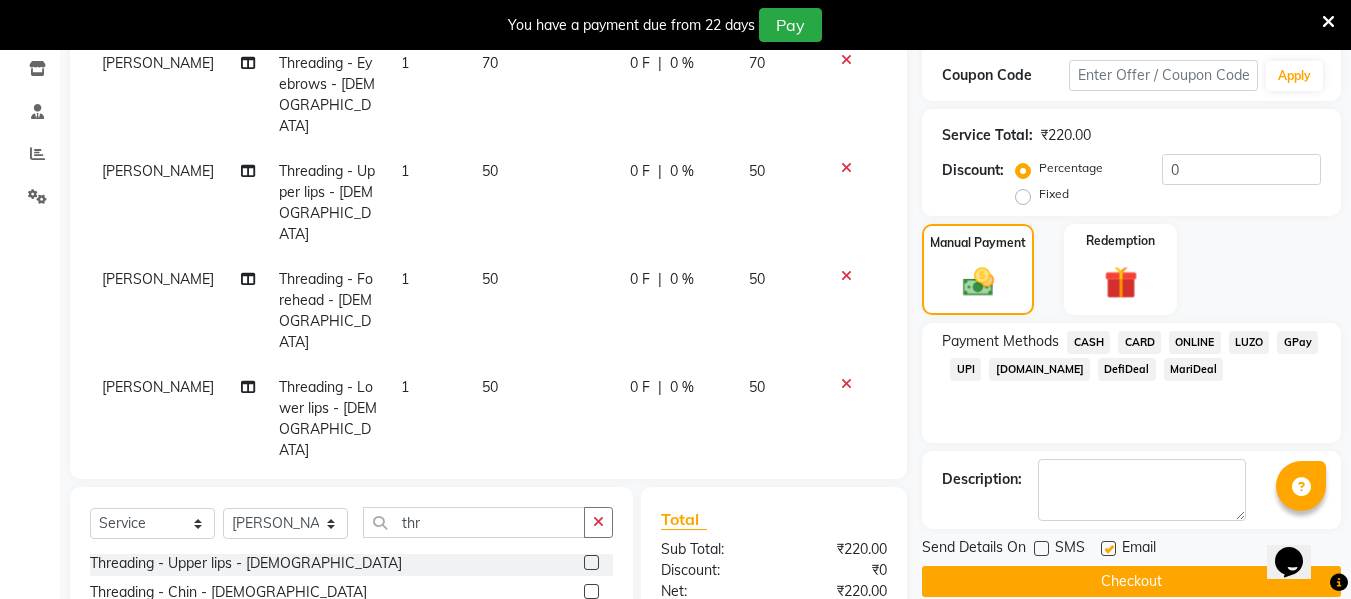 click 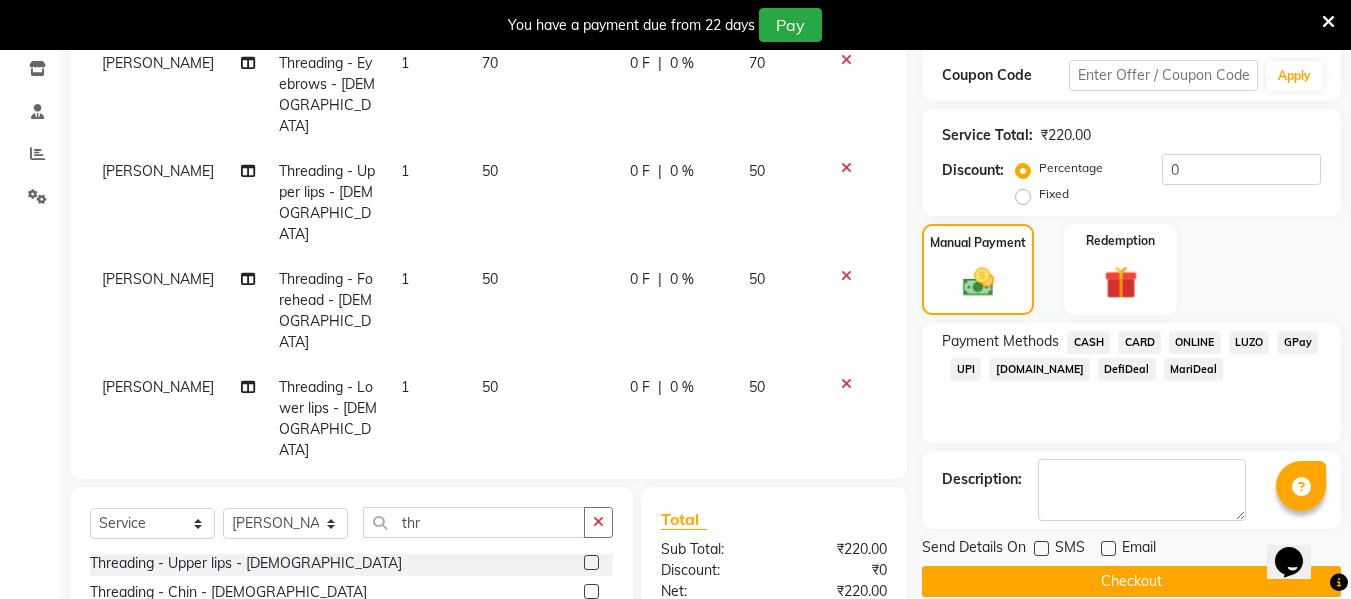 click on "Checkout" 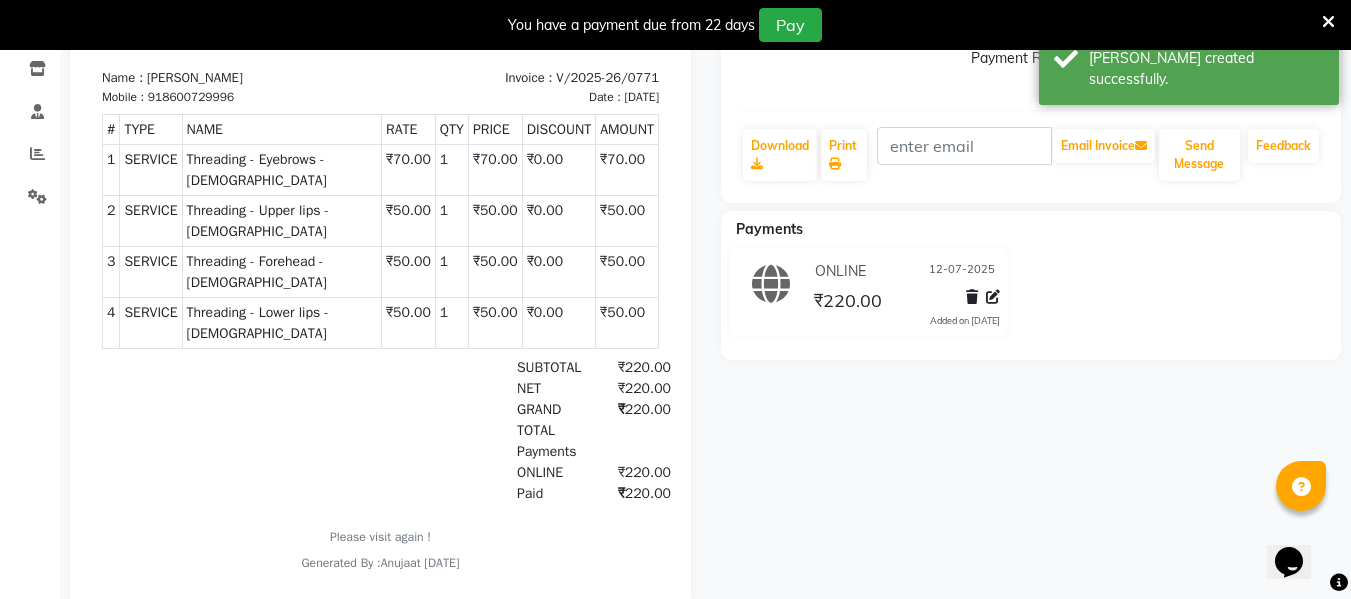 scroll, scrollTop: 0, scrollLeft: 0, axis: both 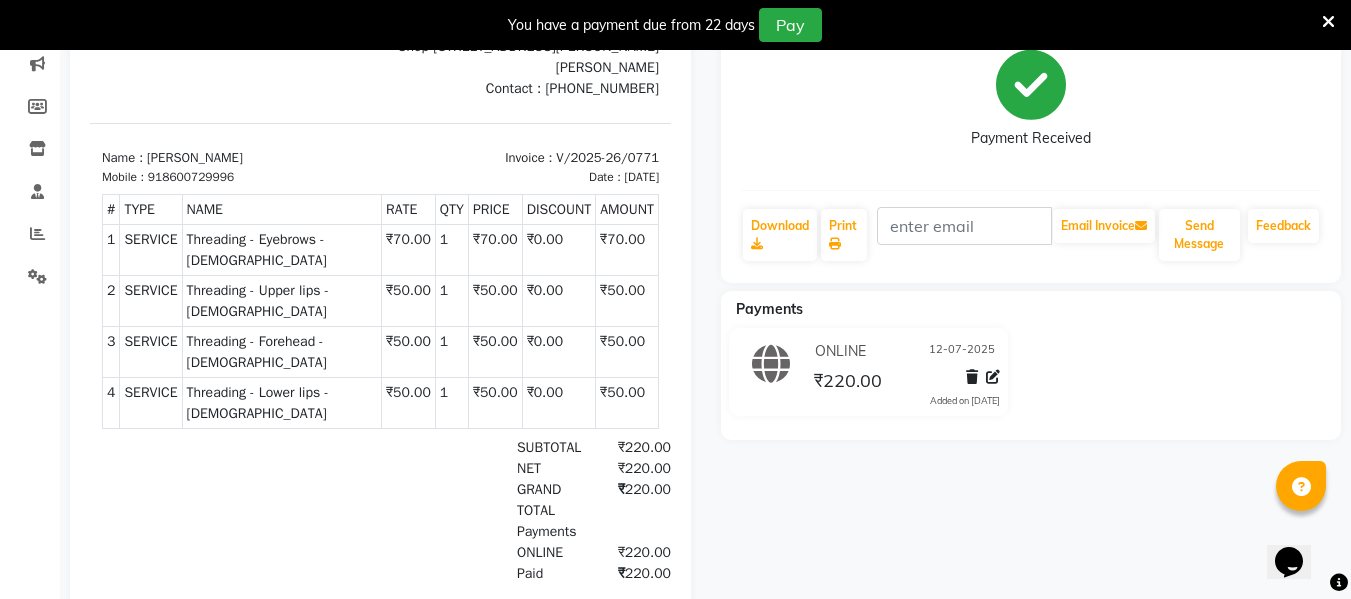 drag, startPoint x: 31, startPoint y: 466, endPoint x: 48, endPoint y: 466, distance: 17 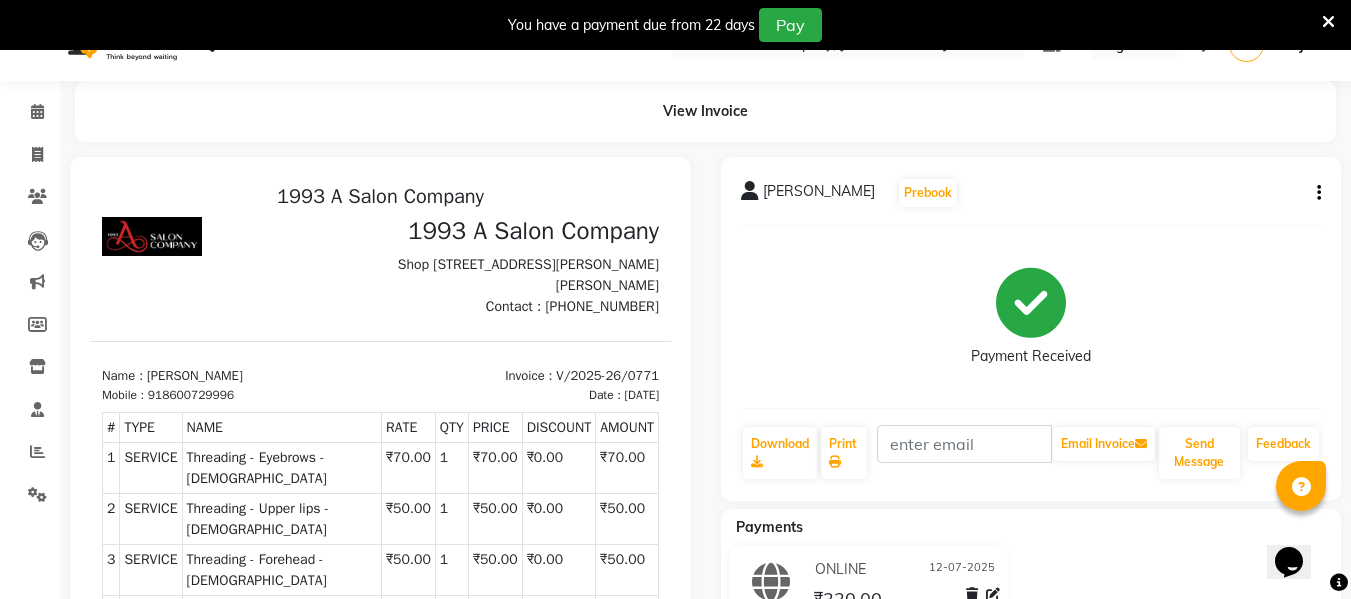 scroll, scrollTop: 0, scrollLeft: 0, axis: both 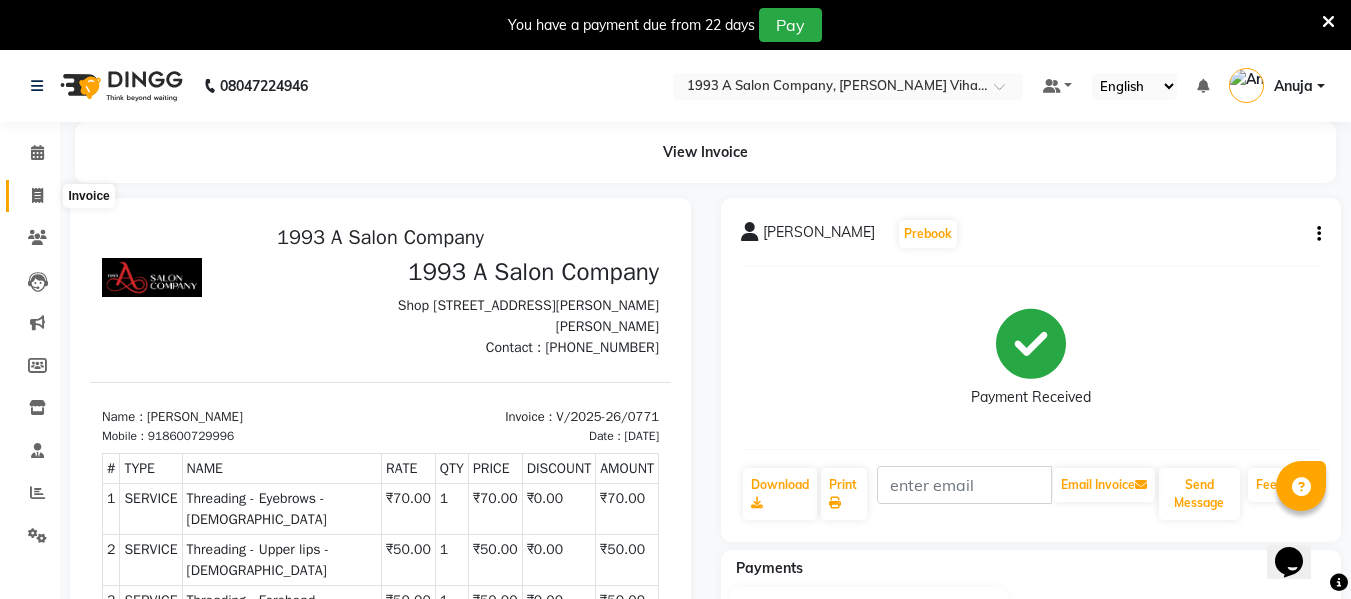 click 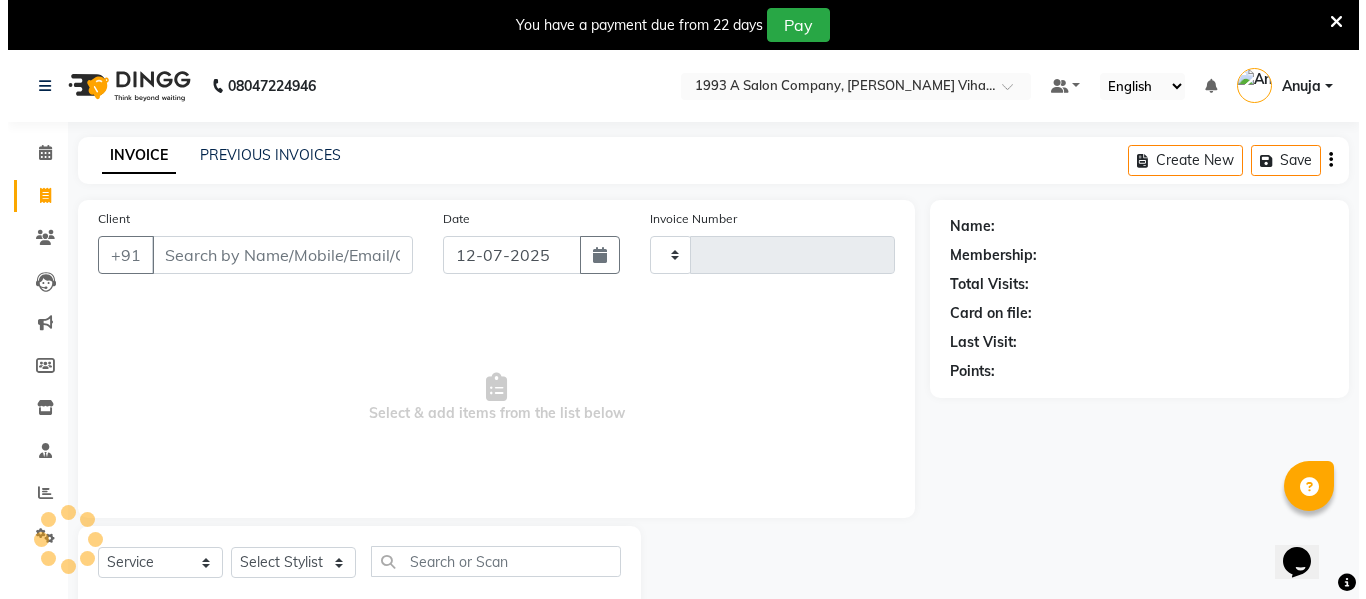 scroll, scrollTop: 52, scrollLeft: 0, axis: vertical 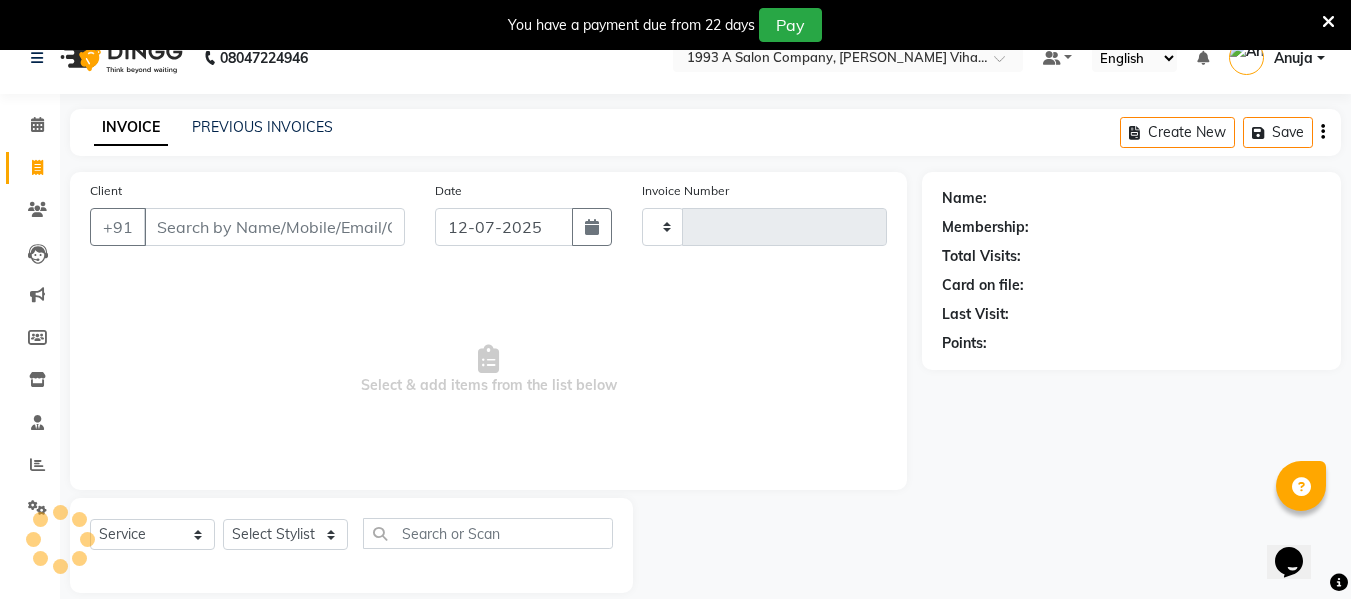 type on "0772" 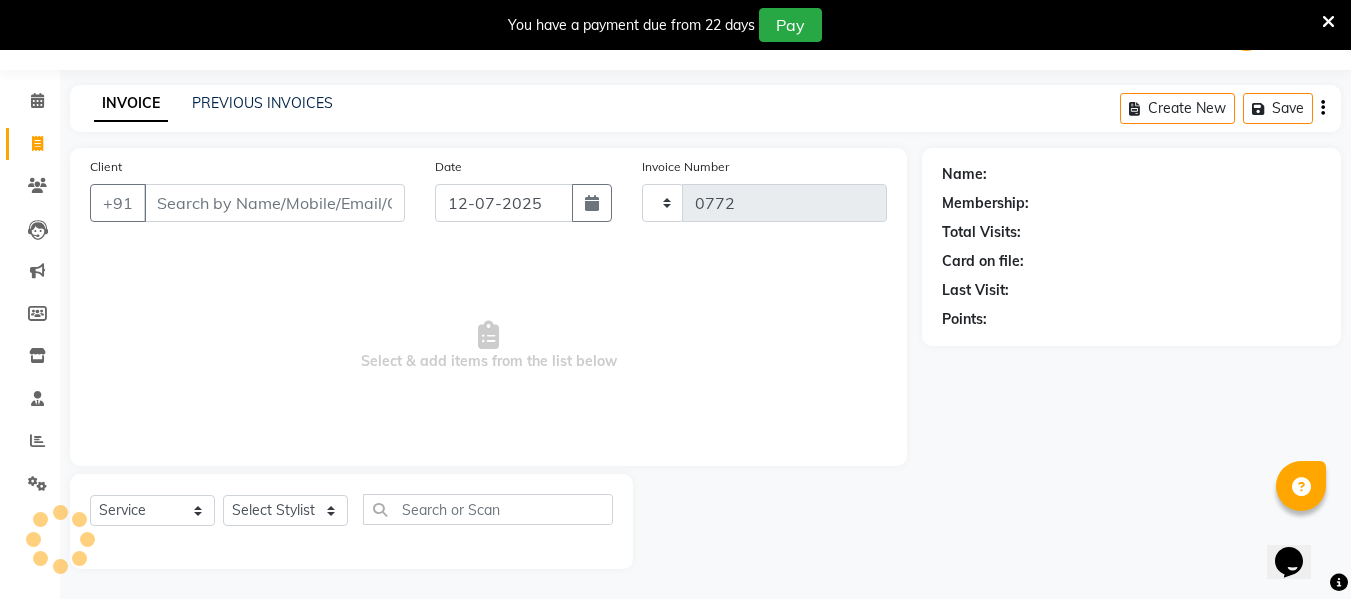 select on "4955" 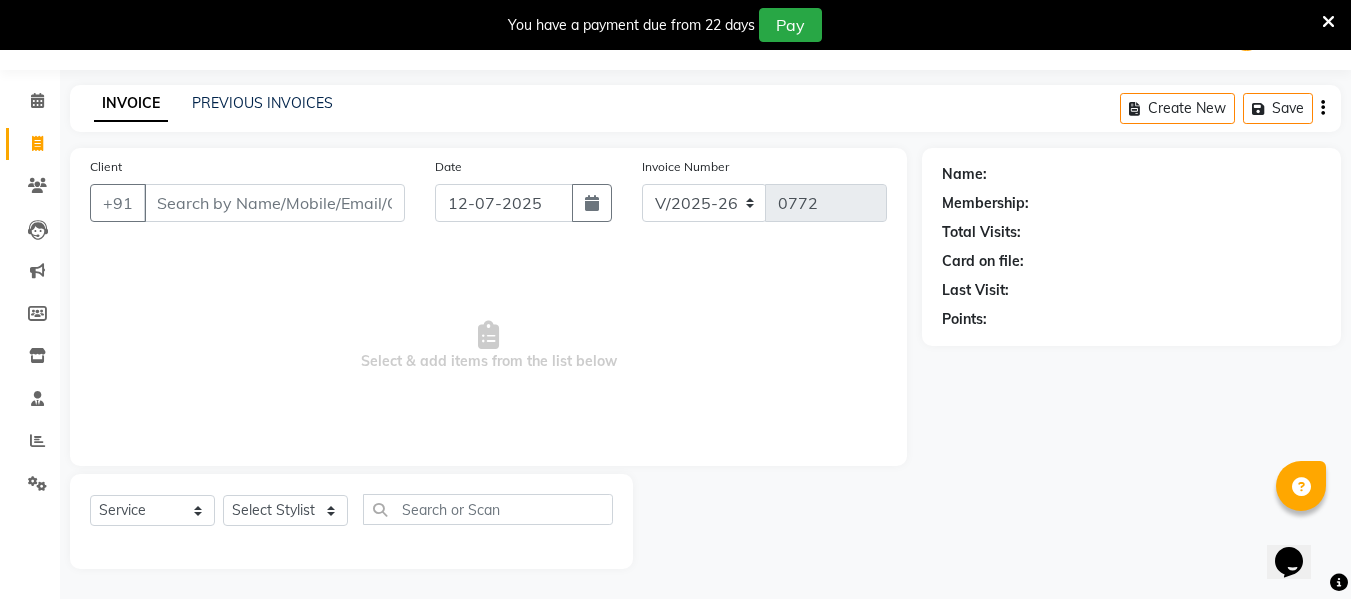 click on "Client" at bounding box center [274, 203] 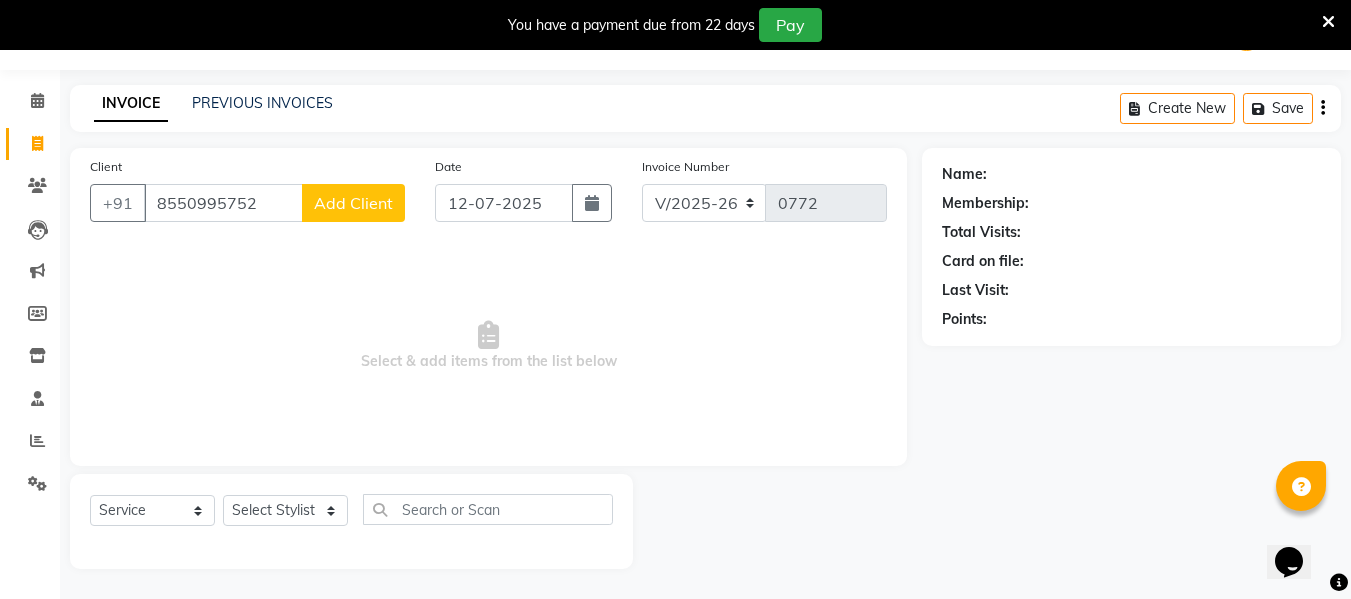 type on "8550995752" 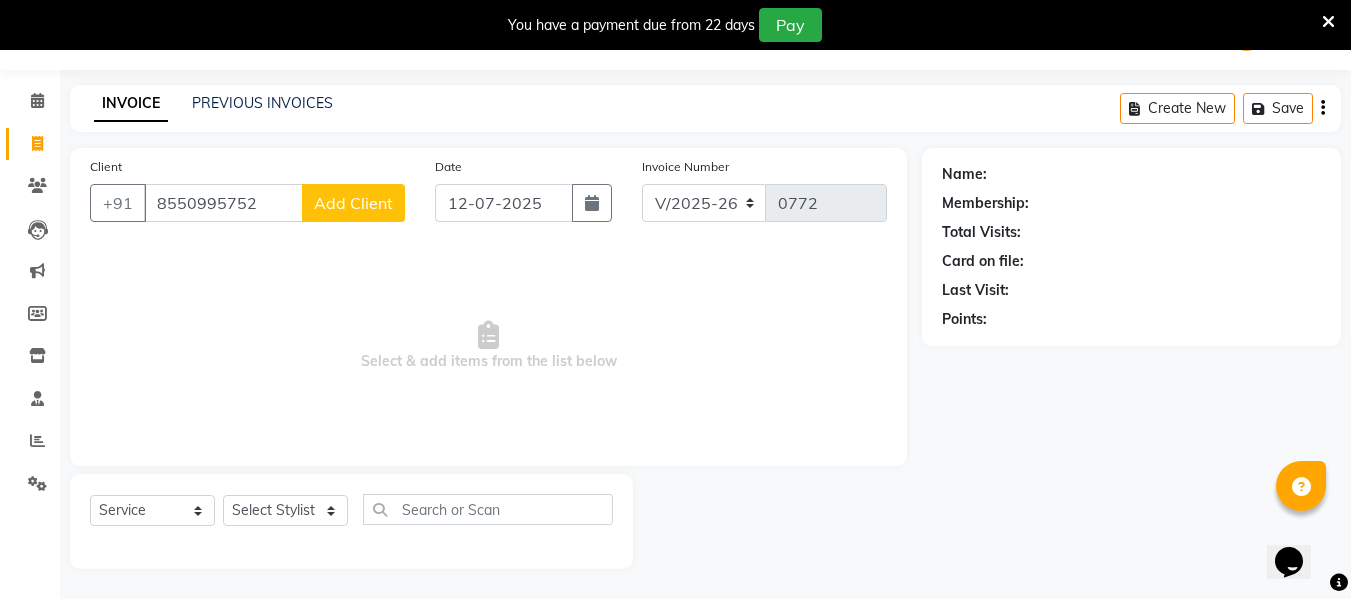 click on "Add Client" 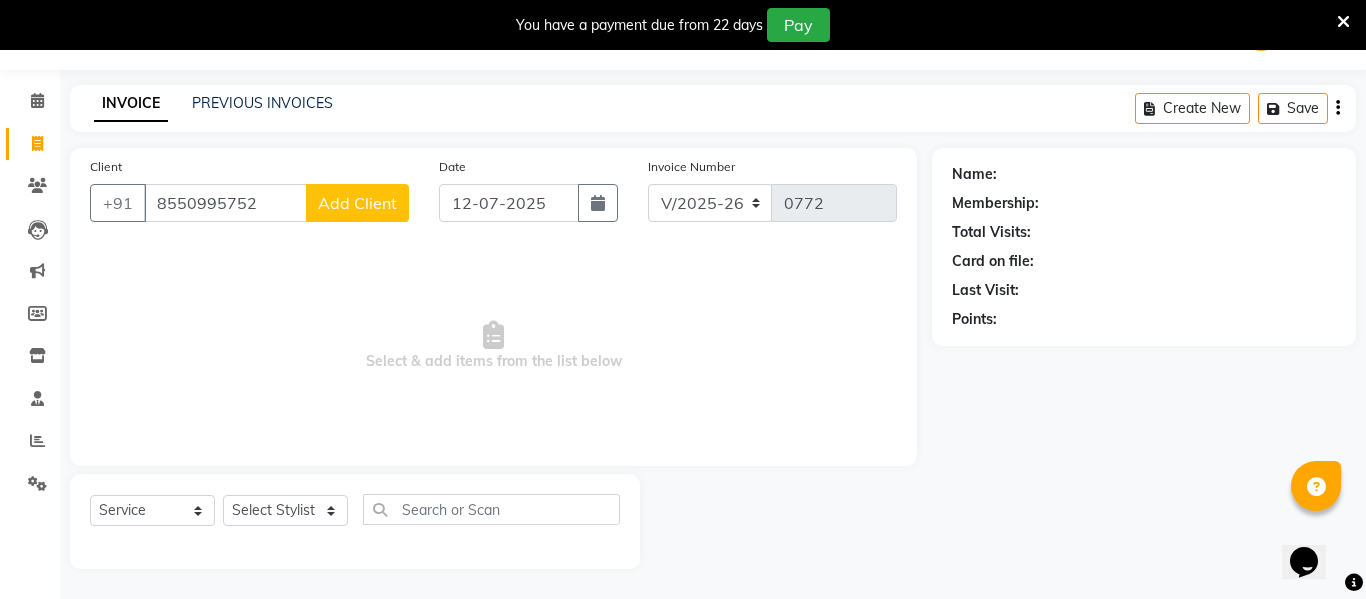 select on "22" 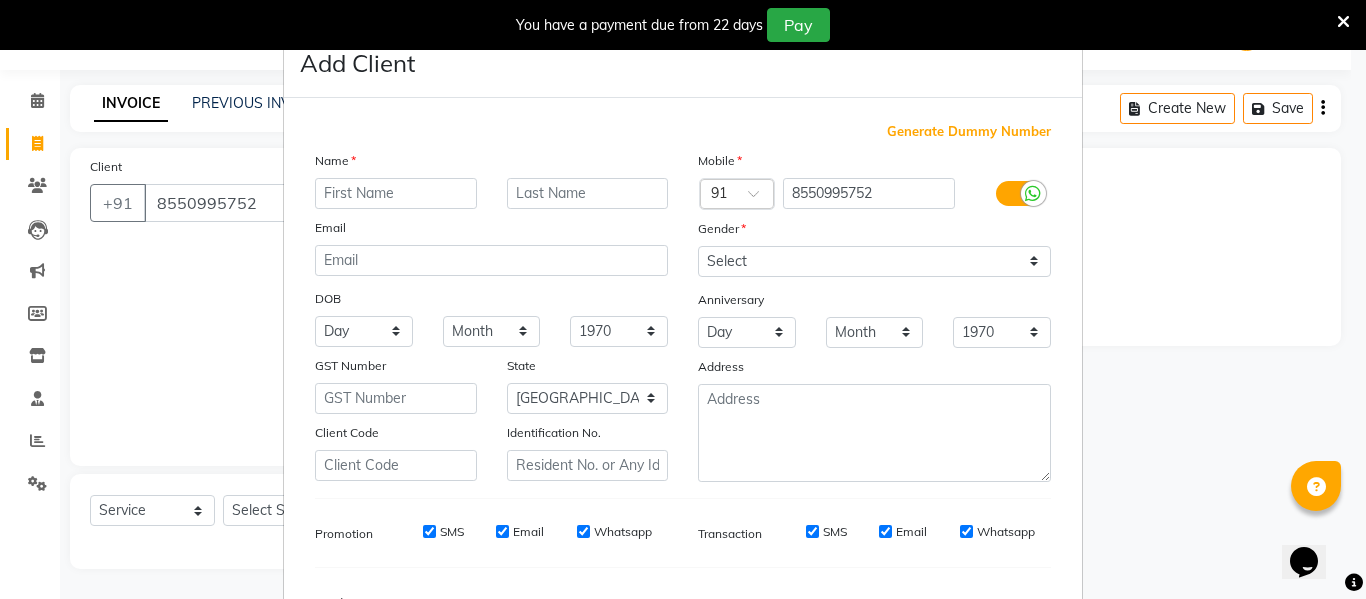 click at bounding box center [396, 193] 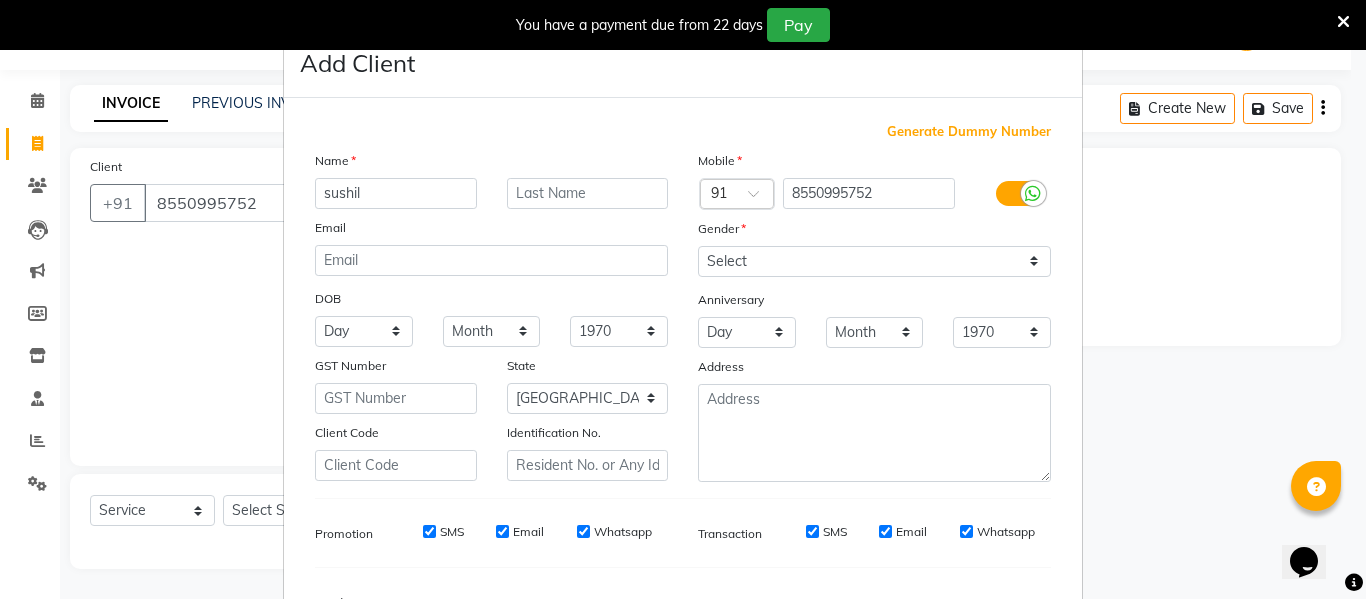 type on "sushil" 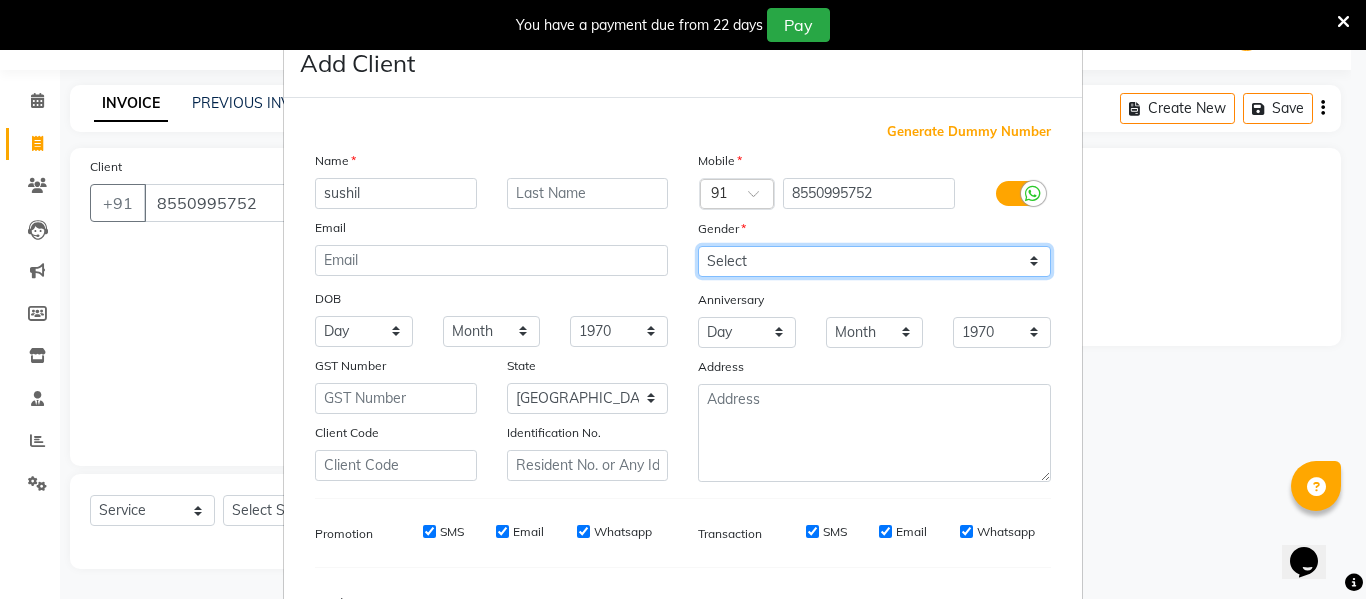 drag, startPoint x: 723, startPoint y: 254, endPoint x: 740, endPoint y: 285, distance: 35.35534 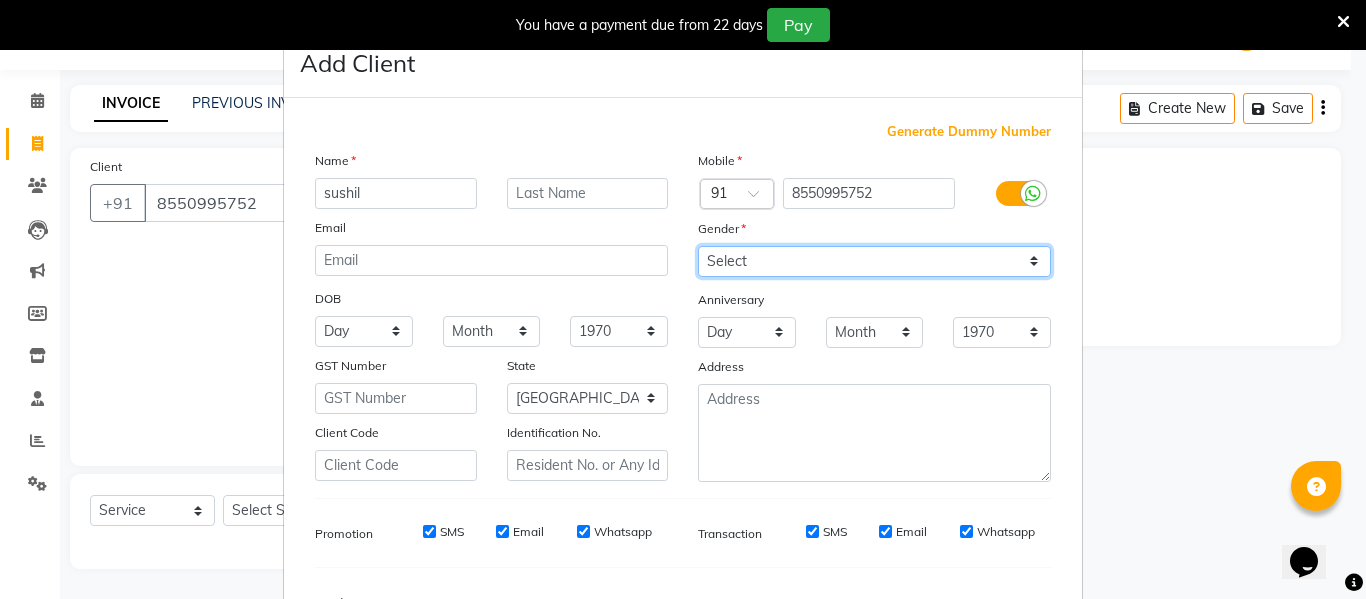 select on "[DEMOGRAPHIC_DATA]" 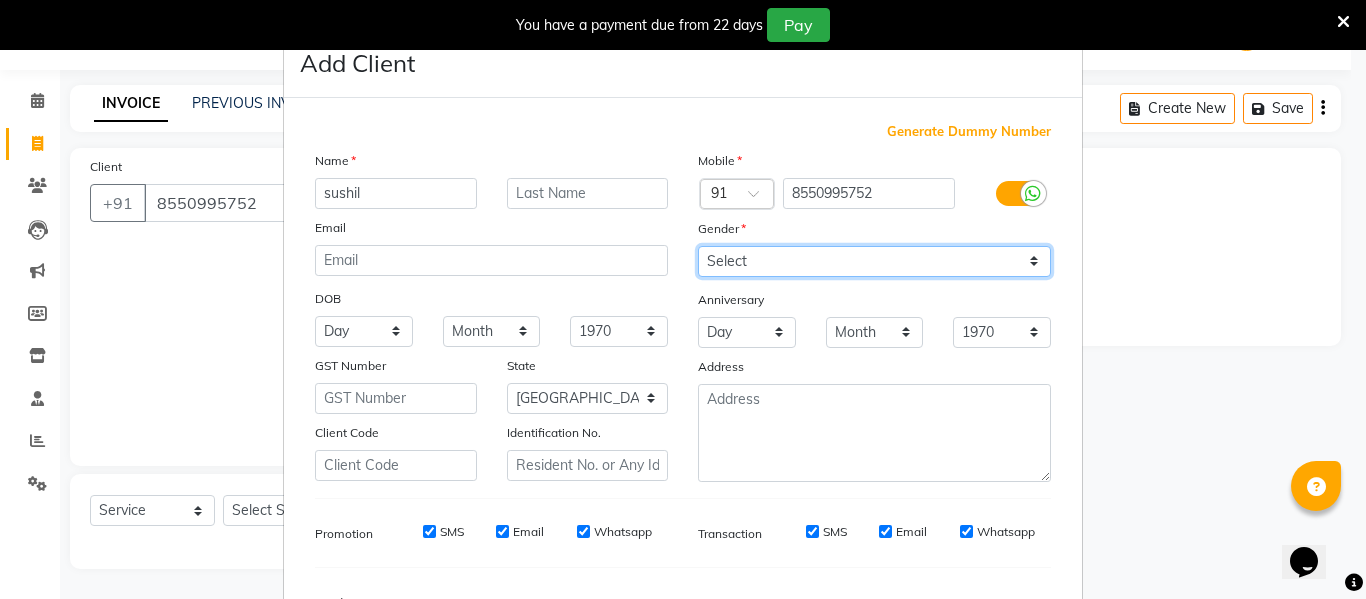 click on "Select [DEMOGRAPHIC_DATA] [DEMOGRAPHIC_DATA] Other Prefer Not To Say" at bounding box center [874, 261] 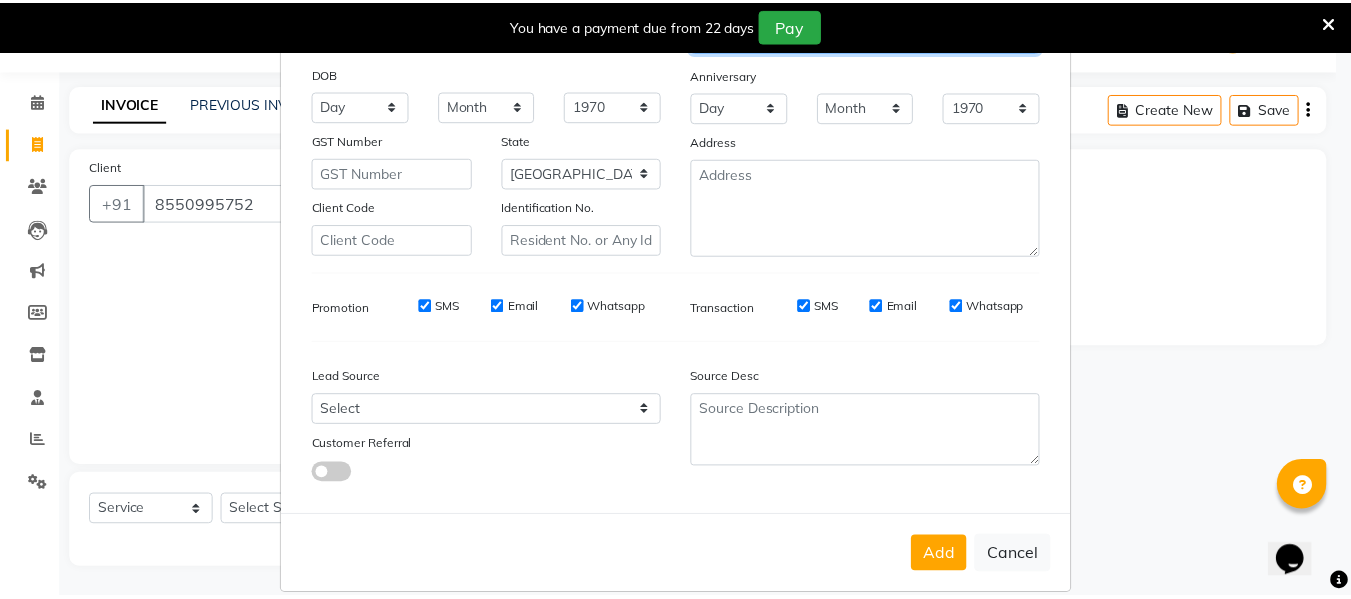 scroll, scrollTop: 250, scrollLeft: 0, axis: vertical 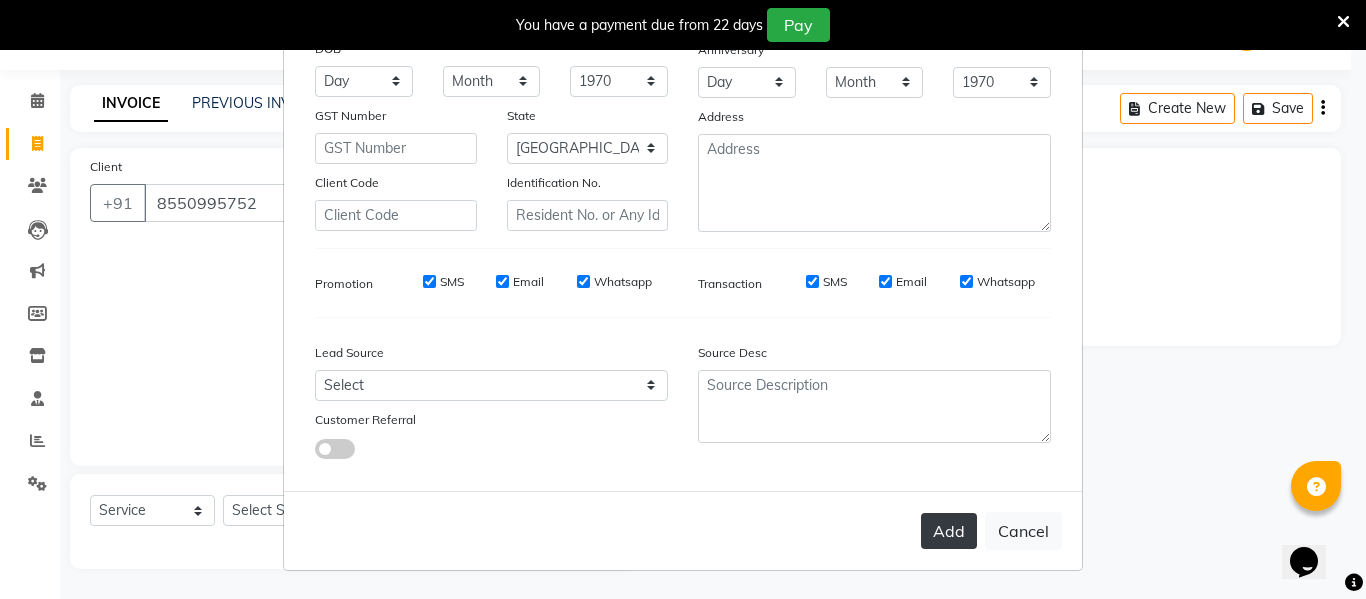 click on "Add" at bounding box center [949, 531] 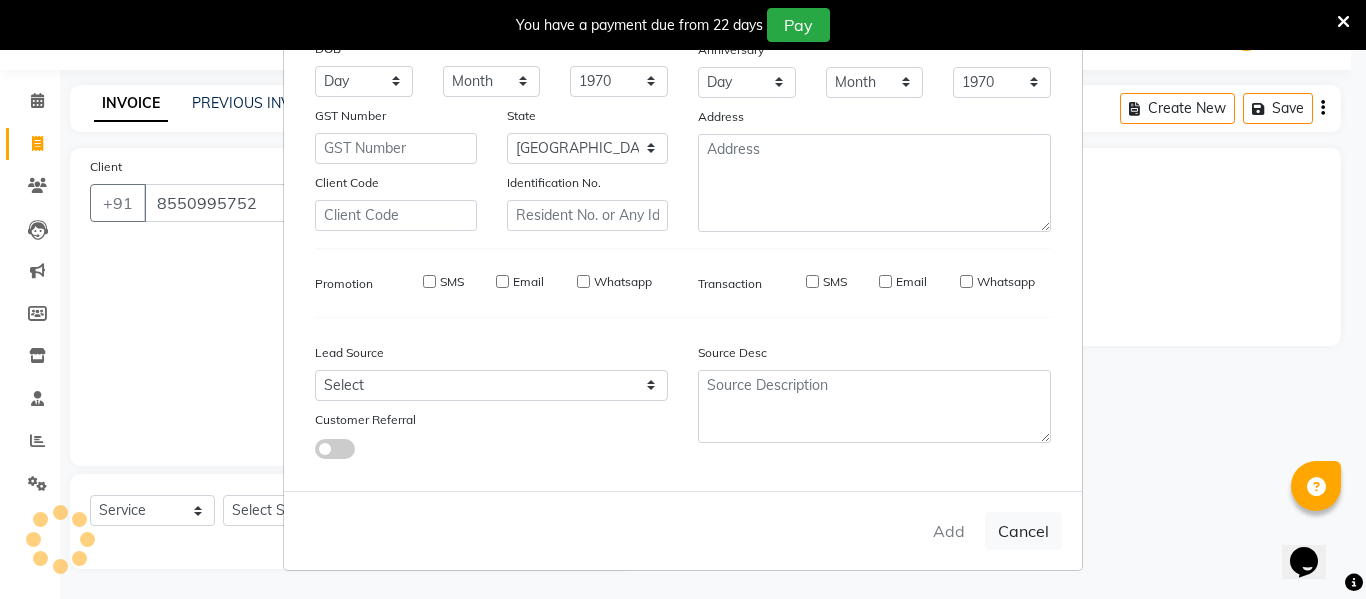 type 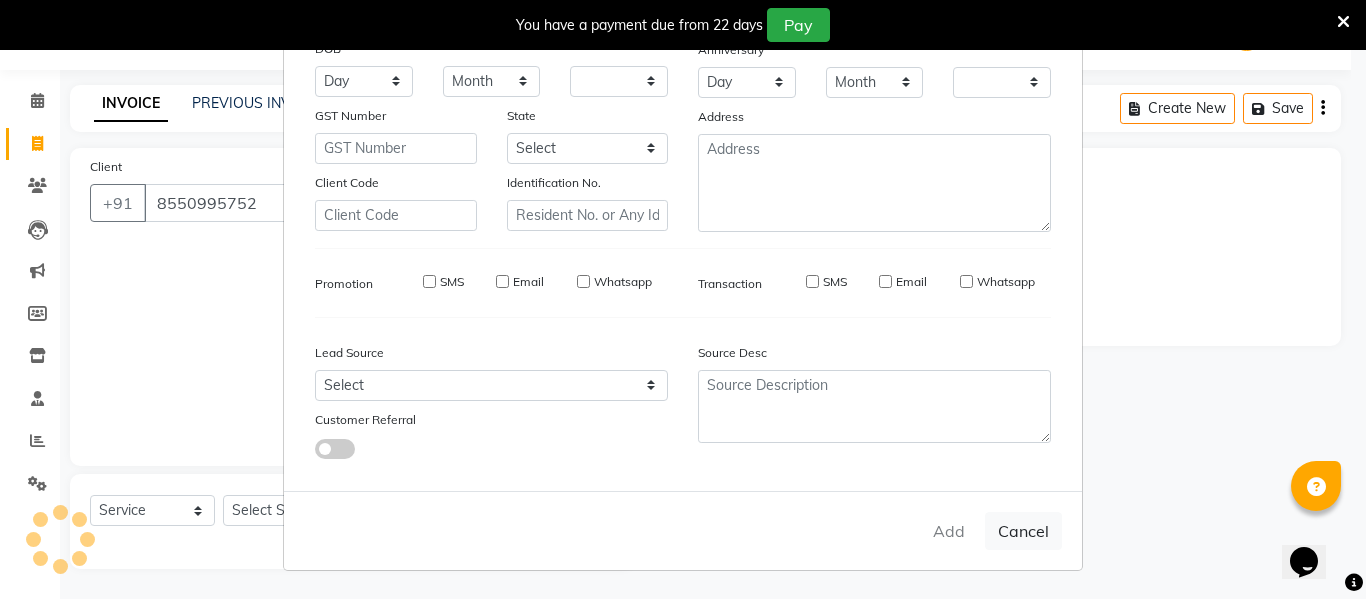 checkbox on "false" 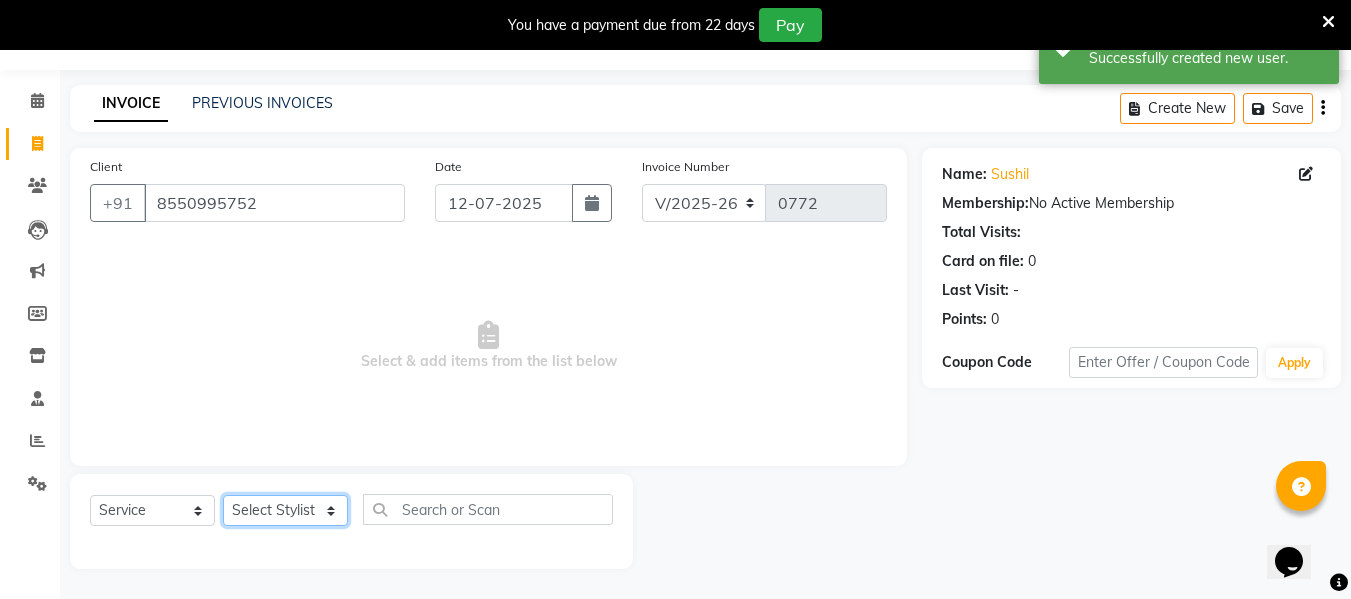 click on "Select Stylist [PERSON_NAME] [PERSON_NAME] [PERSON_NAME]  [PERSON_NAME] Rakhi Mandal  Shanti Palkonda Training Department" 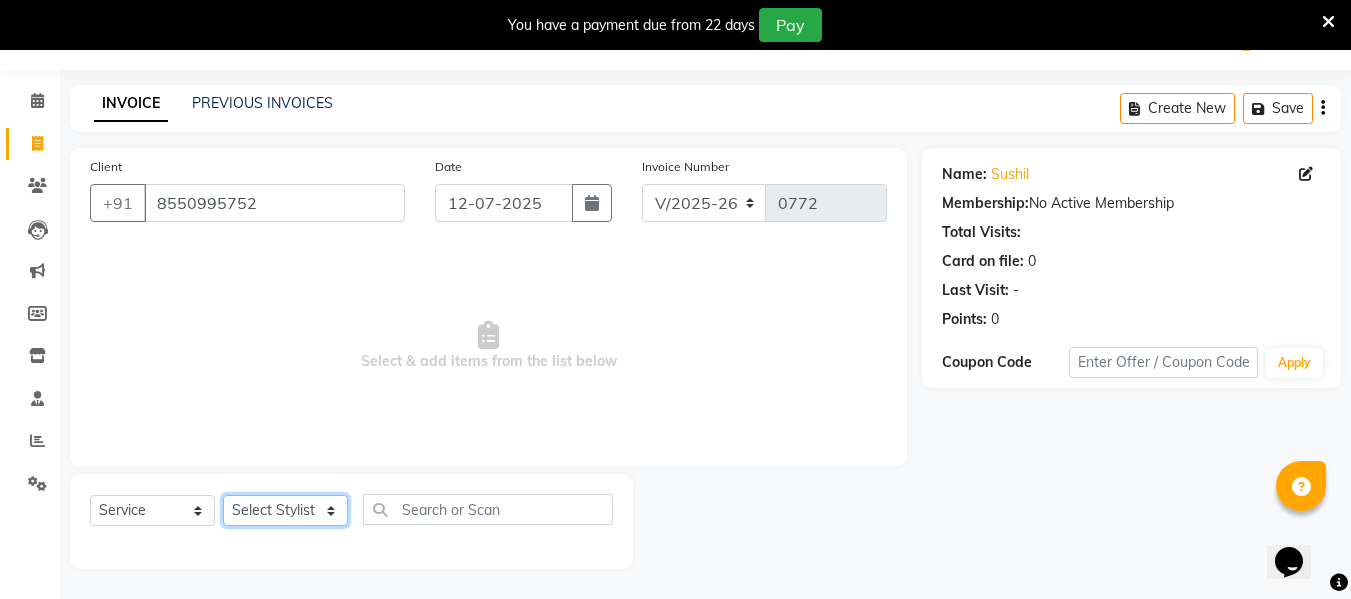 select on "71067" 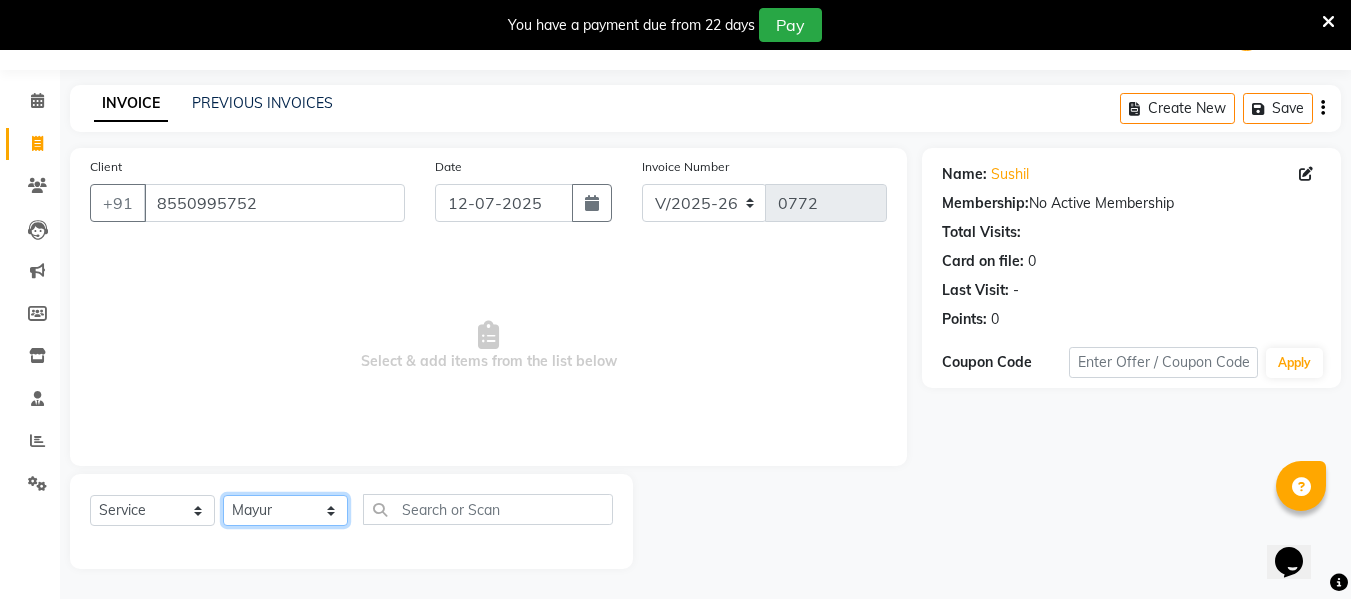 click on "Select Stylist [PERSON_NAME] [PERSON_NAME] [PERSON_NAME]  [PERSON_NAME] Rakhi Mandal  Shanti Palkonda Training Department" 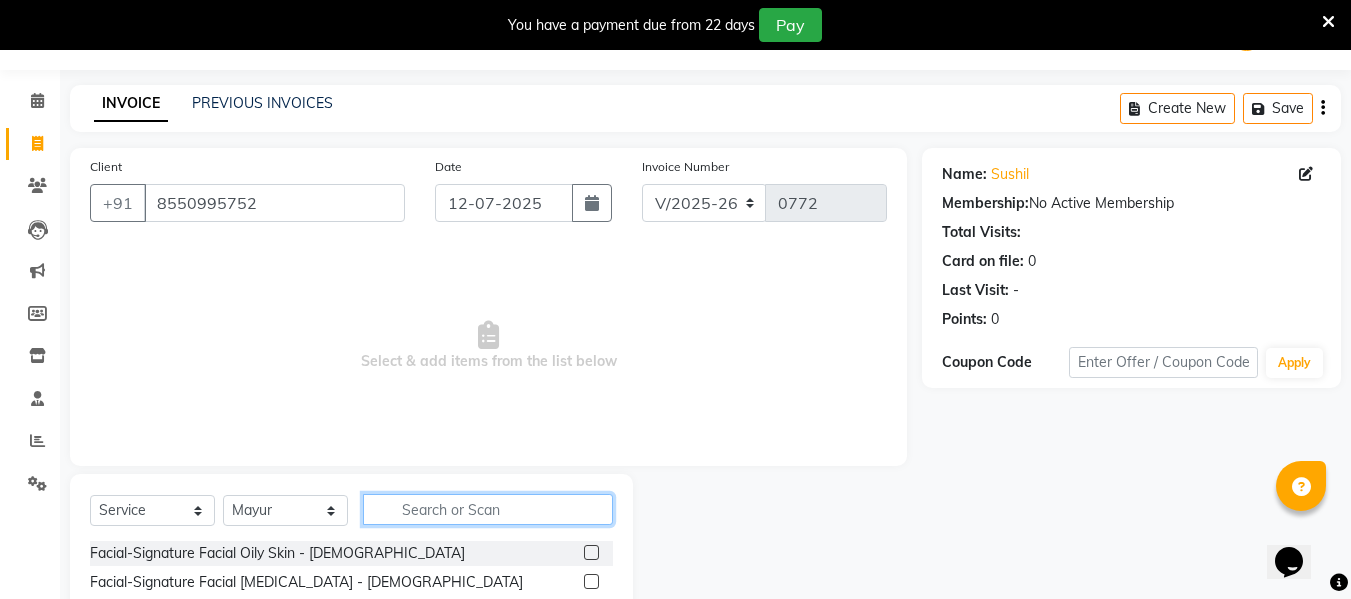 click 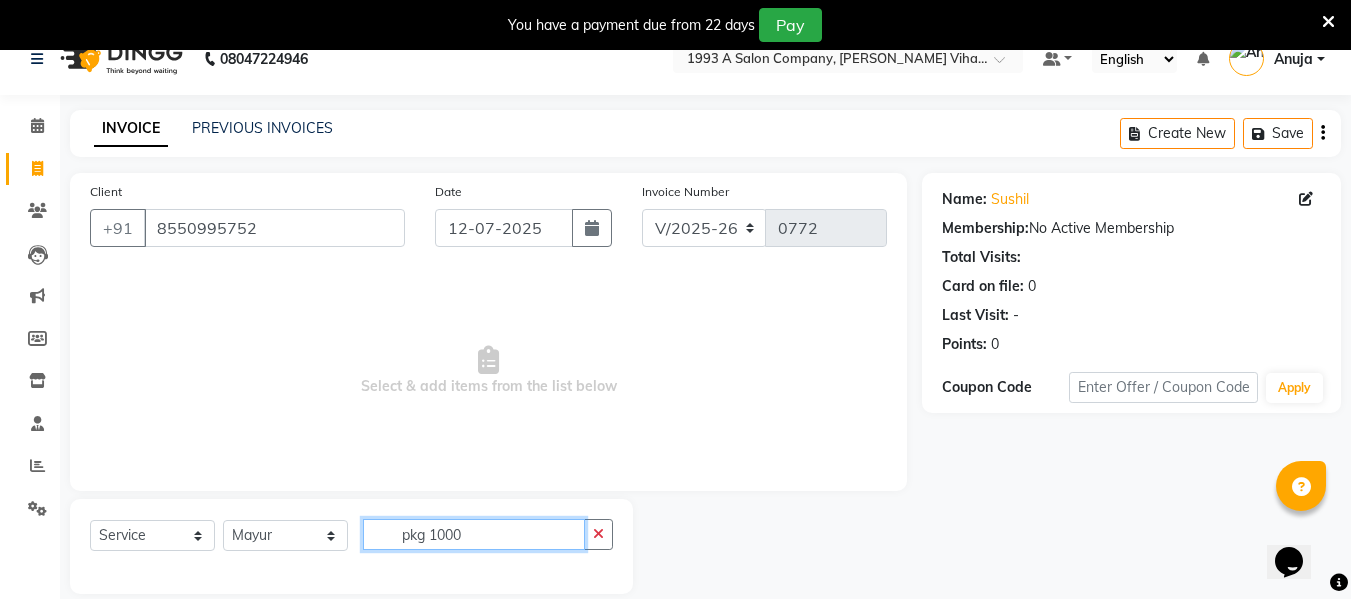scroll, scrollTop: 52, scrollLeft: 0, axis: vertical 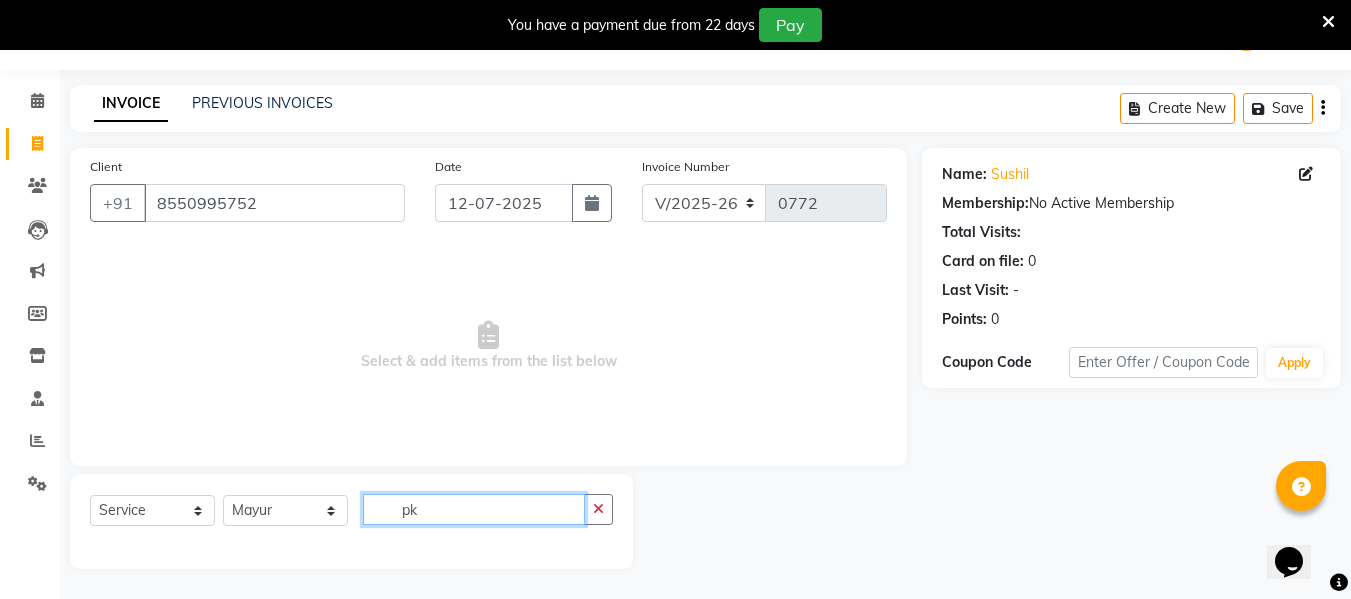 type on "p" 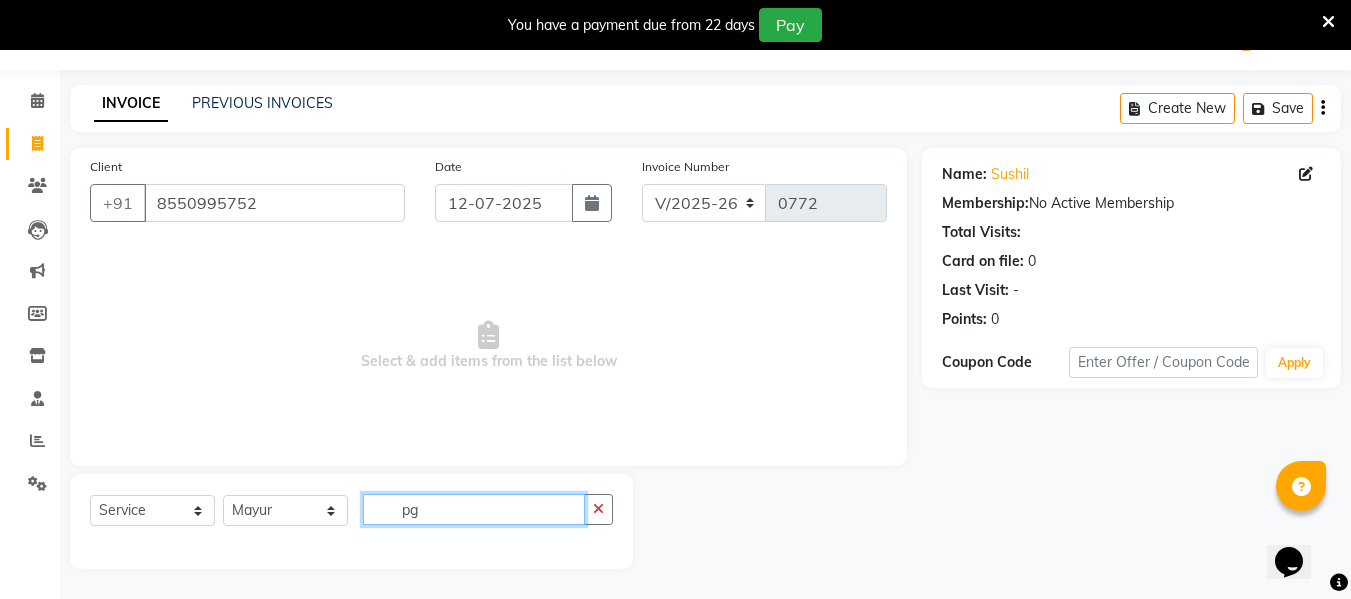 type on "p" 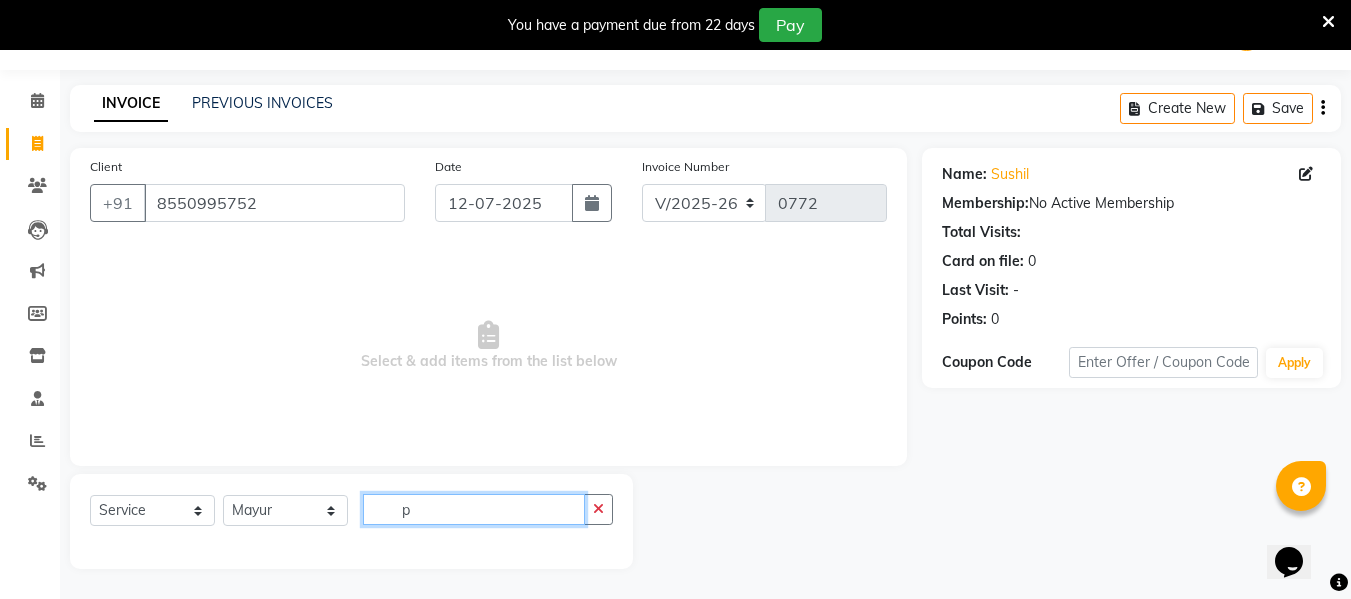 type 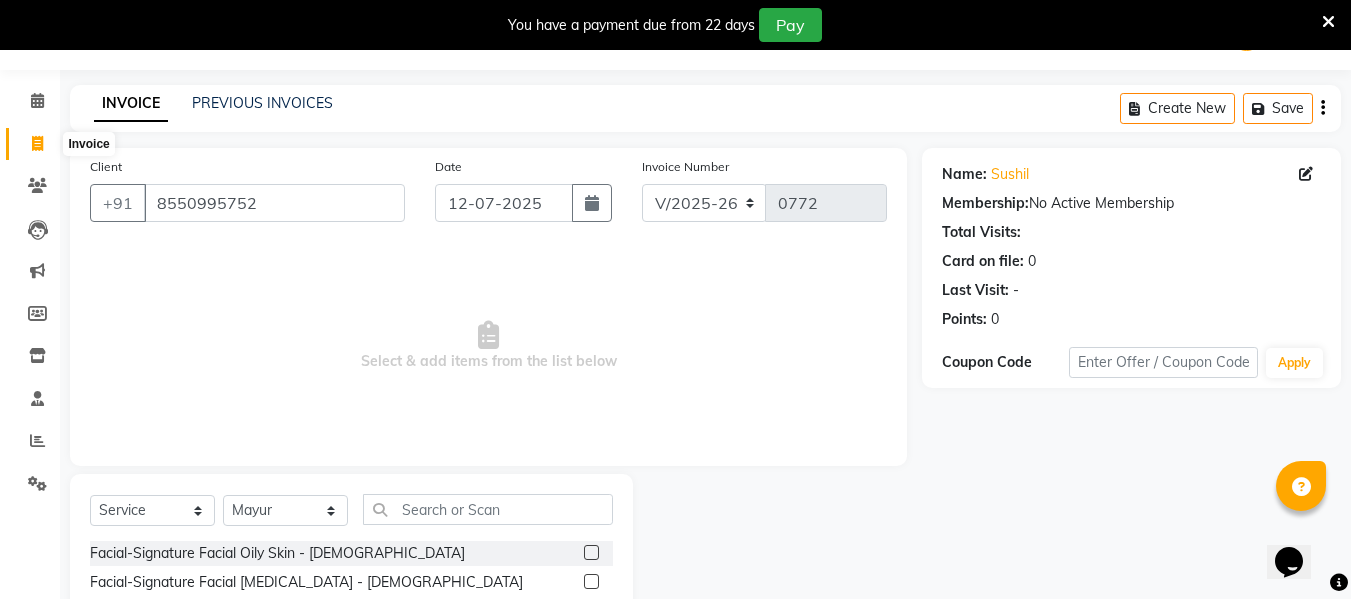 click 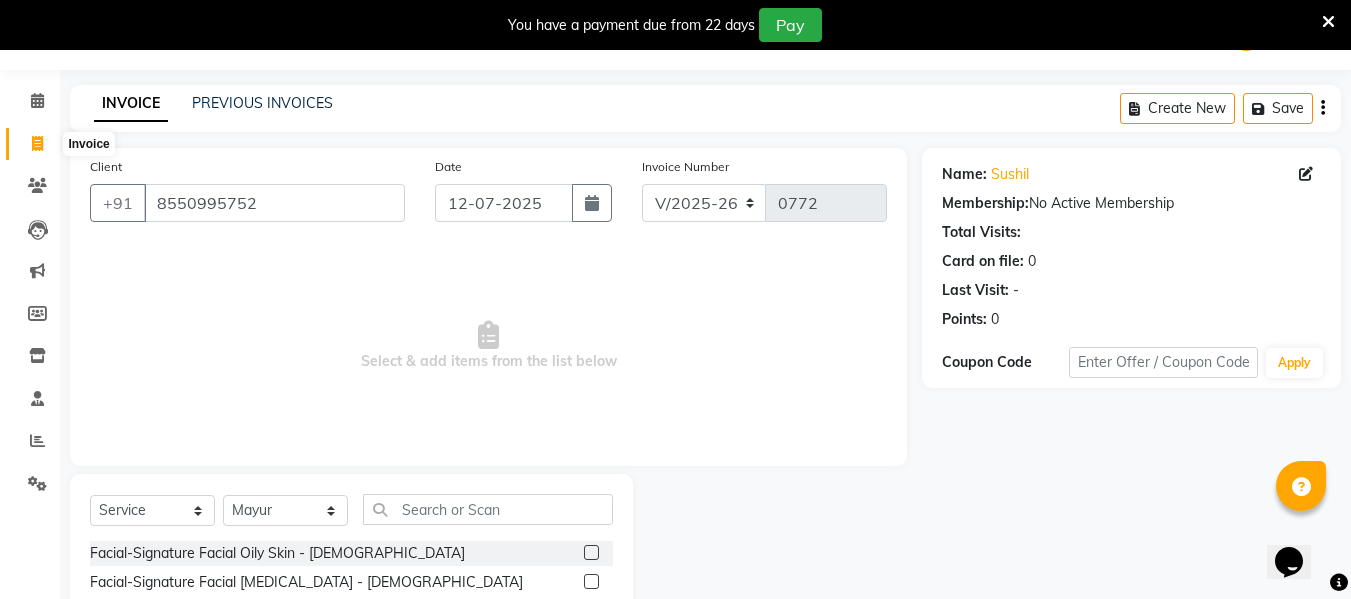 select on "service" 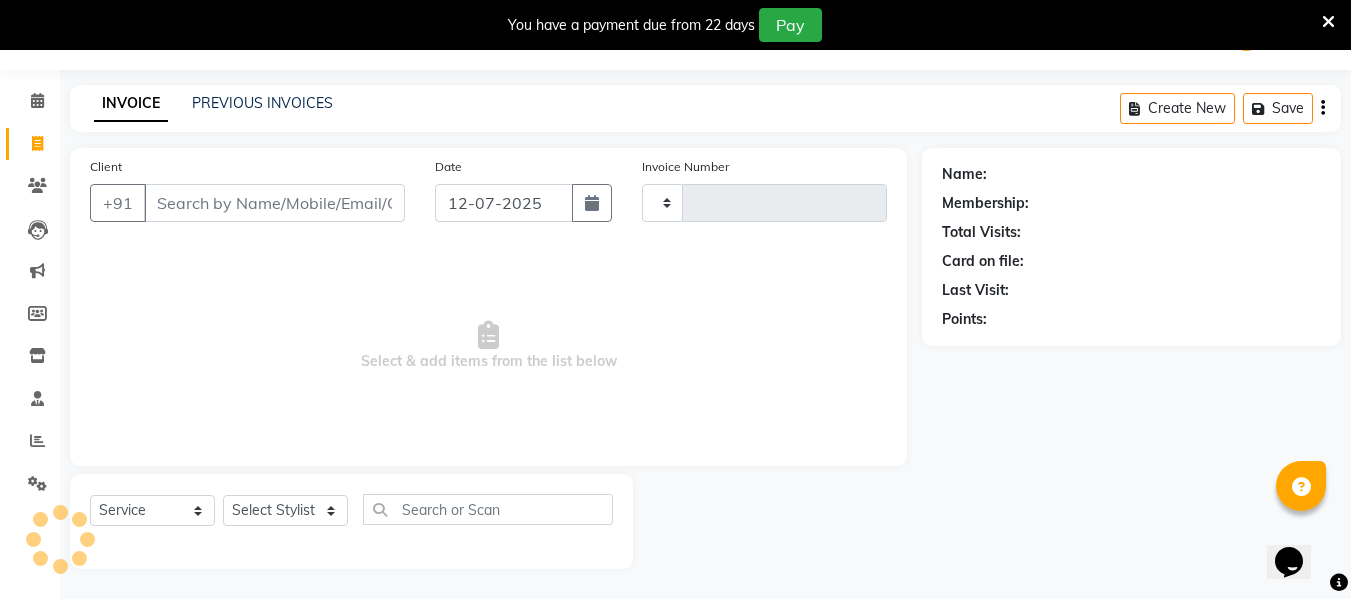 type on "0772" 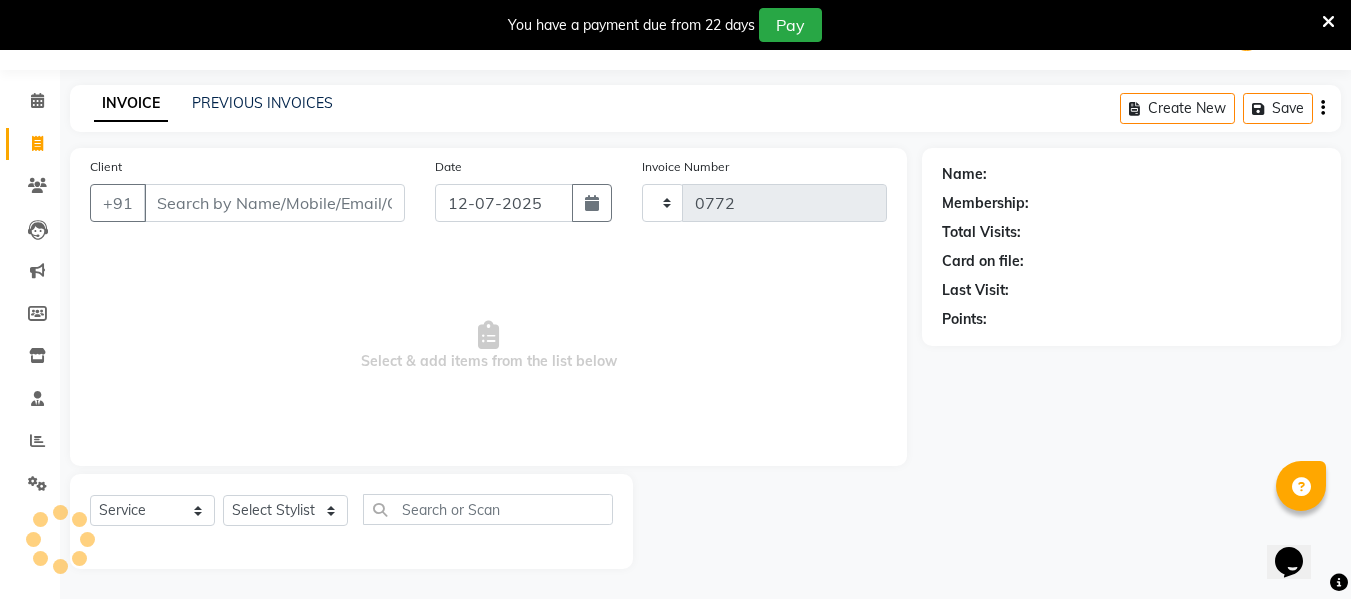 select on "4955" 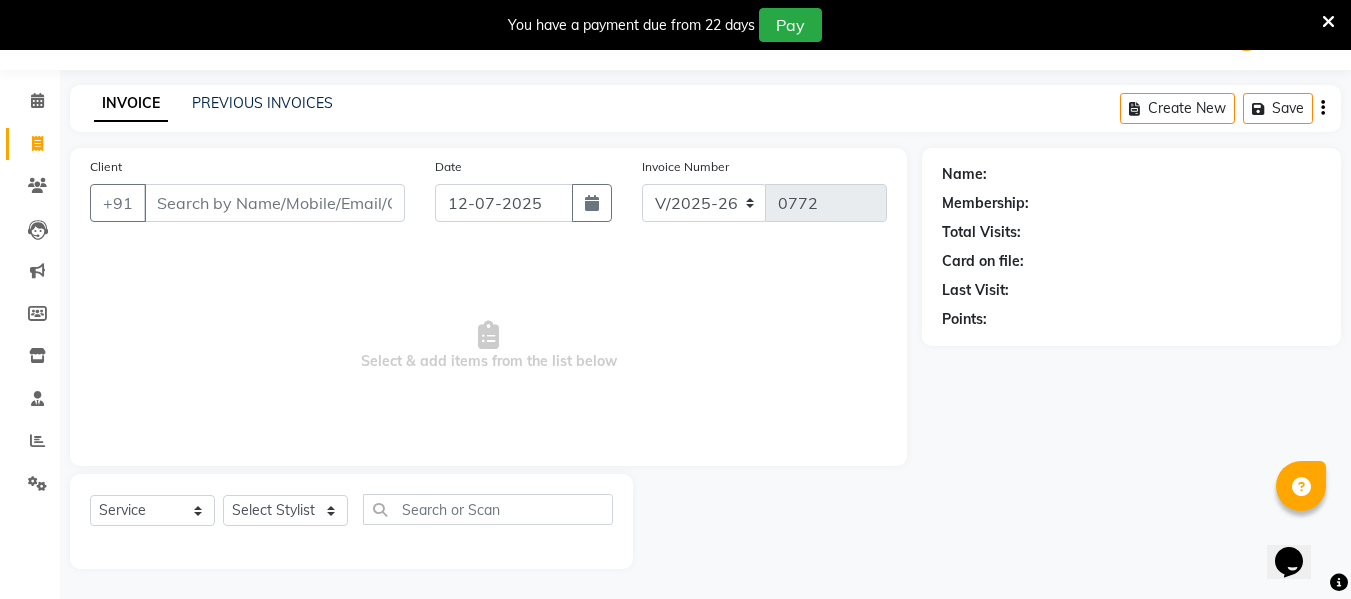 click on "Client" at bounding box center [274, 203] 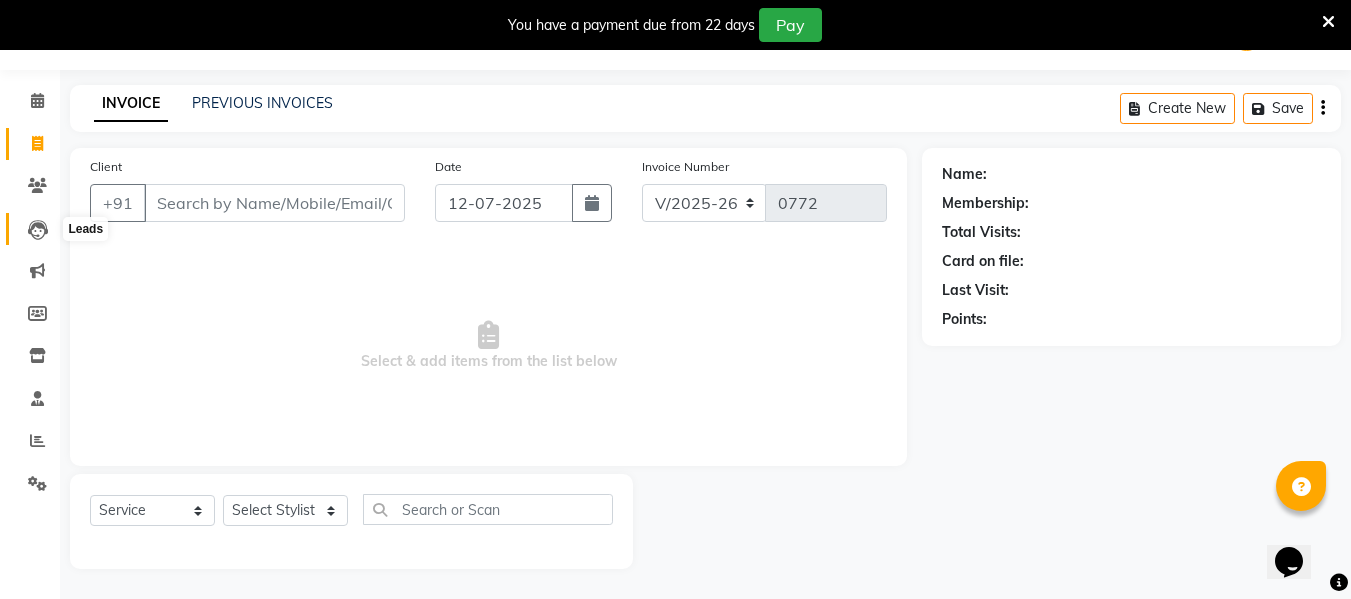 click 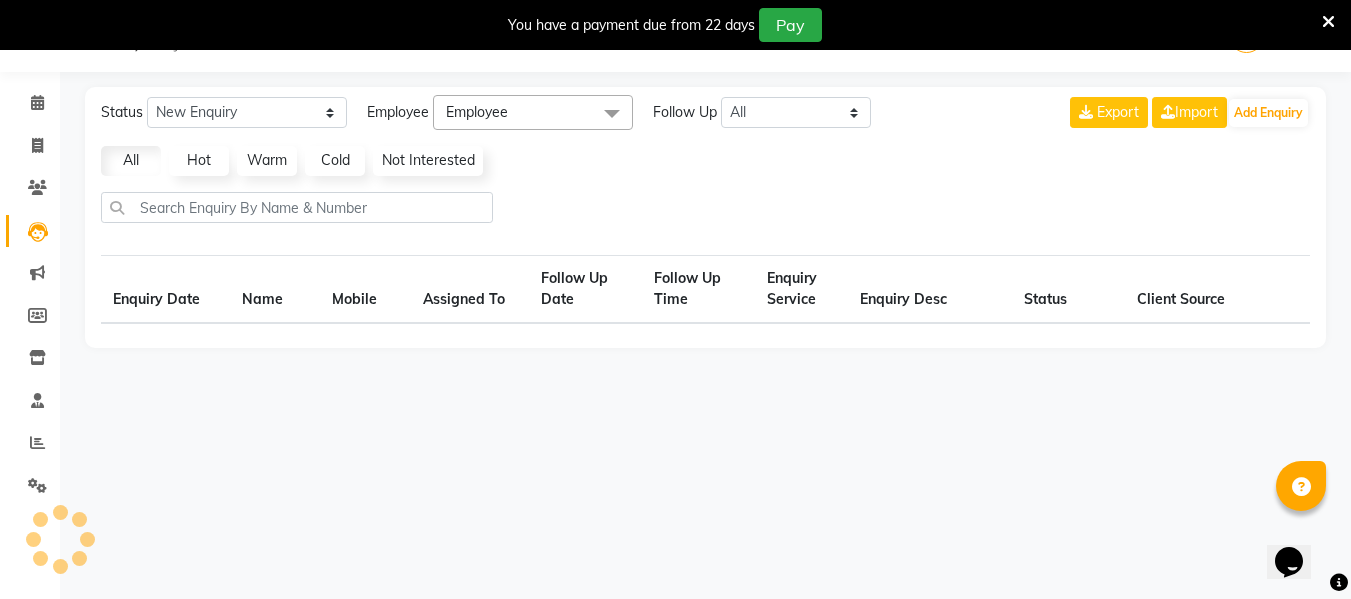 scroll, scrollTop: 50, scrollLeft: 0, axis: vertical 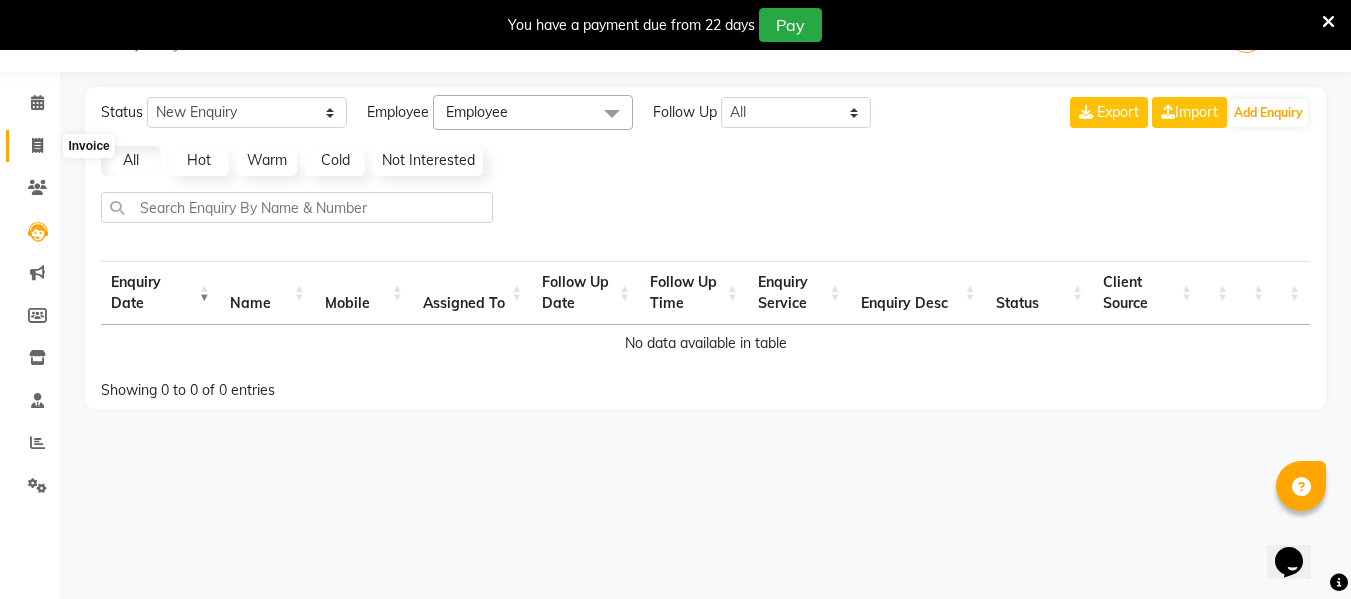 click 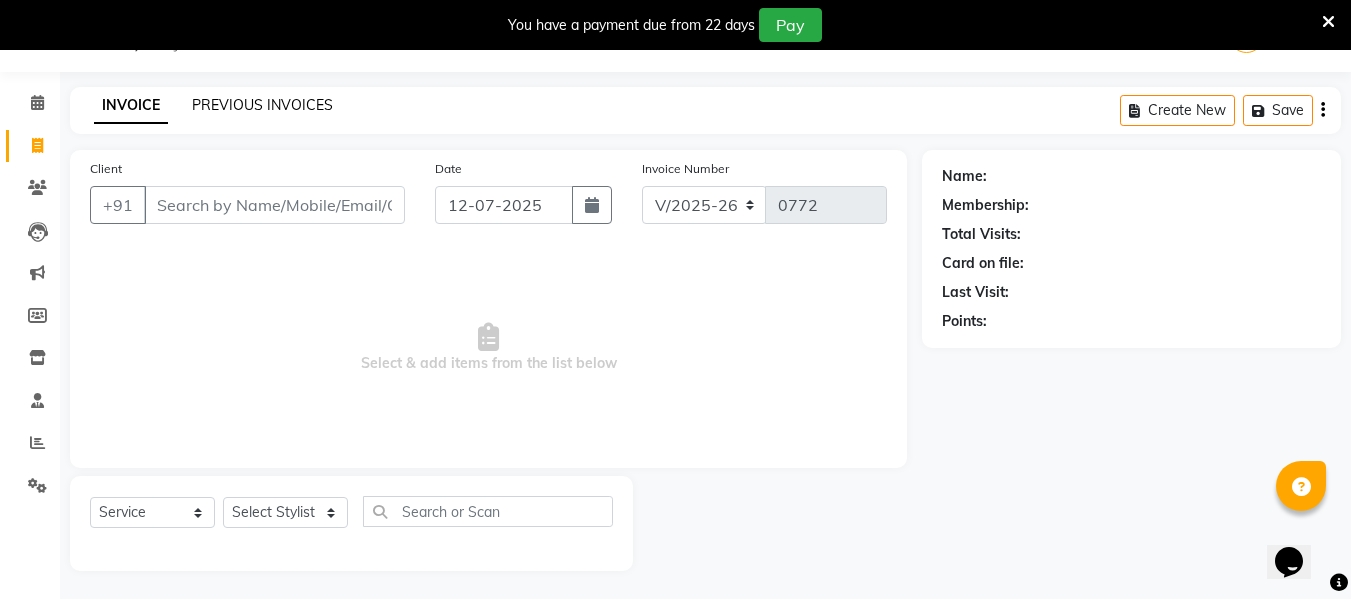 click on "PREVIOUS INVOICES" 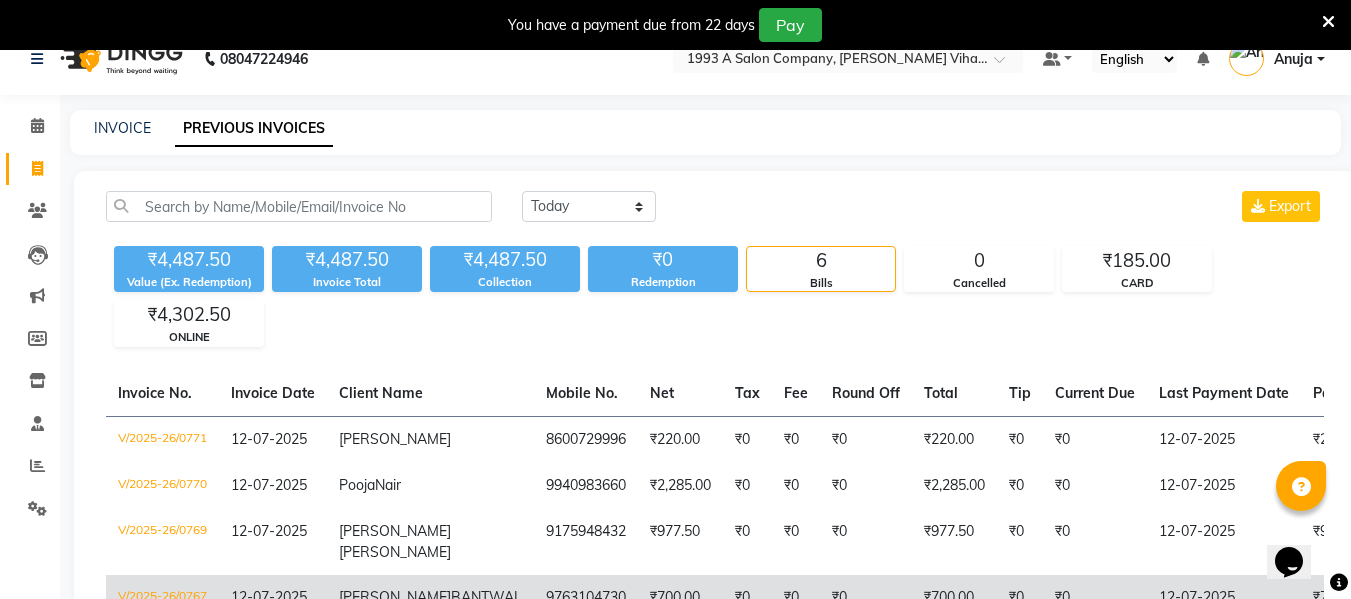 scroll, scrollTop: 0, scrollLeft: 0, axis: both 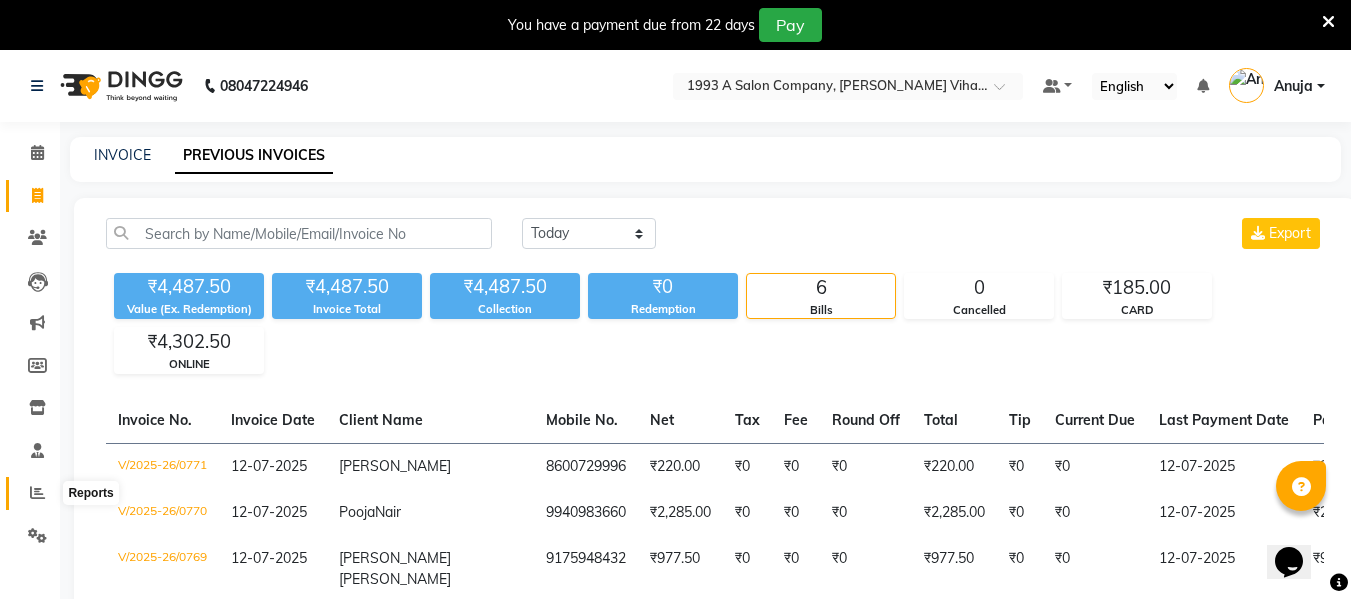 click 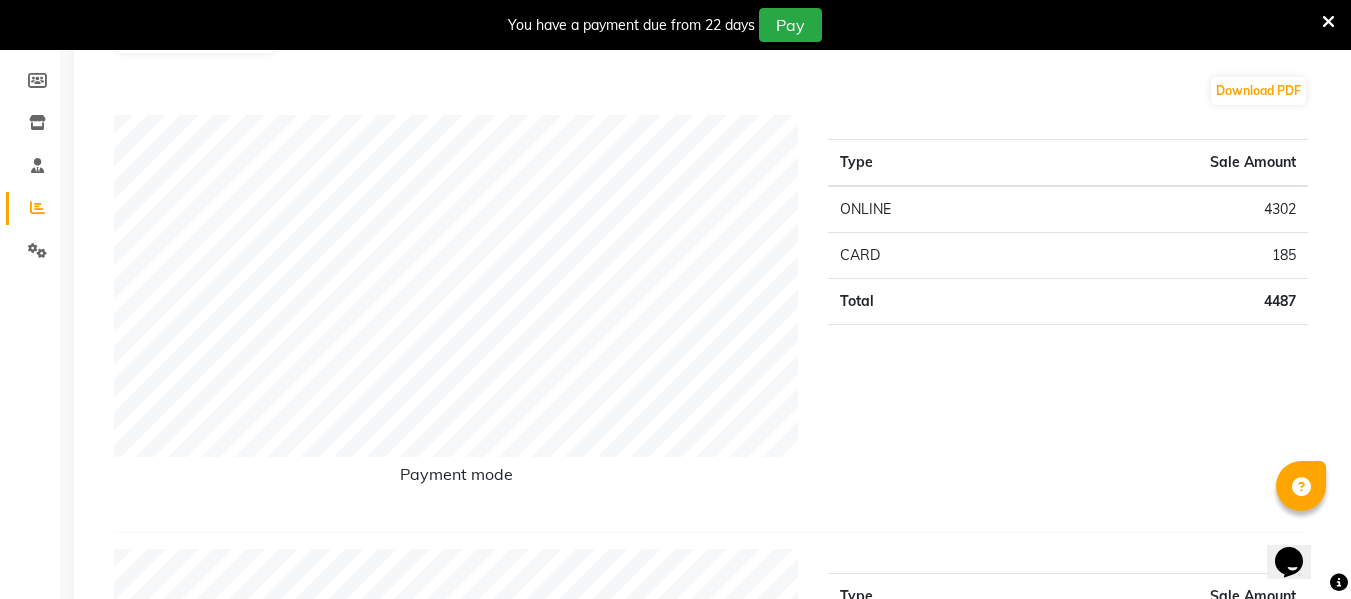 scroll, scrollTop: 0, scrollLeft: 0, axis: both 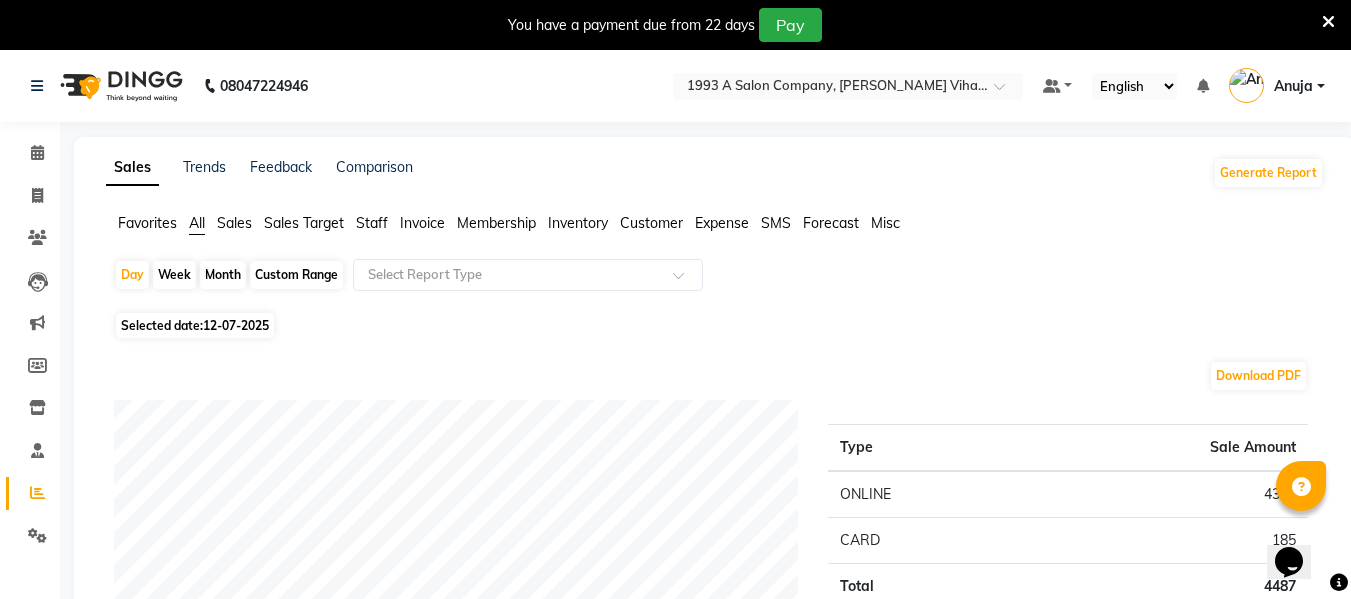click on "Staff" 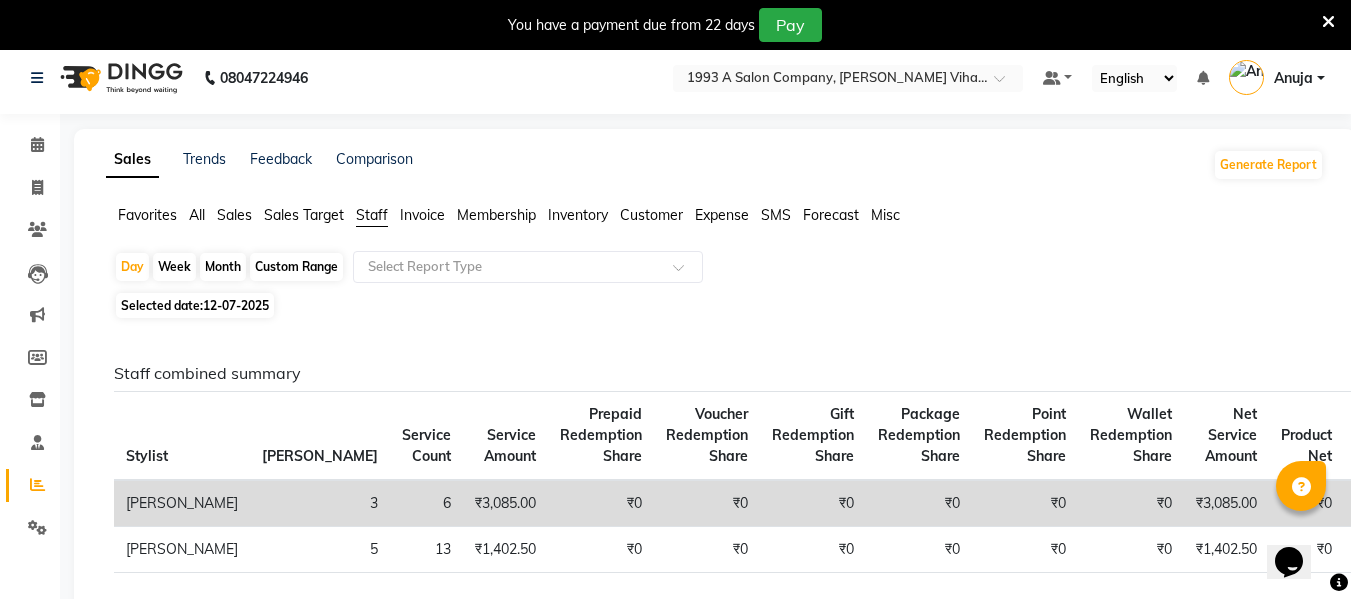 scroll, scrollTop: 0, scrollLeft: 0, axis: both 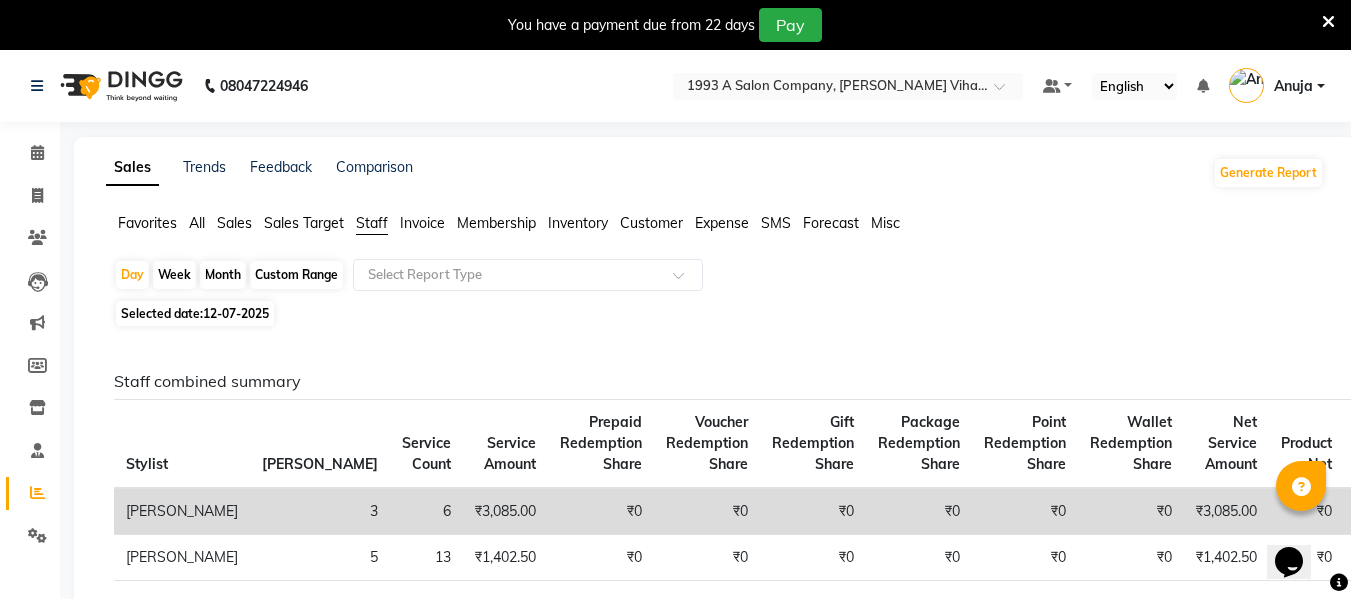 click on "Favorites" 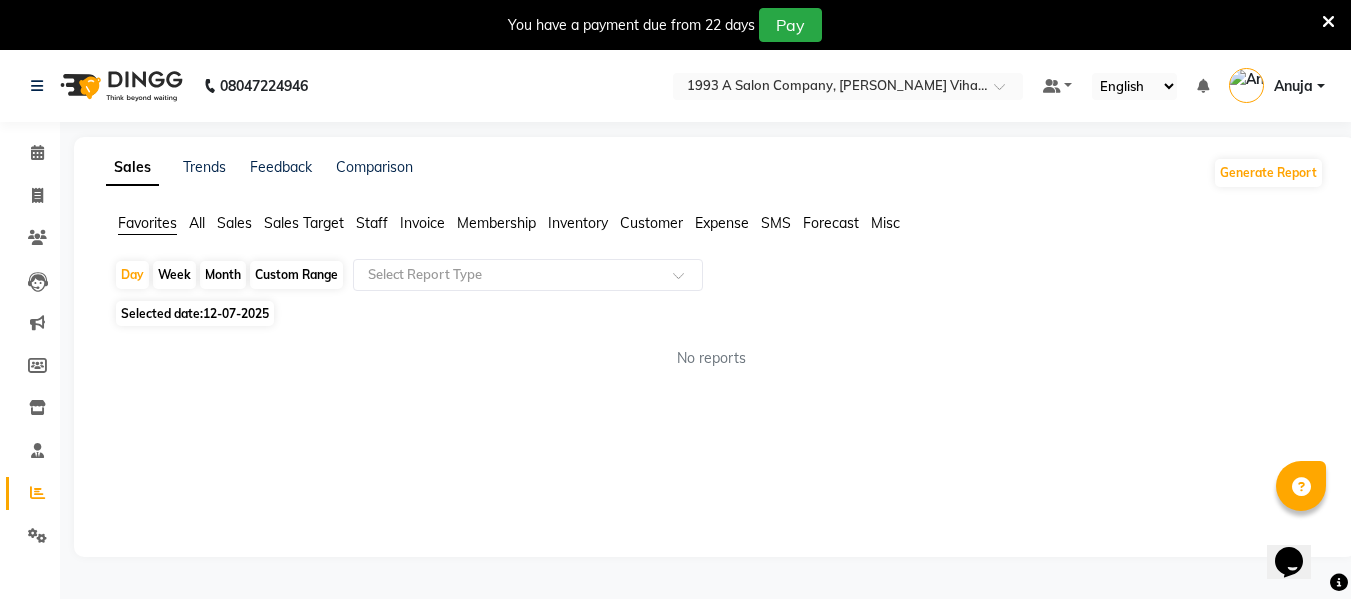 click on "Sales Target" 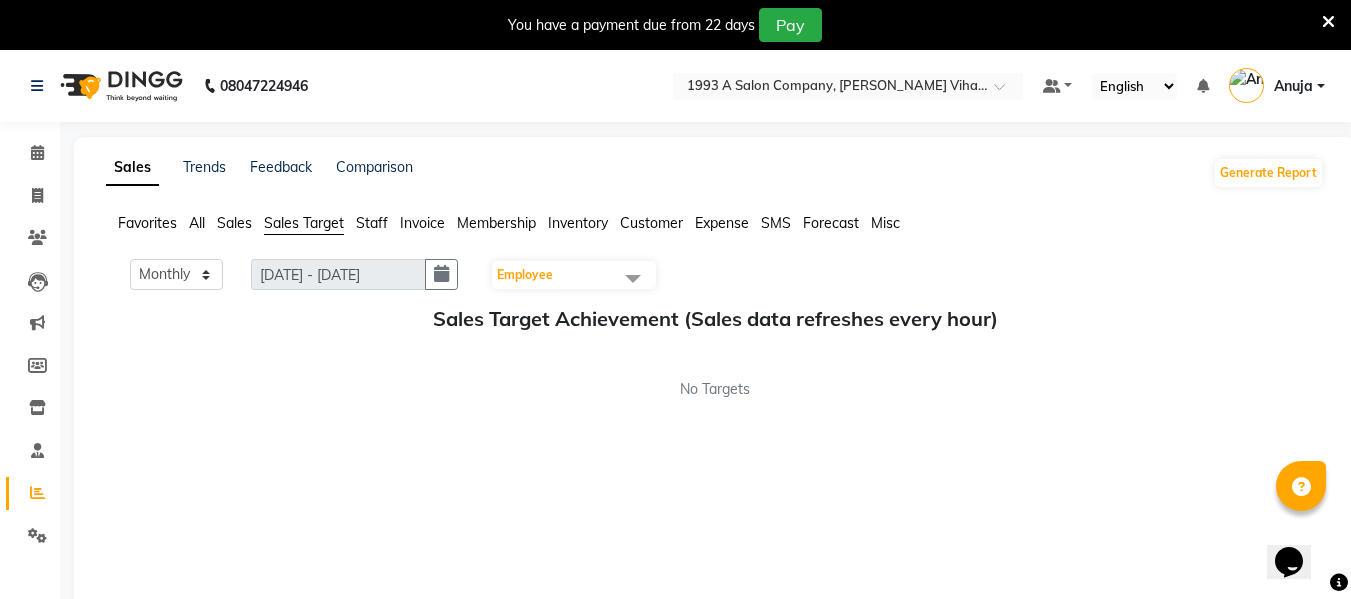 click on "Staff" 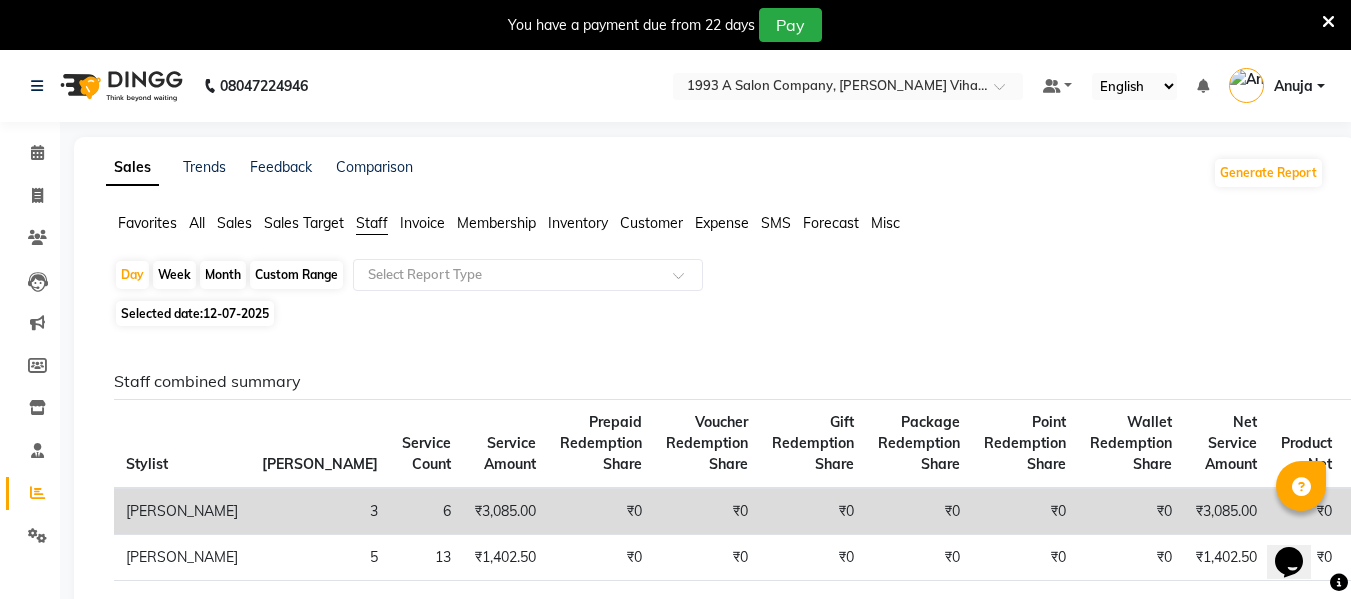 click on "Favorites All Sales Sales Target Staff Invoice Membership Inventory Customer Expense SMS Forecast Misc" 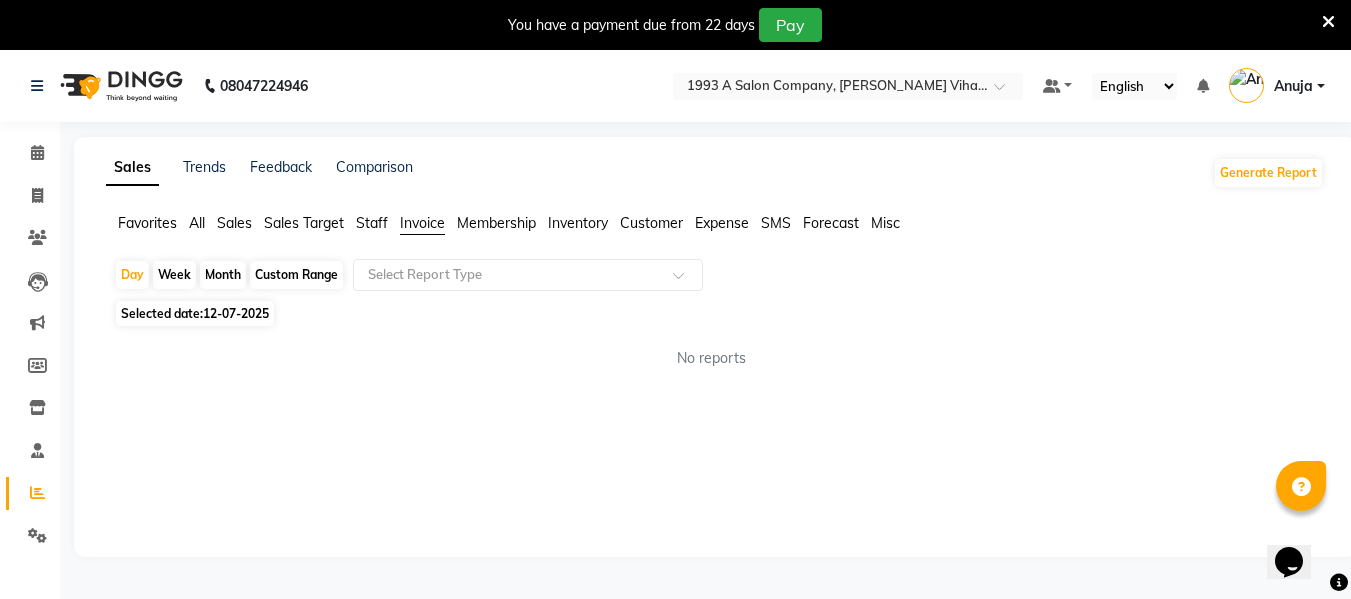 click on "Membership" 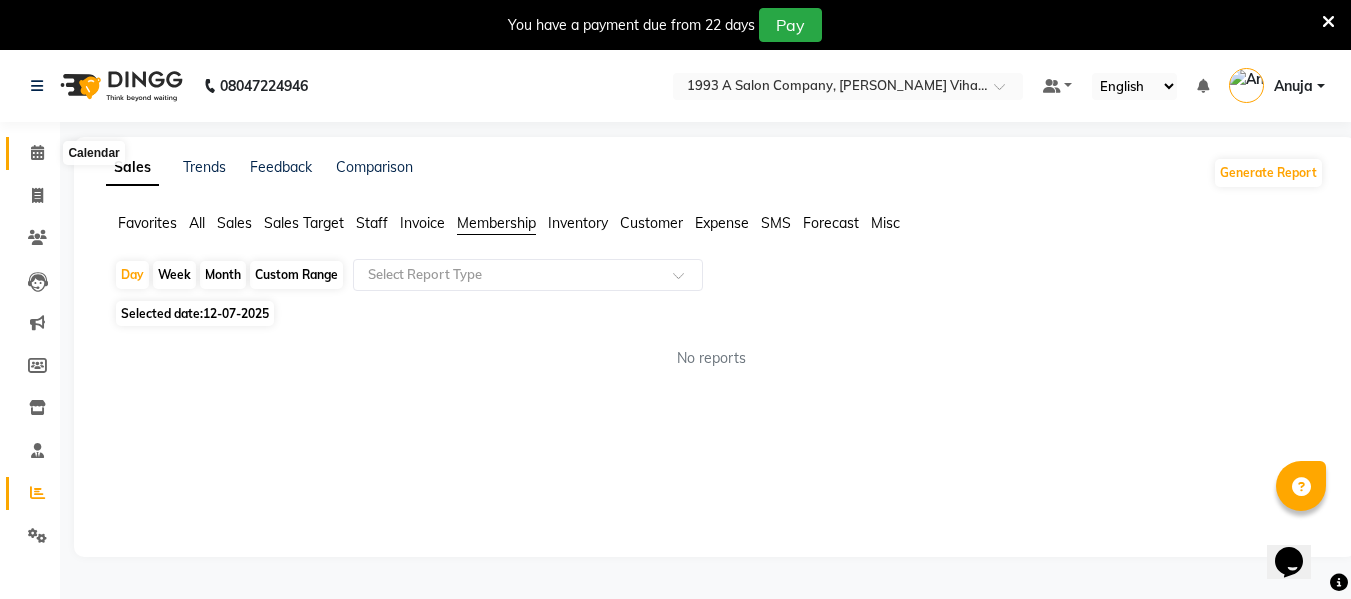 click 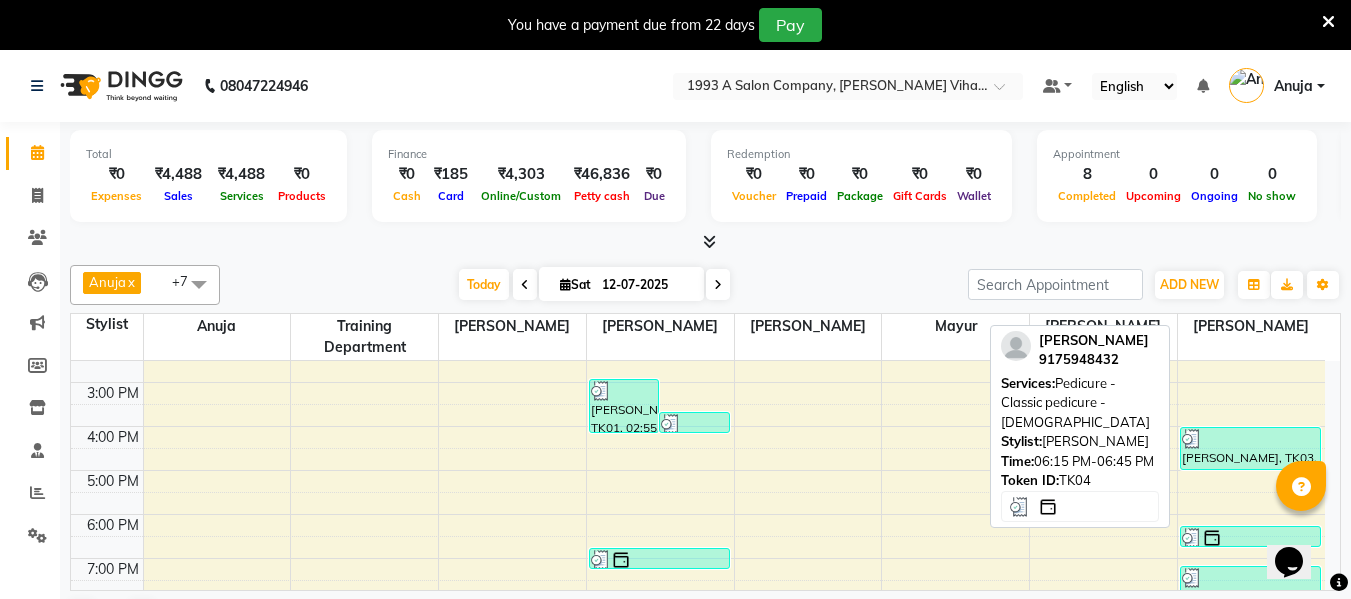 scroll, scrollTop: 342, scrollLeft: 0, axis: vertical 